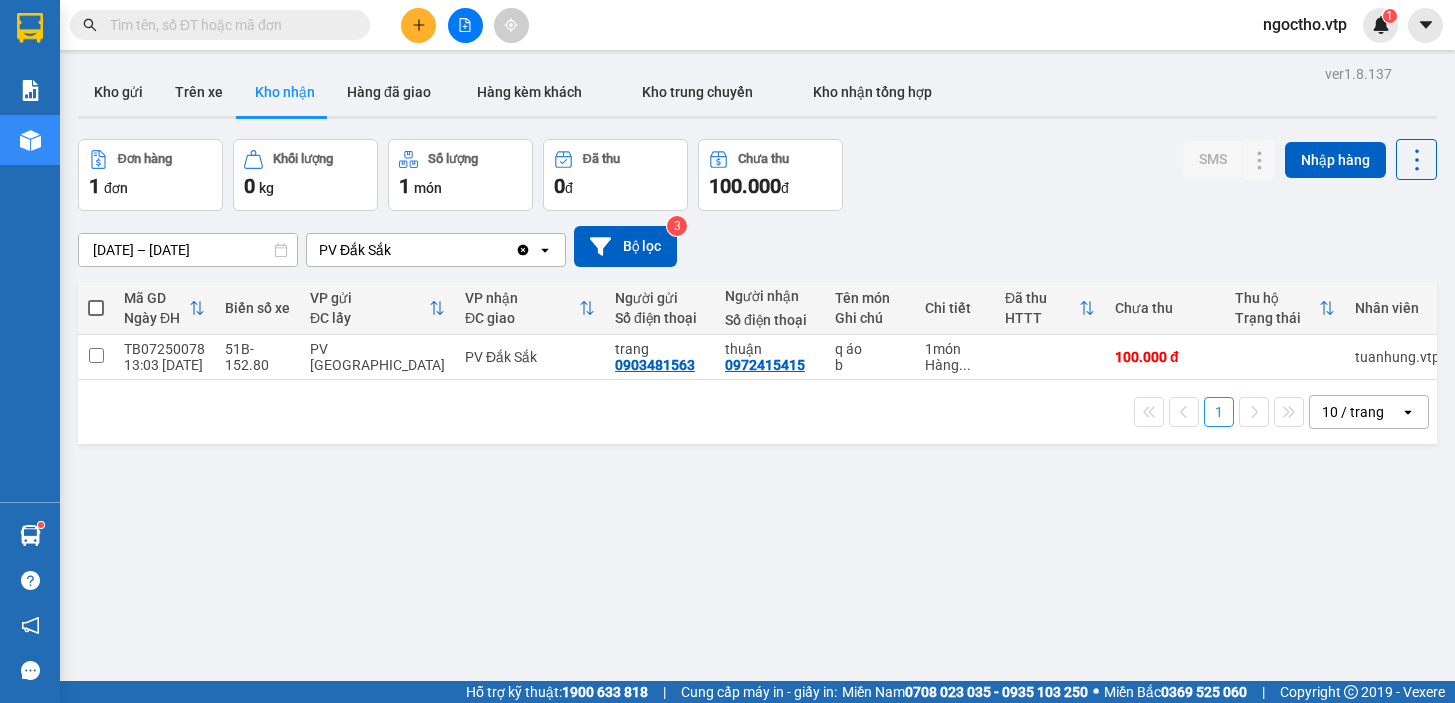 scroll, scrollTop: 0, scrollLeft: 0, axis: both 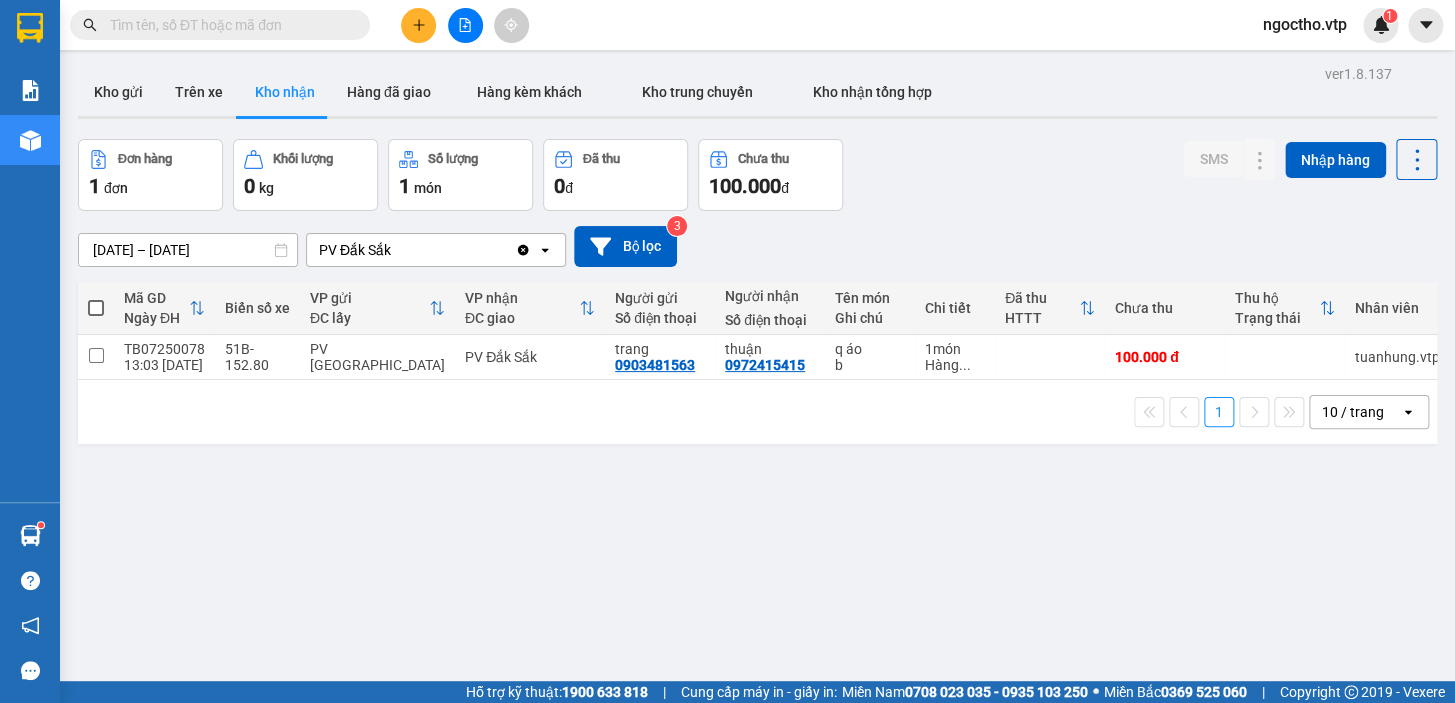 click on "ver  1.8.137 Kho gửi Trên xe Kho nhận Hàng đã giao Hàng kèm khách Kho trung chuyển Kho nhận tổng hợp Đơn hàng 1 đơn Khối lượng 0 kg Số lượng 1 món Đã thu 0  đ Chưa thu 100.000  đ SMS Nhập hàng 08/07/2025 – 10/07/2025 Press the down arrow key to interact with the calendar and select a date. Press the escape button to close the calendar. Selected date range is from 08/07/2025 to 10/07/2025. PV Đắk Sắk Clear value open Bộ lọc 3 Mã GD Ngày ĐH Biển số xe VP gửi ĐC lấy VP nhận ĐC giao Người gửi Số điện thoại Người nhận Số điện thoại Tên món Ghi chú Chi tiết Đã thu HTTT Chưa thu Thu hộ Trạng thái Nhân viên SMS Nhãn TB07250078 13:03 09/07 51B-152.80 PV Tân Bình PV Đắk Sắk trang 0903481563 thuận 0972415415 q áo b 1  món Hàng ... 100.000 đ tuanhung.vtp 1 Nhãn 1 10 / trang open Đang tải dữ liệu" at bounding box center [757, 411] 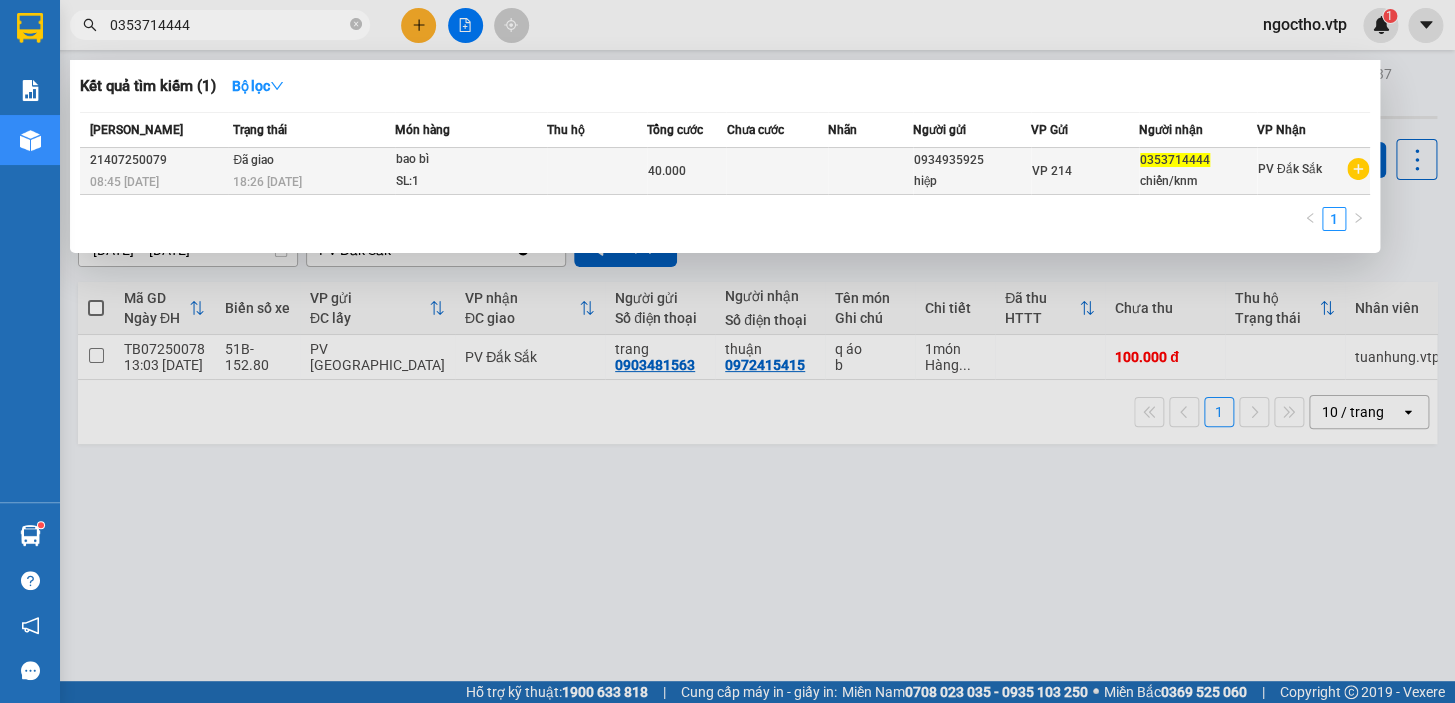 type on "0353714444" 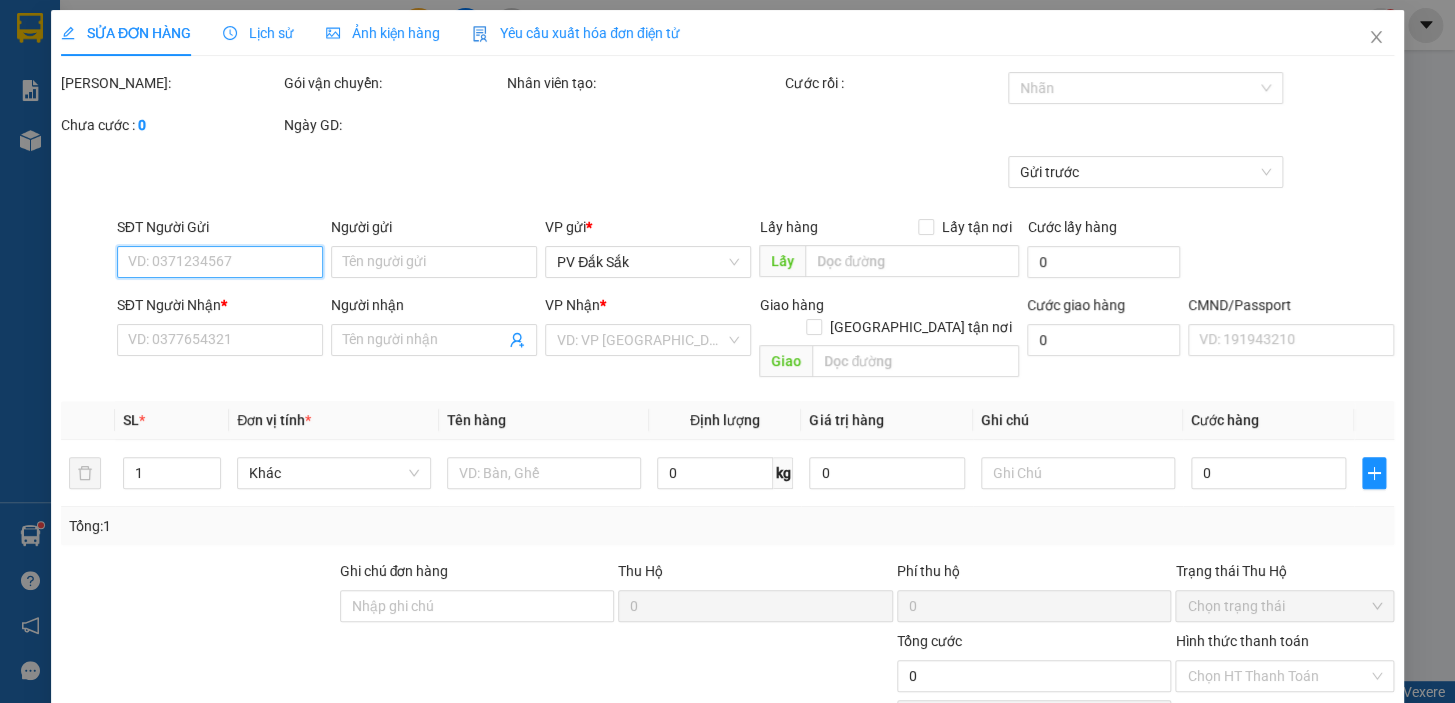type on "2.000" 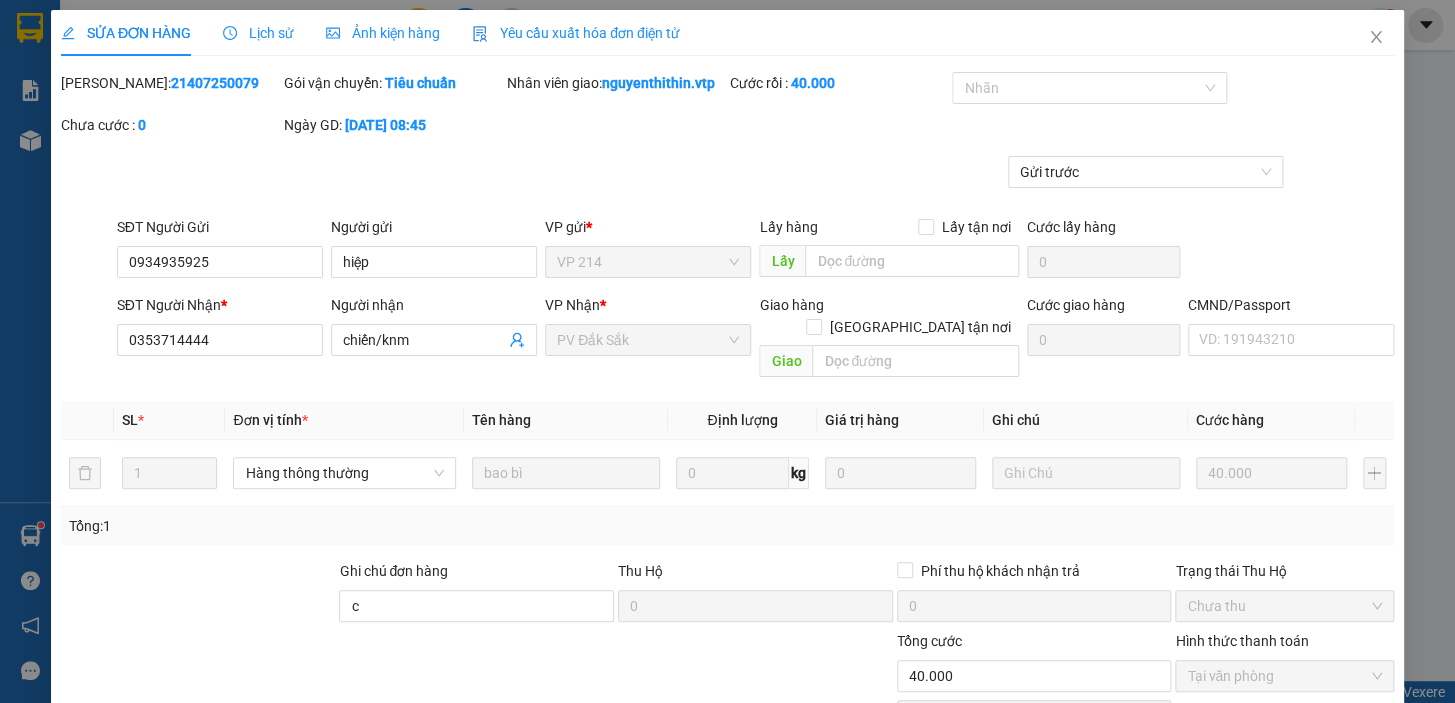 drag, startPoint x: 202, startPoint y: 85, endPoint x: 98, endPoint y: 103, distance: 105.546196 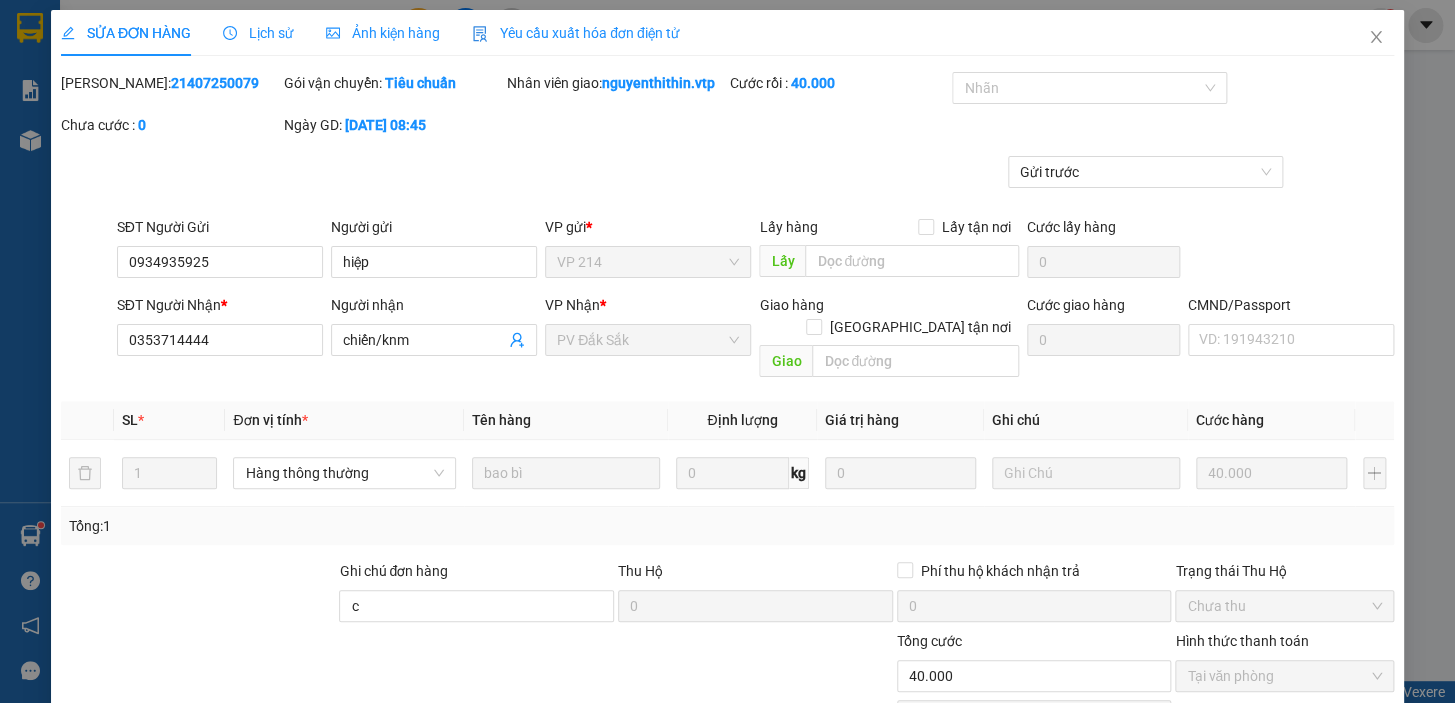 click on "Mã ĐH:  21407250079" at bounding box center (170, 93) 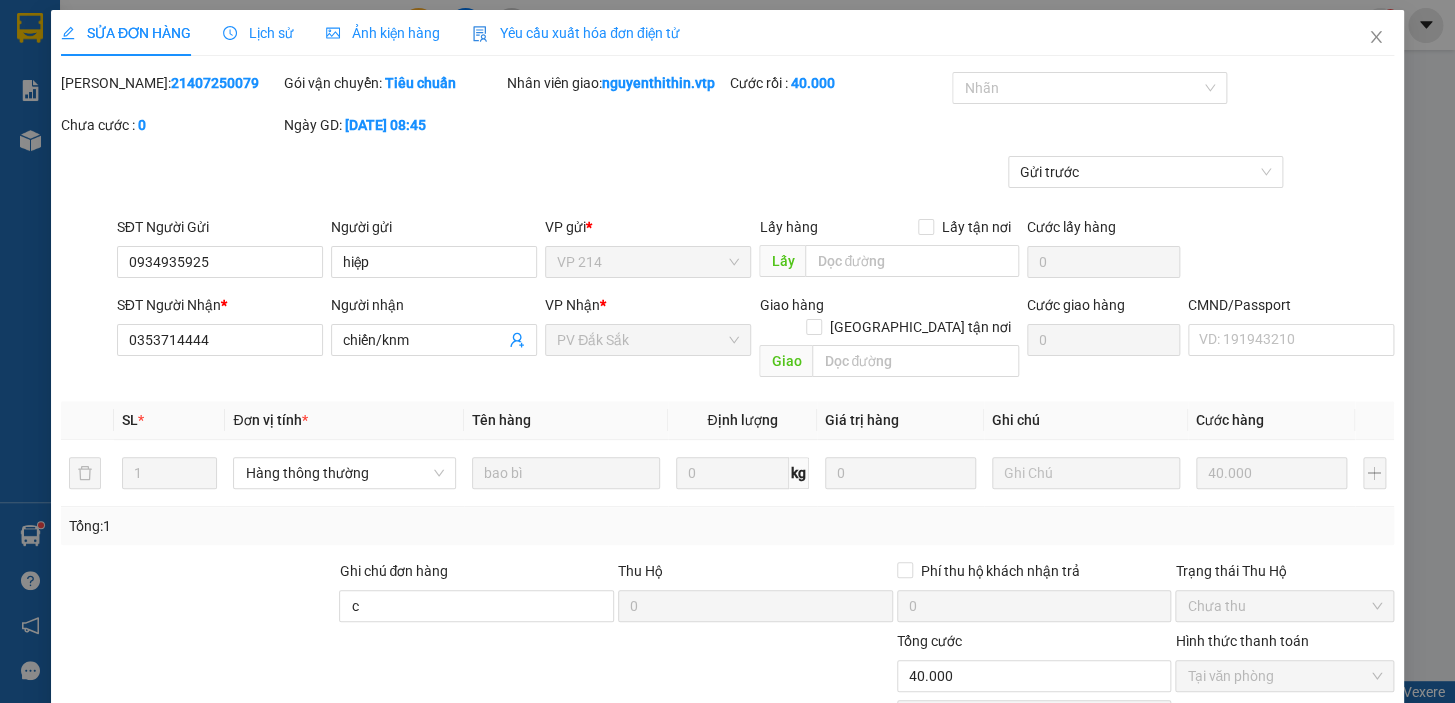 copy on "21407250079" 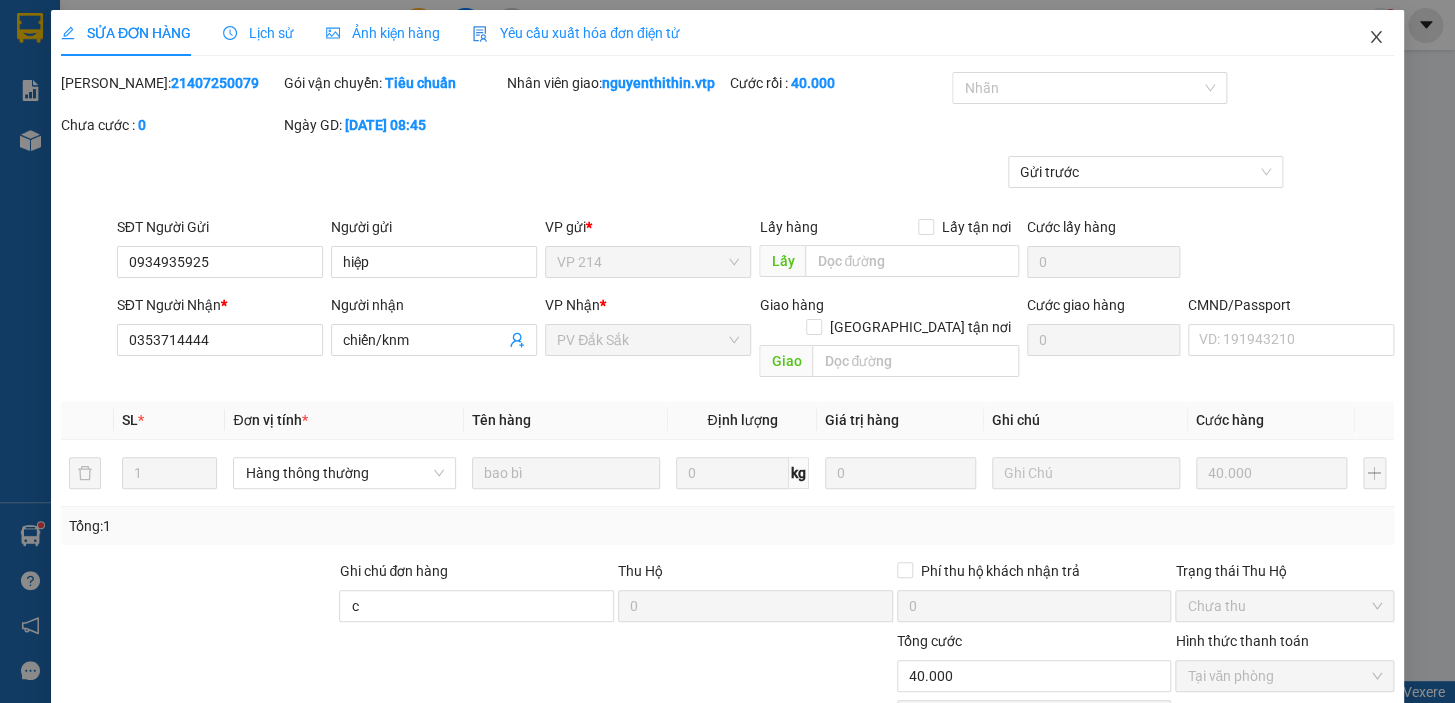 click 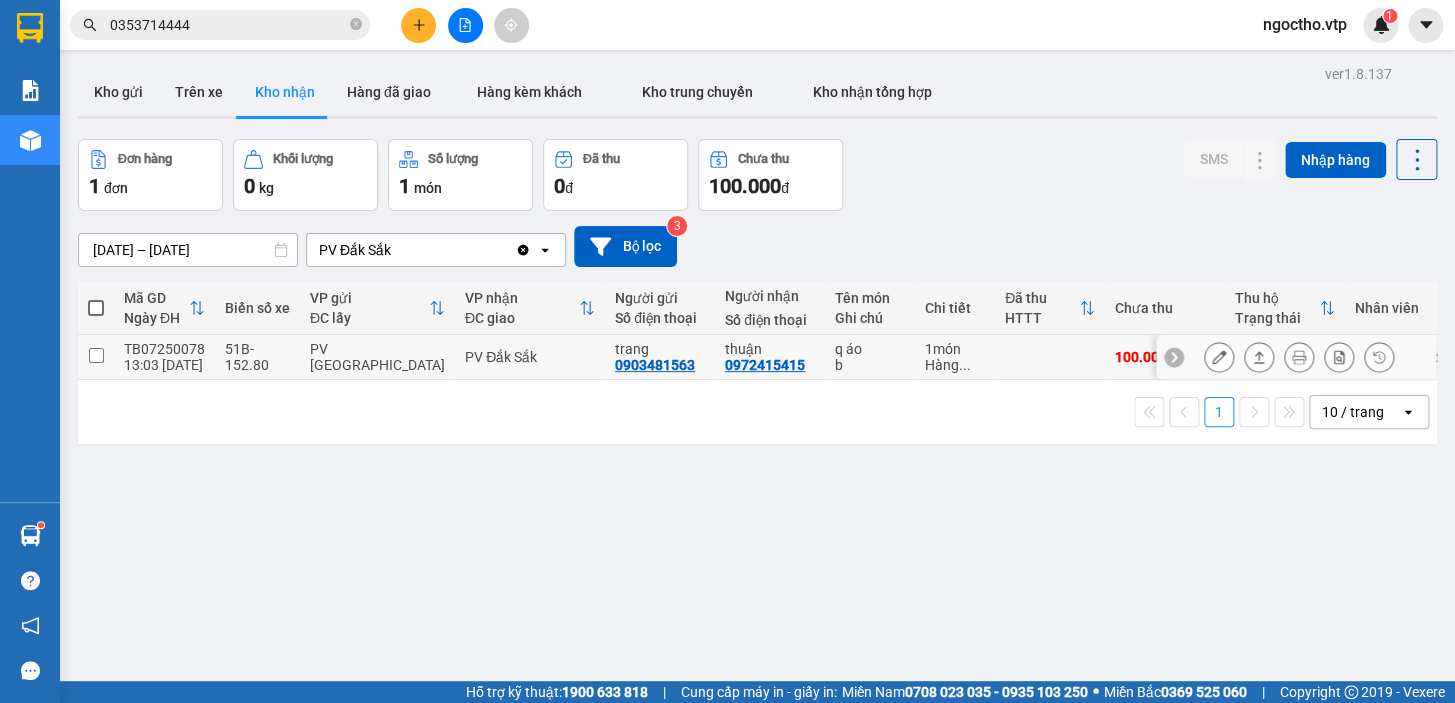 click on "51B-152.80" at bounding box center [257, 357] 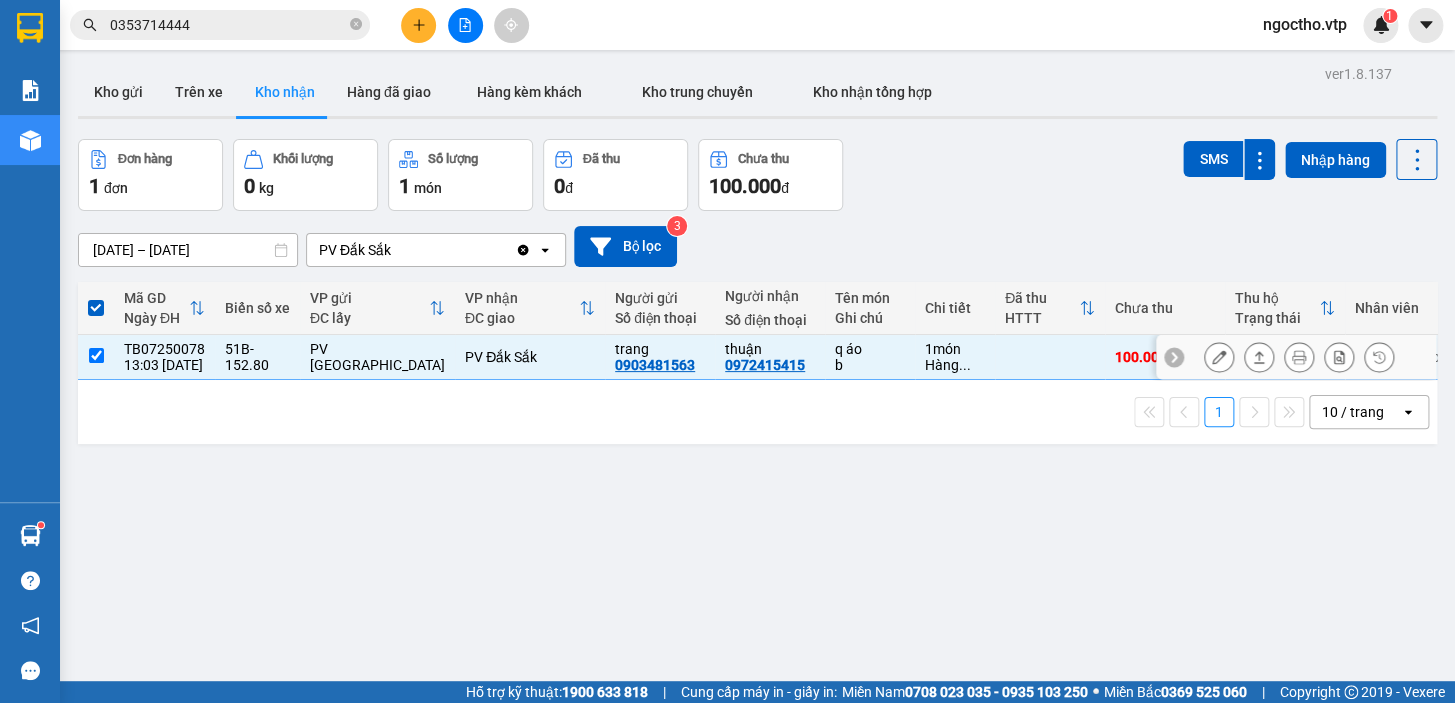 click on "51B-152.80" at bounding box center [257, 357] 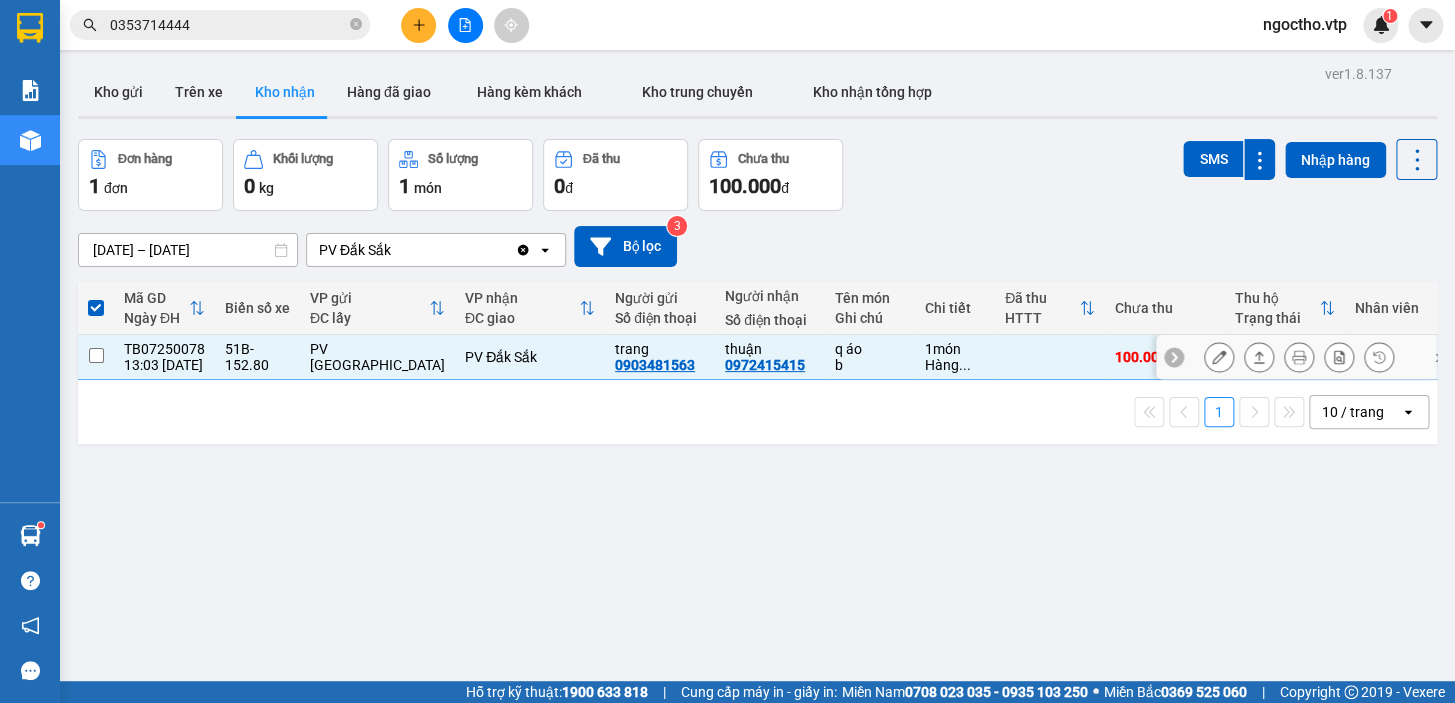 checkbox on "false" 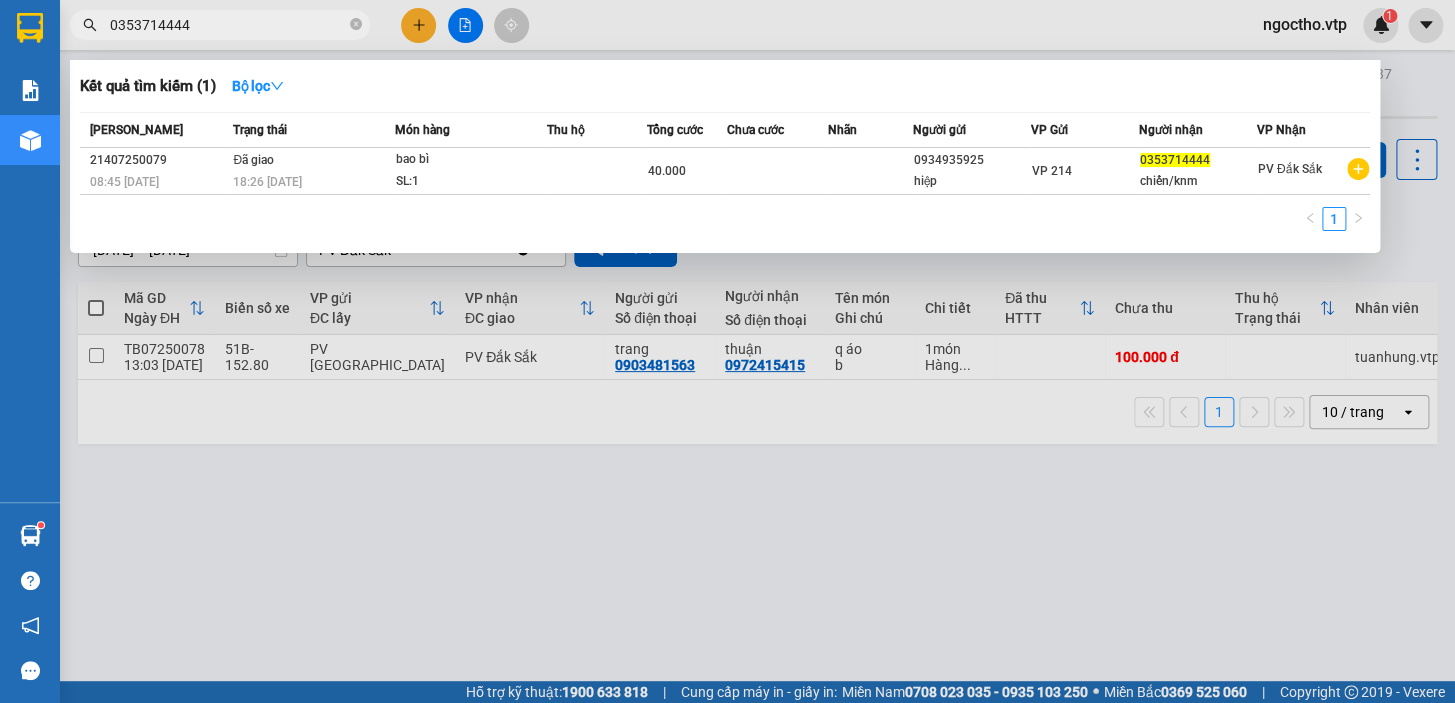 click on "0353714444" at bounding box center (228, 25) 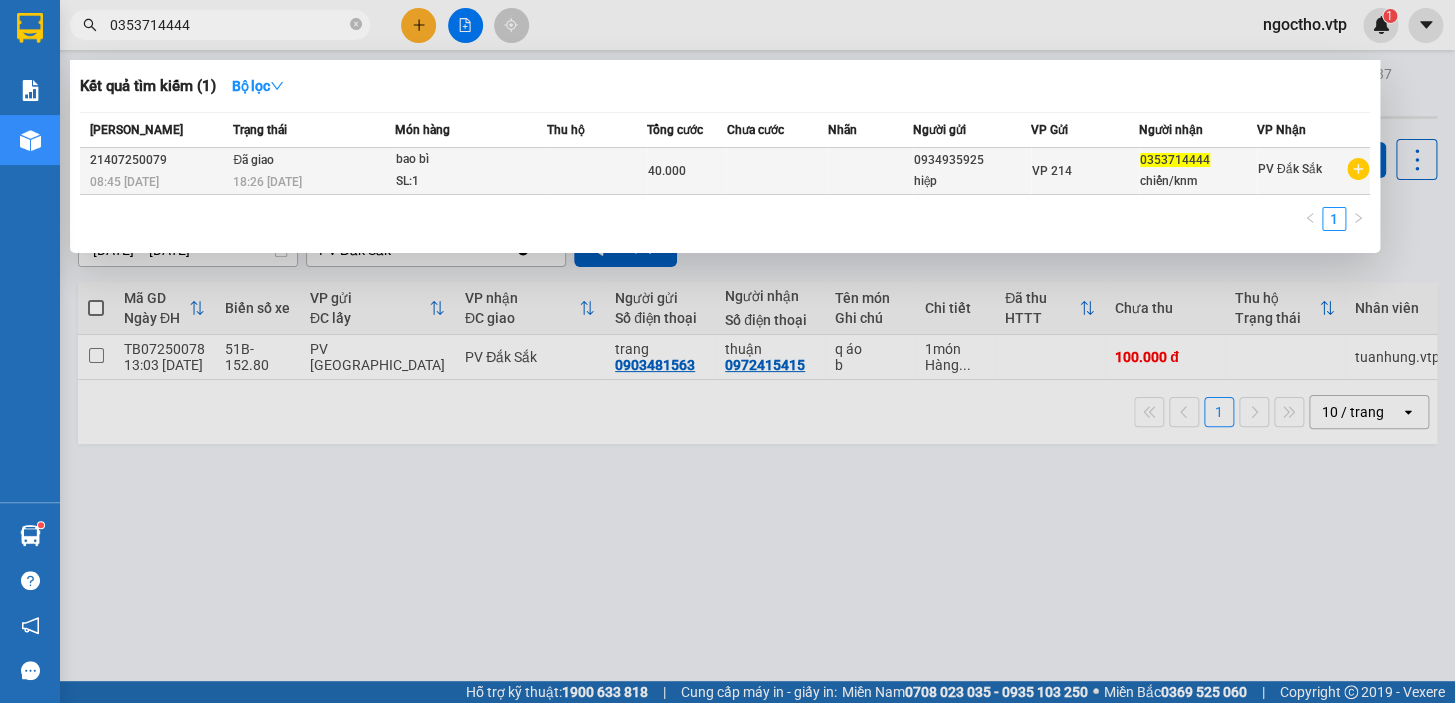 click on "18:26 - 08/07" at bounding box center [267, 181] 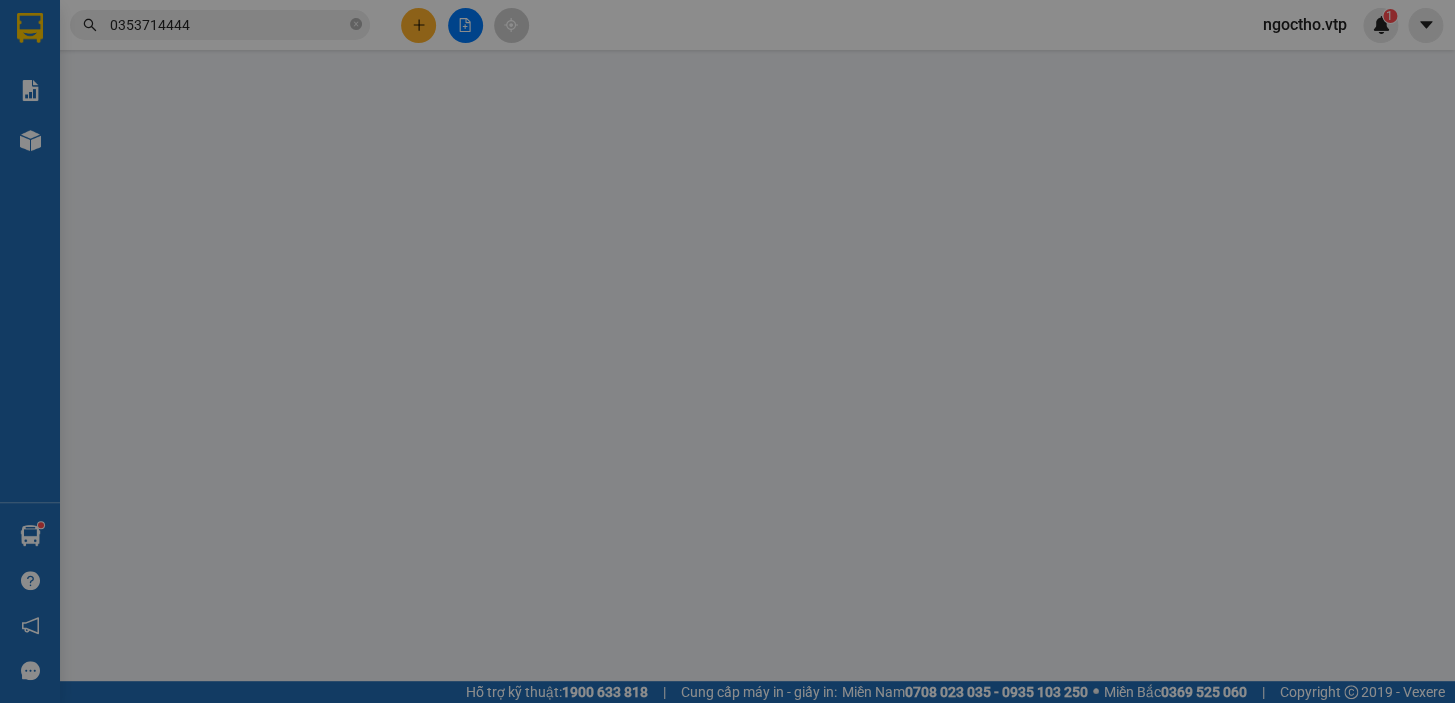 type on "0934935925" 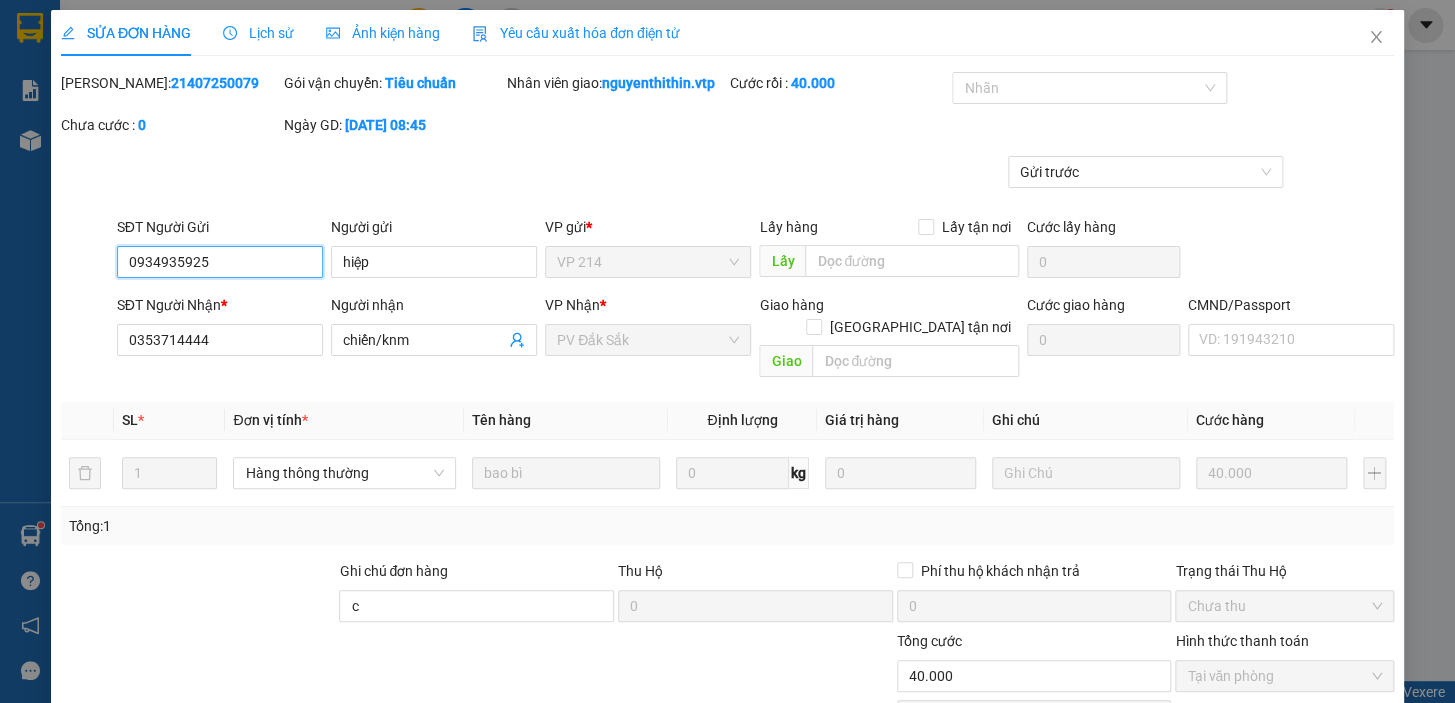 type on "2.000" 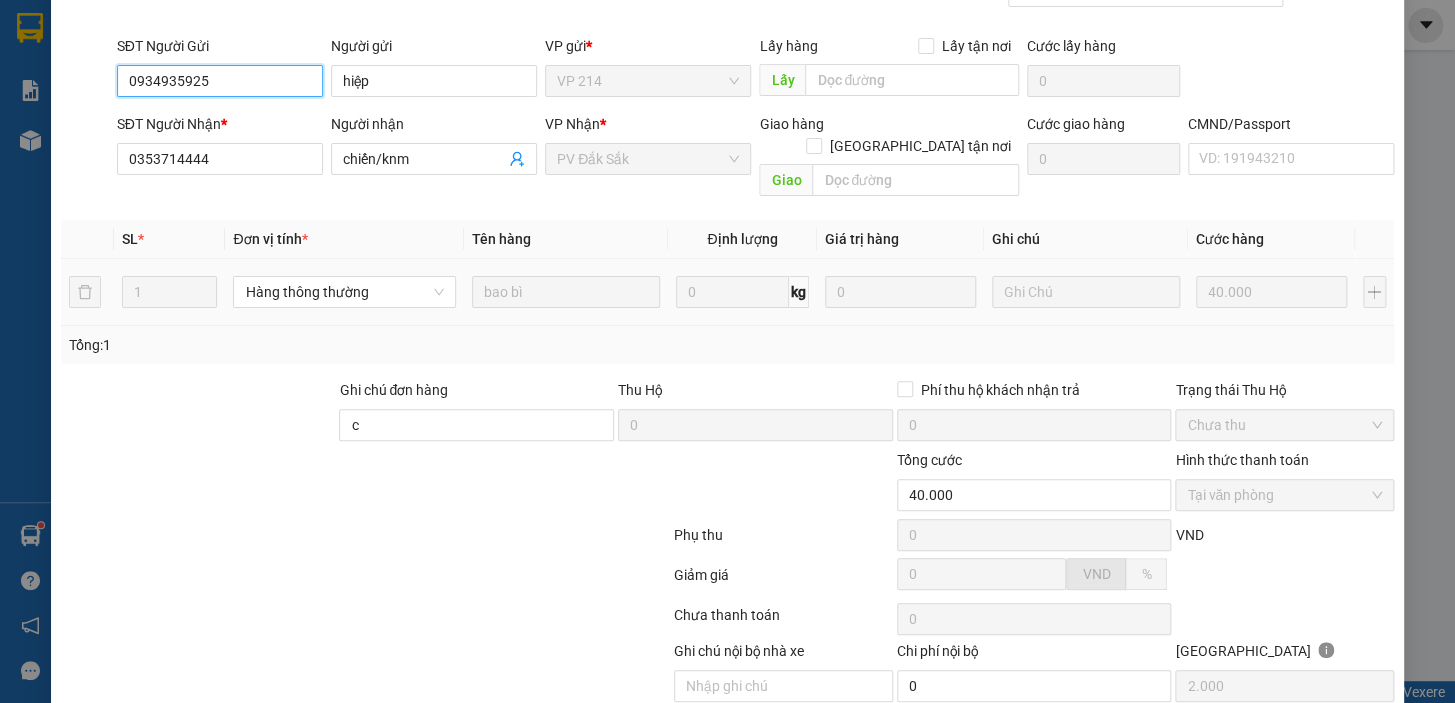 scroll, scrollTop: 0, scrollLeft: 0, axis: both 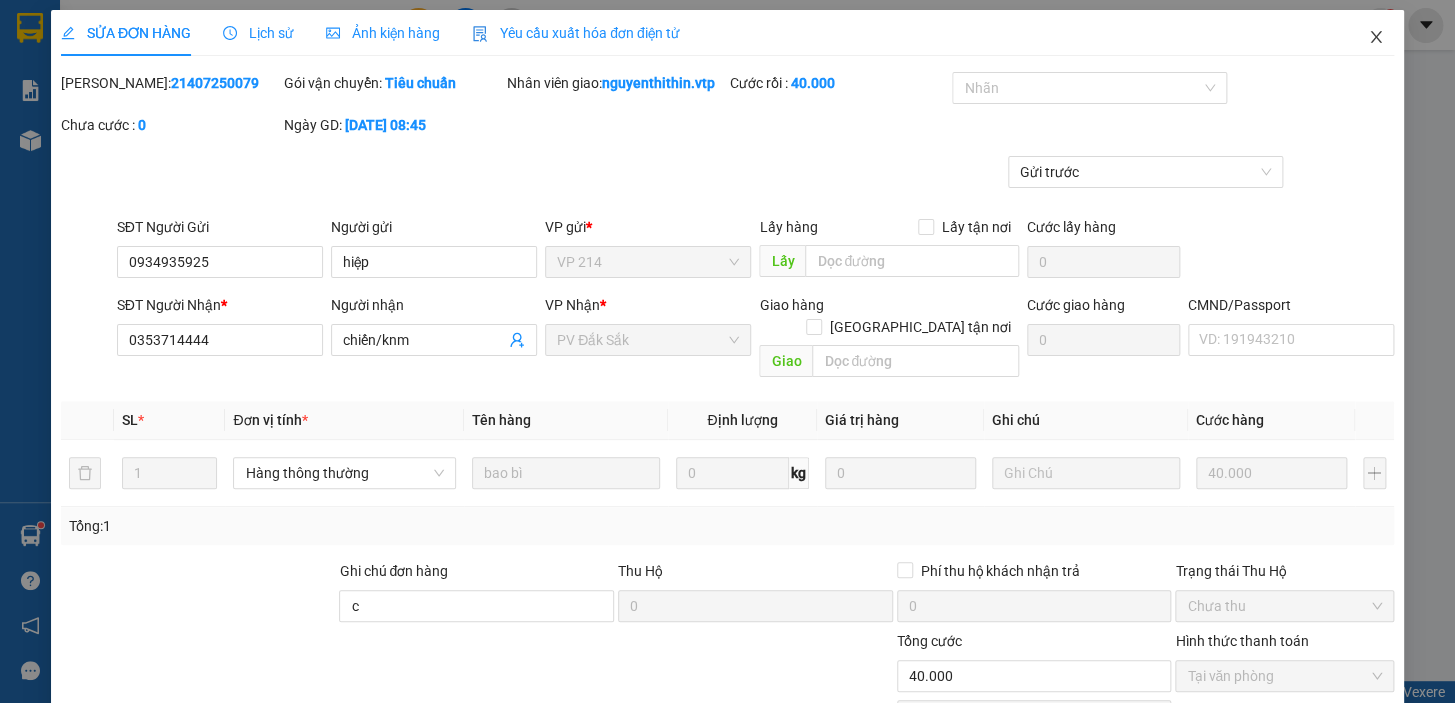 drag, startPoint x: 1370, startPoint y: 32, endPoint x: 1359, endPoint y: 29, distance: 11.401754 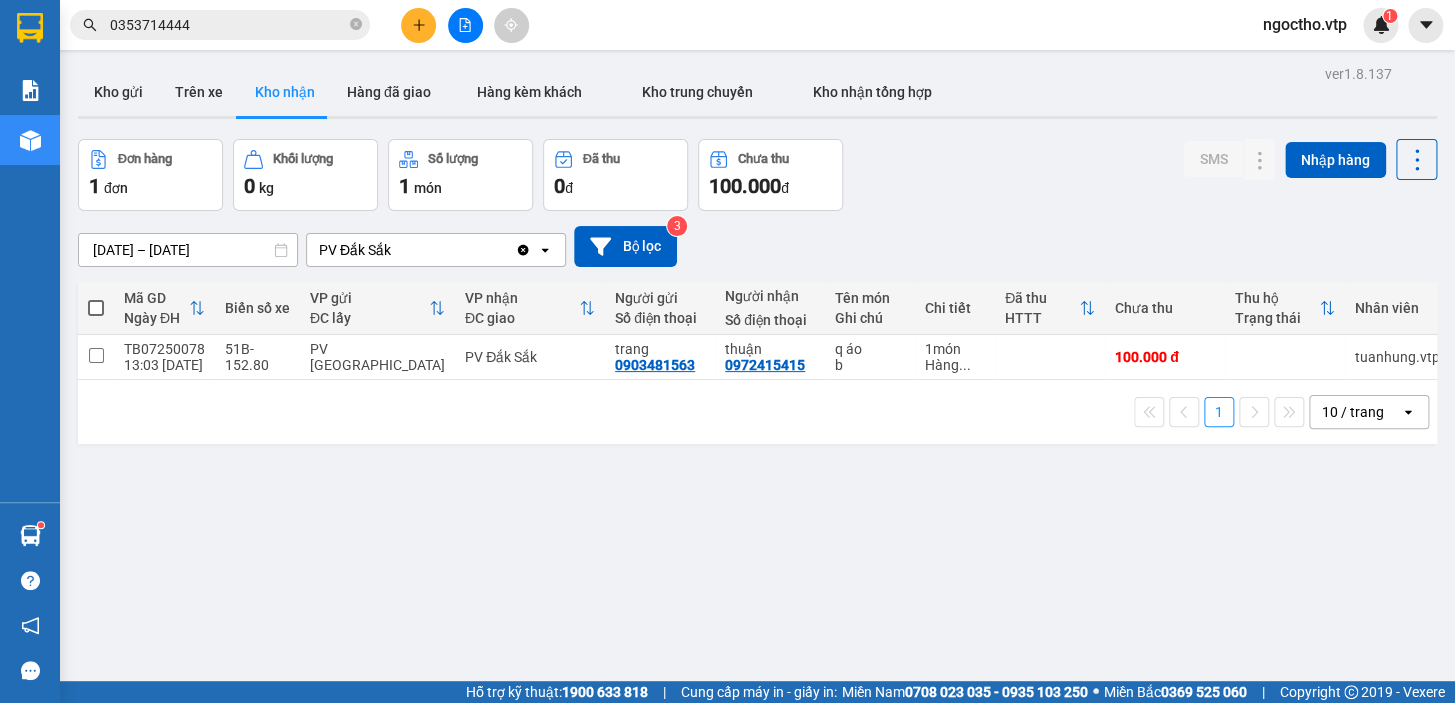 click on "0353714444" at bounding box center [228, 25] 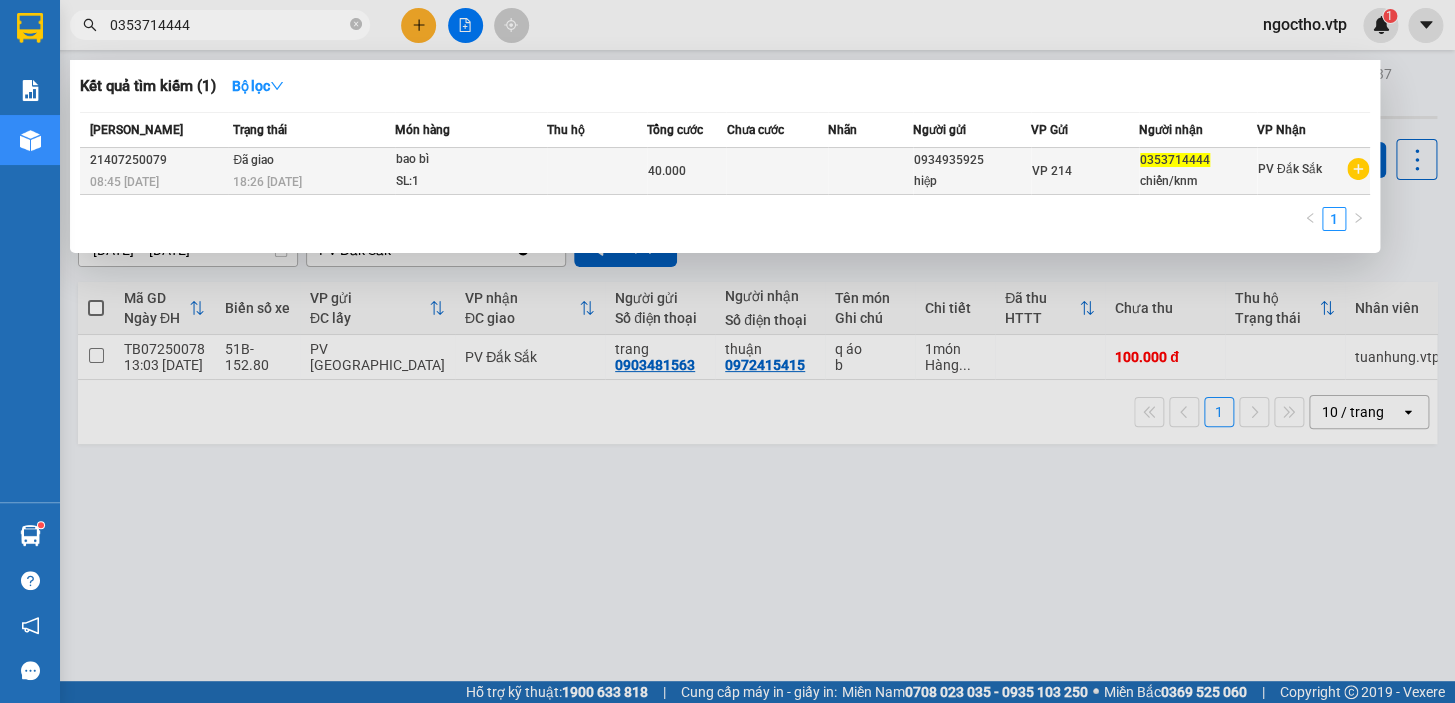 click on "0353714444" 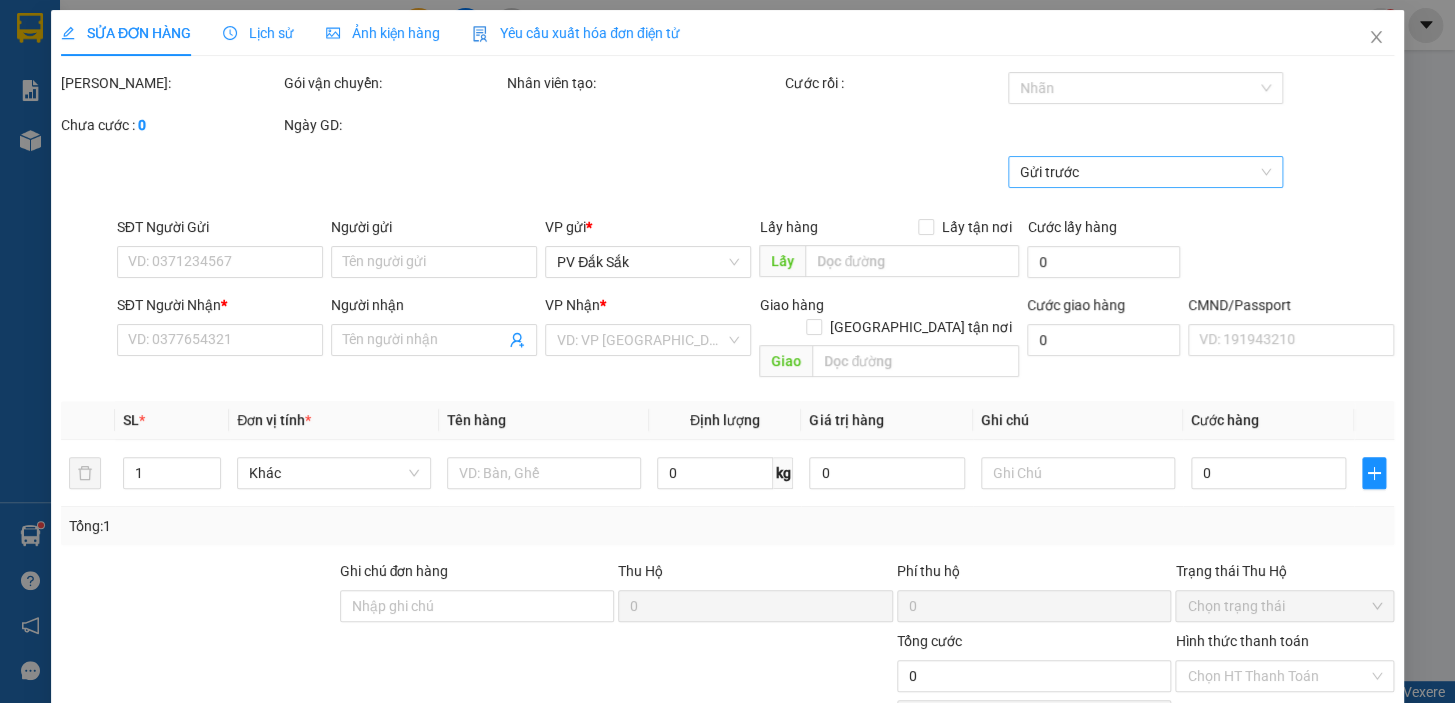 type on "0934935925" 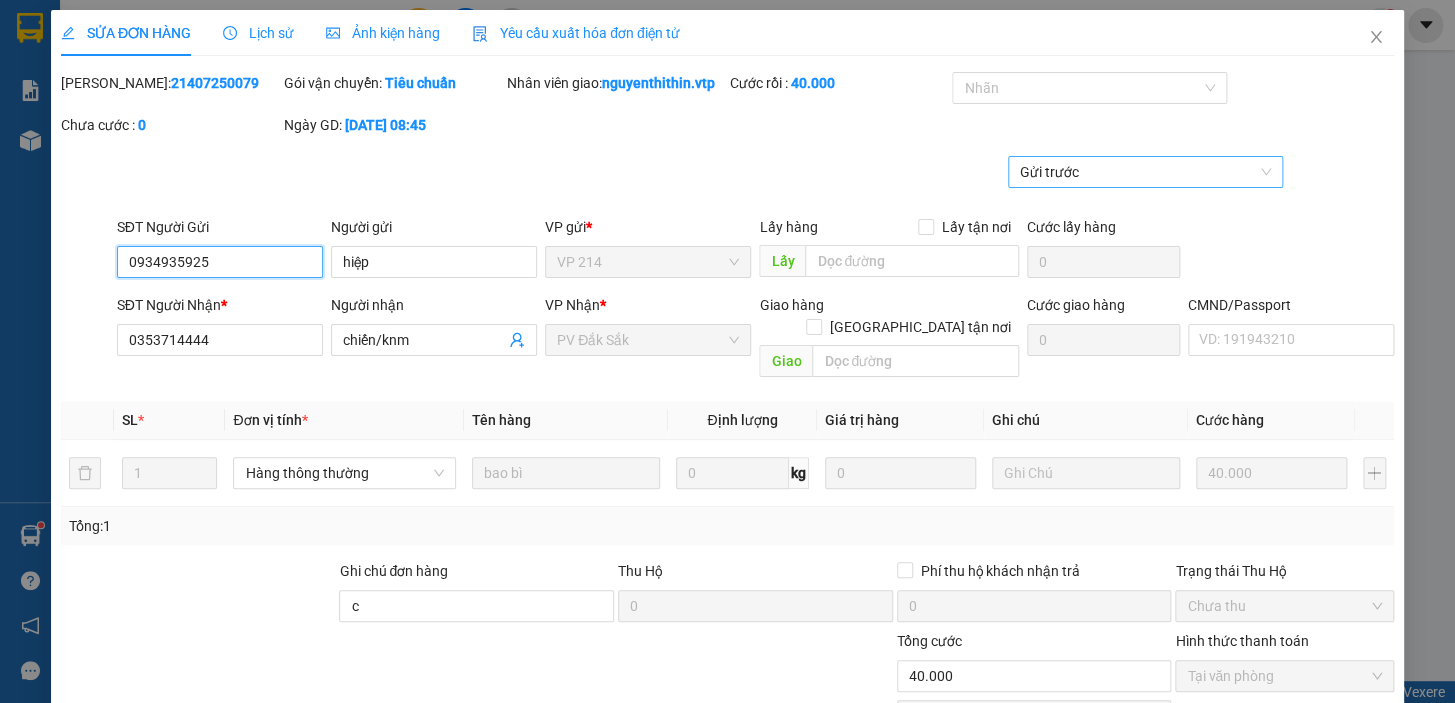 type on "2.000" 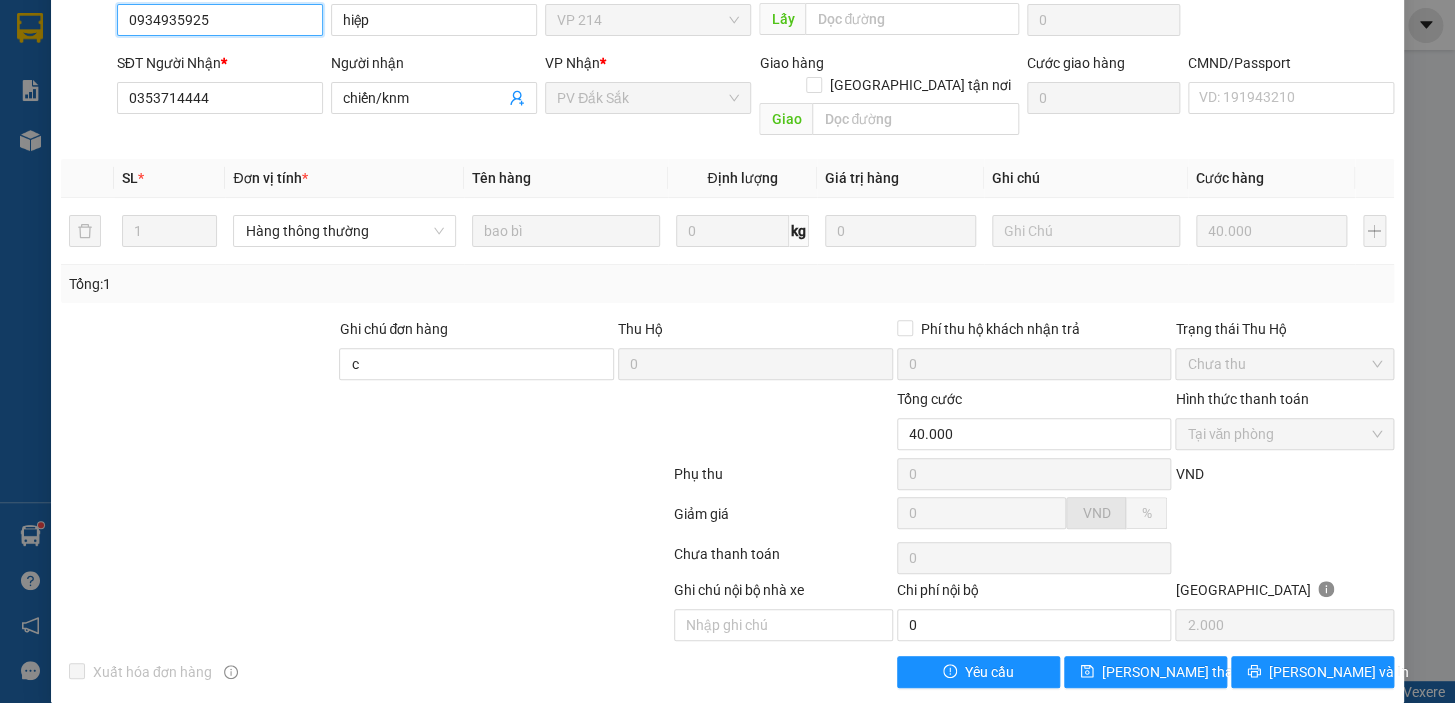 scroll, scrollTop: 0, scrollLeft: 0, axis: both 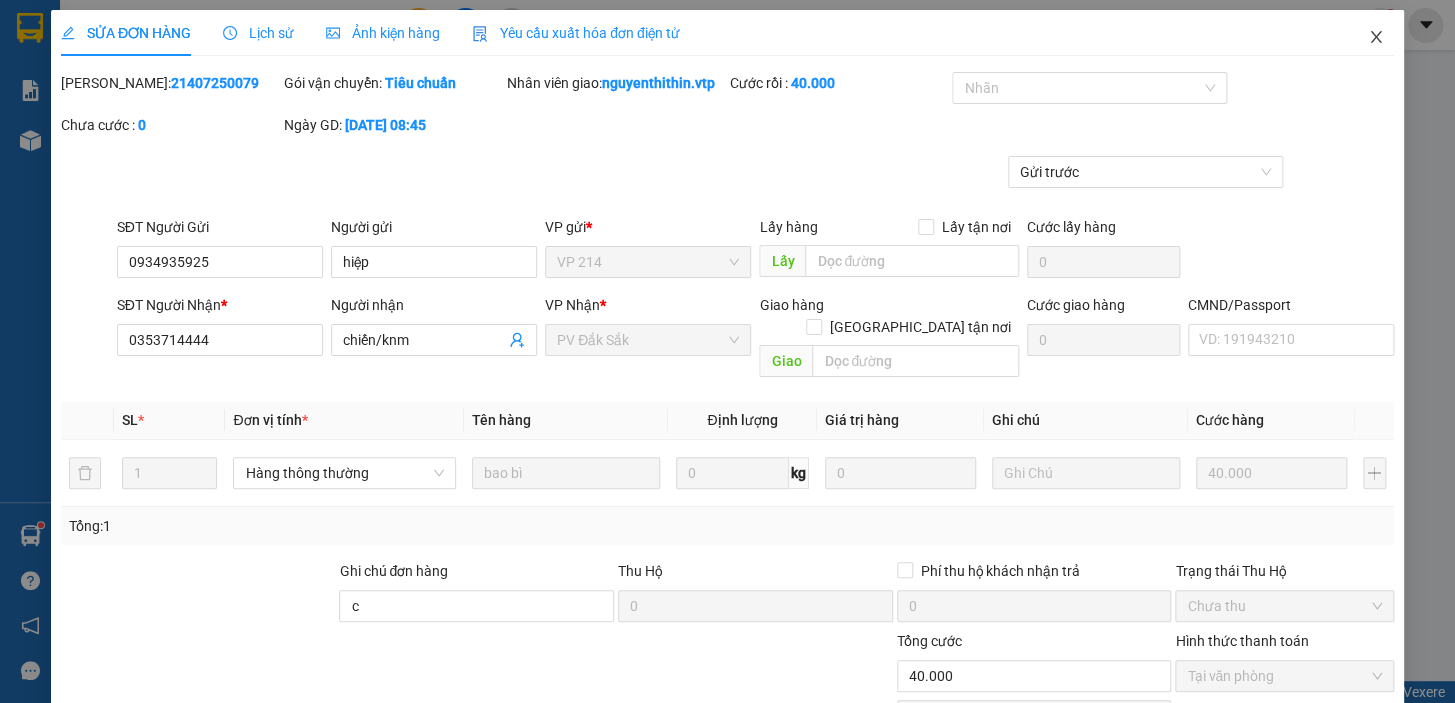 click at bounding box center [1376, 38] 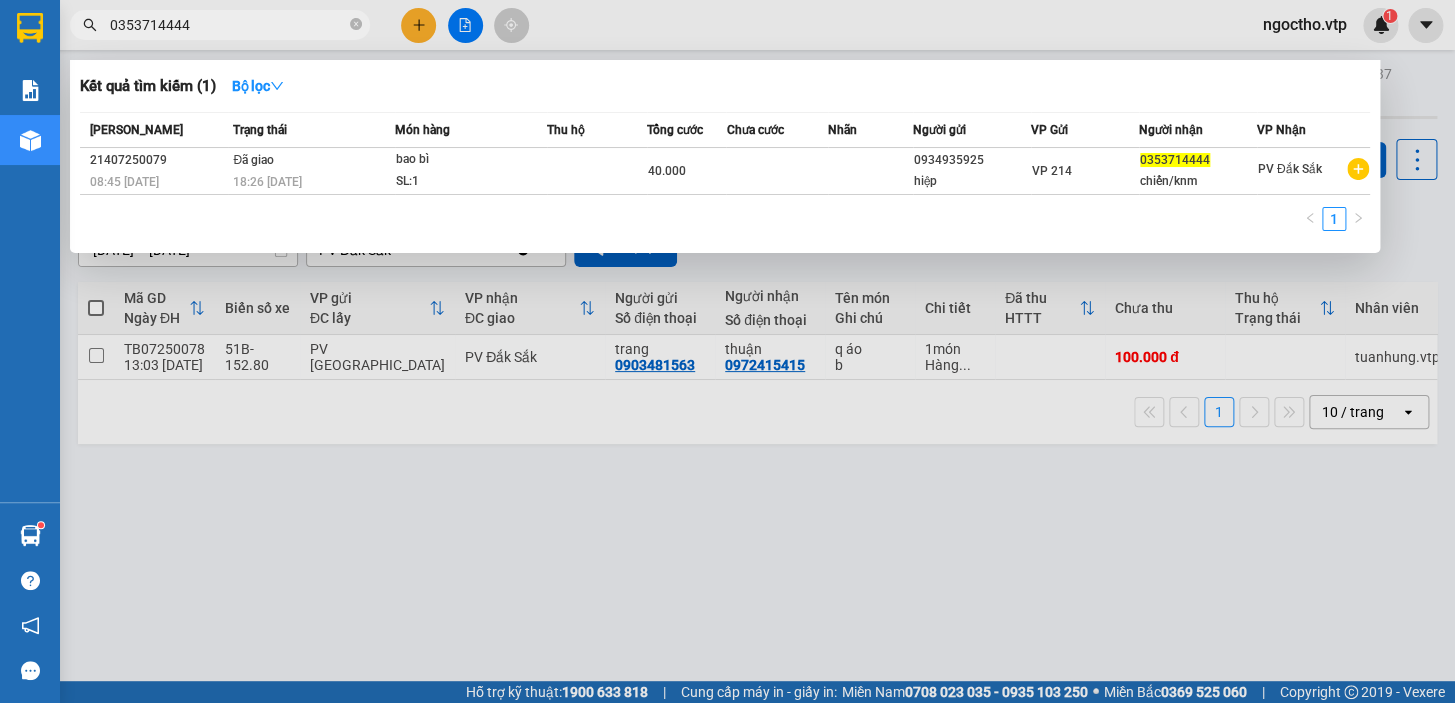 click on "0353714444" at bounding box center [228, 25] 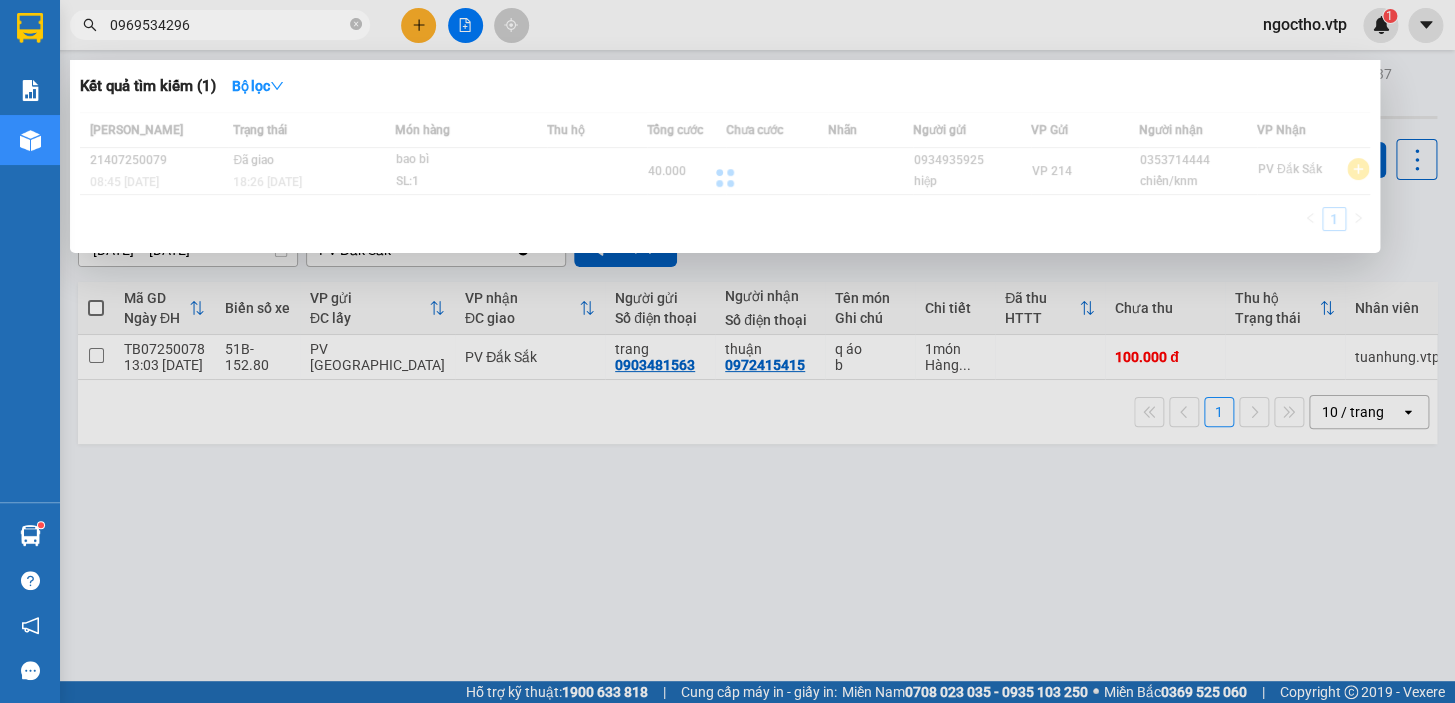 type on "0969534296" 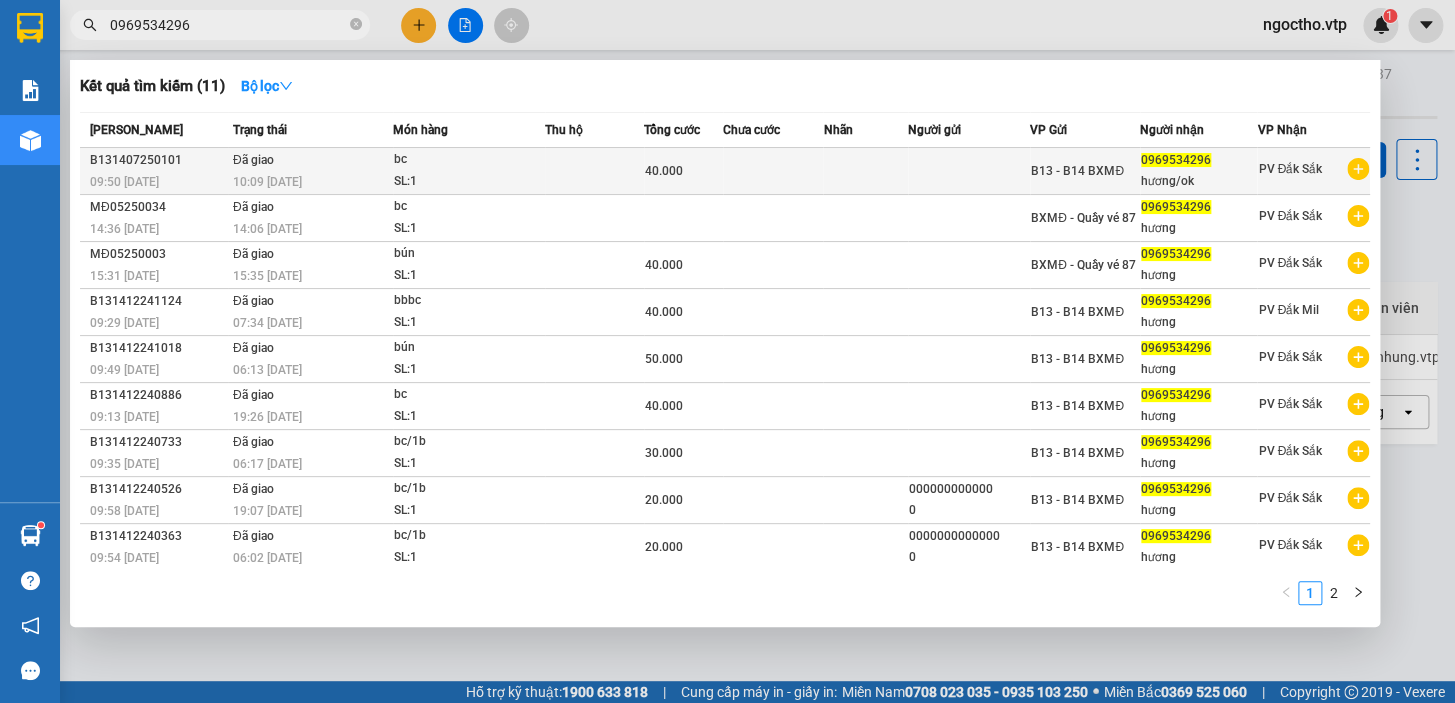 click on "B131407250101" at bounding box center [158, 160] 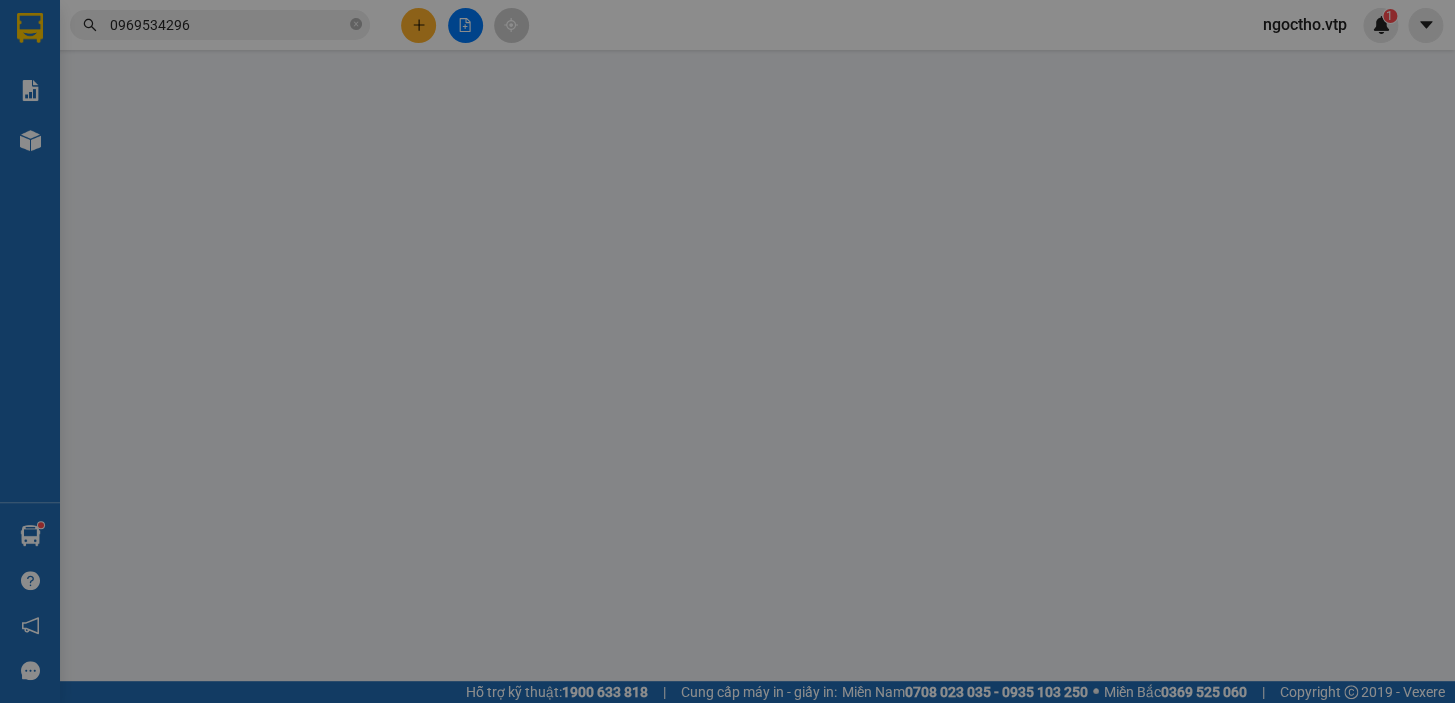 type on "0969534296" 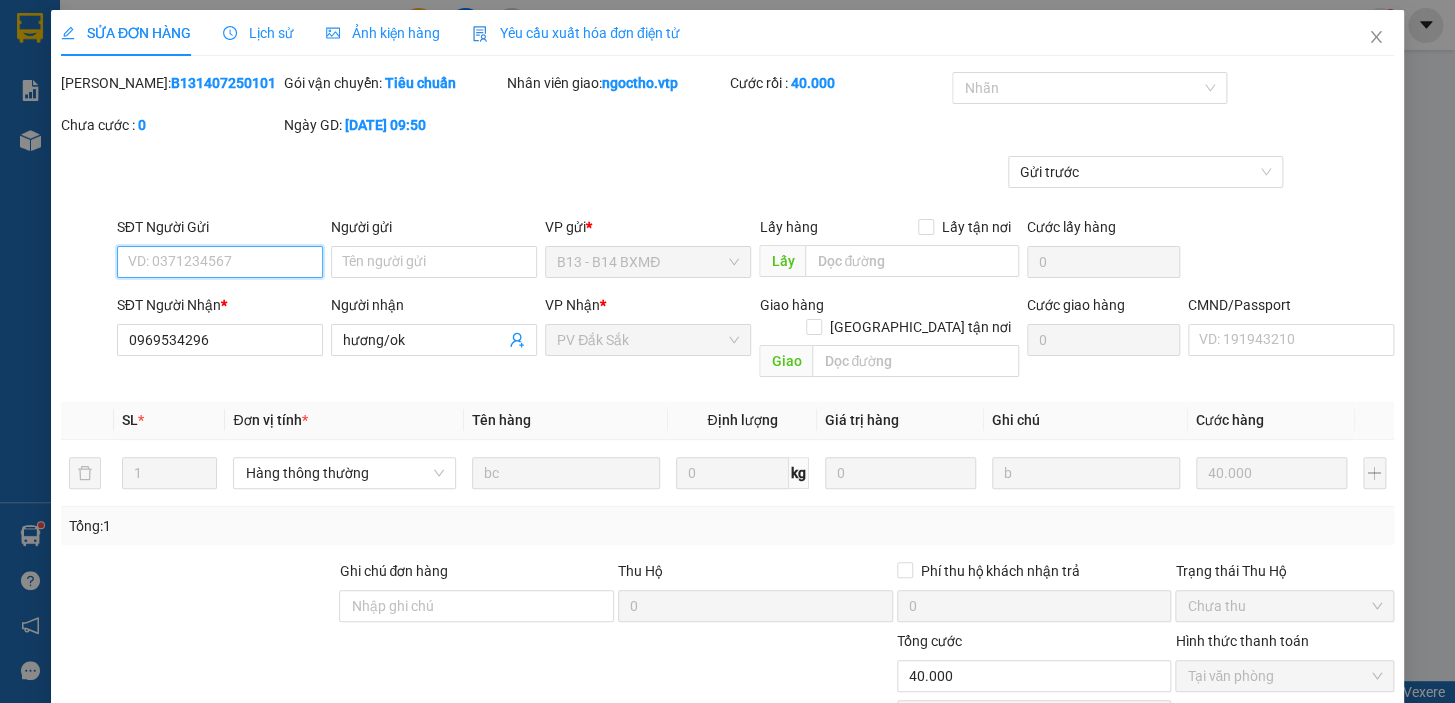 type on "2.000" 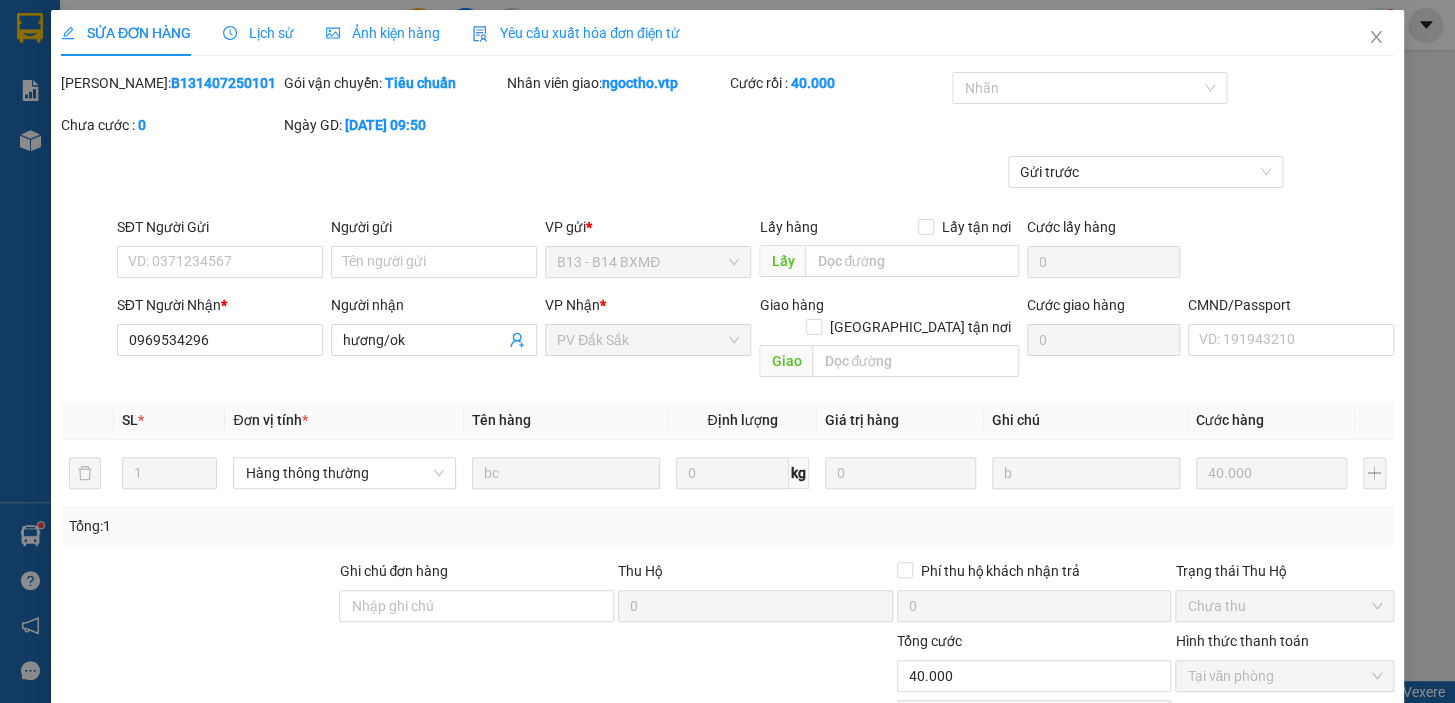 drag, startPoint x: 220, startPoint y: 76, endPoint x: 112, endPoint y: 88, distance: 108.66462 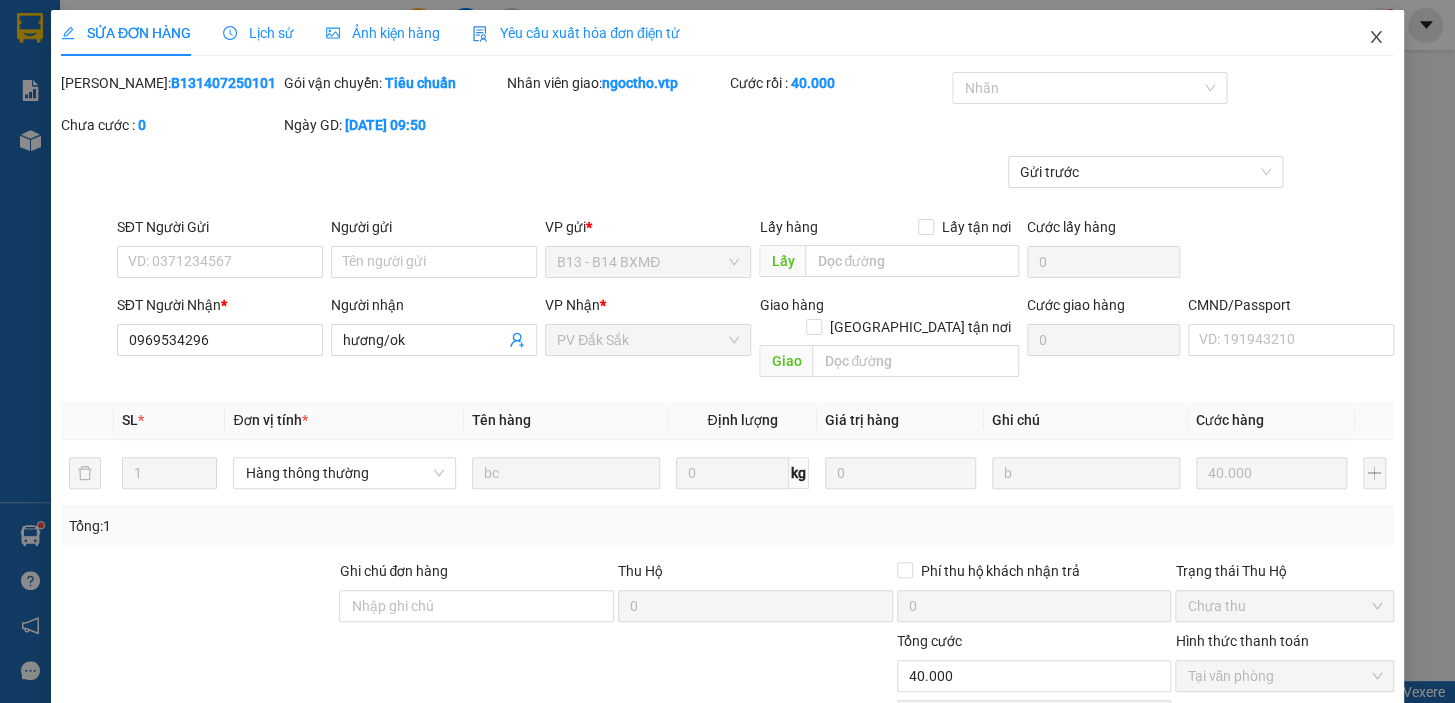 click 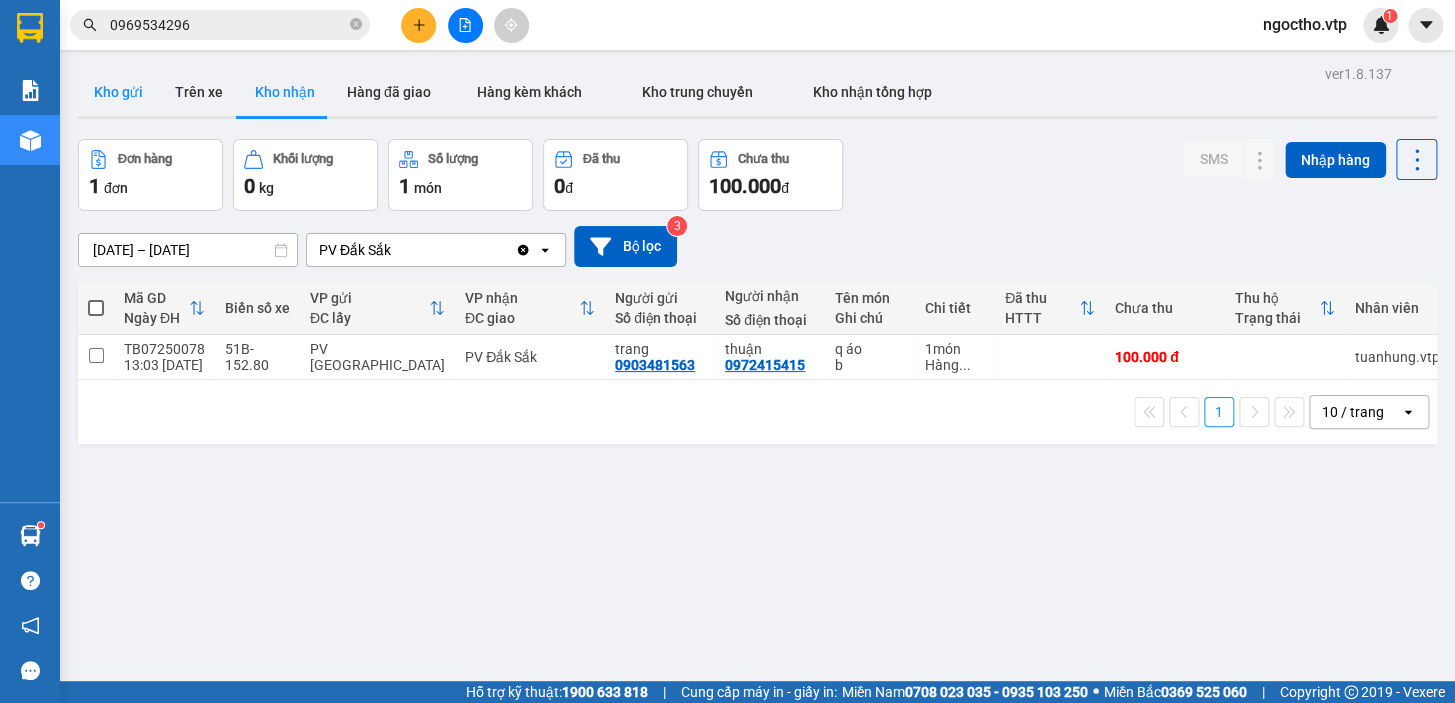 click on "Kho gửi" at bounding box center (118, 92) 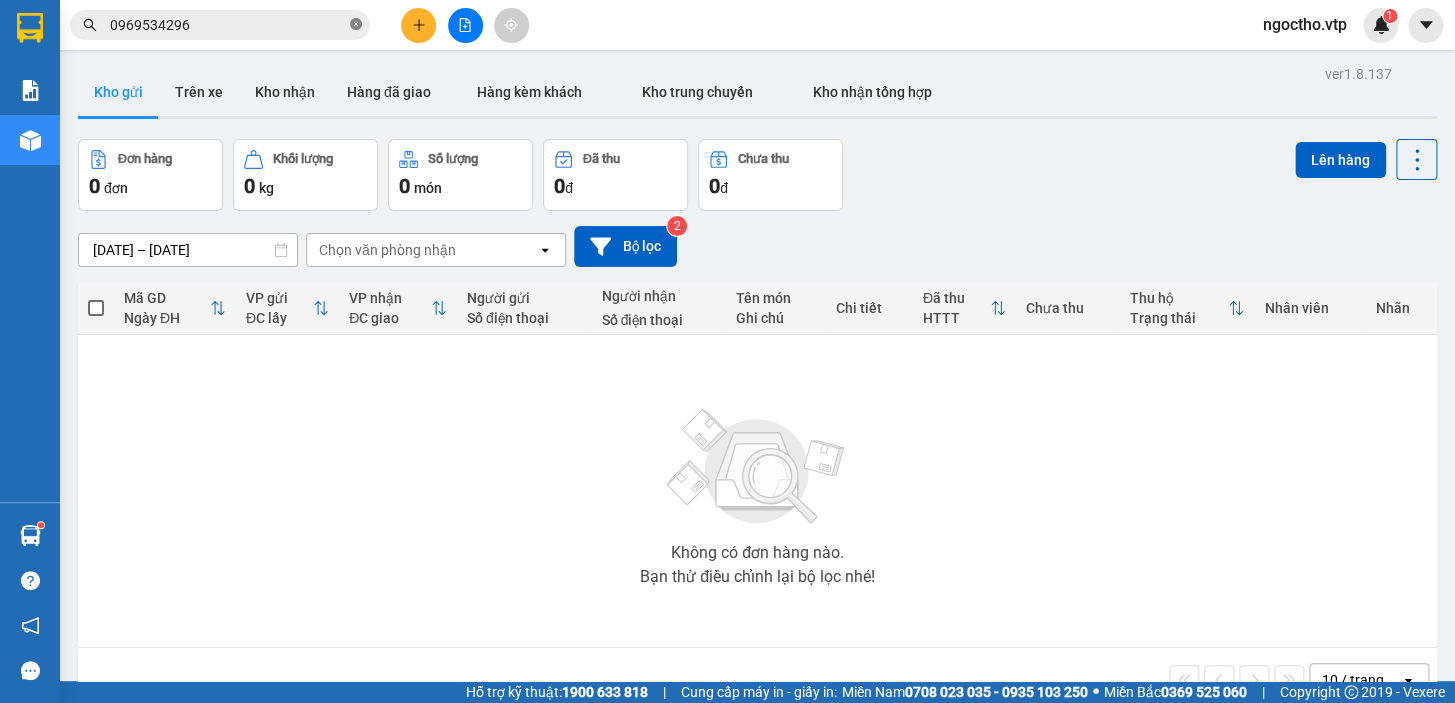 click 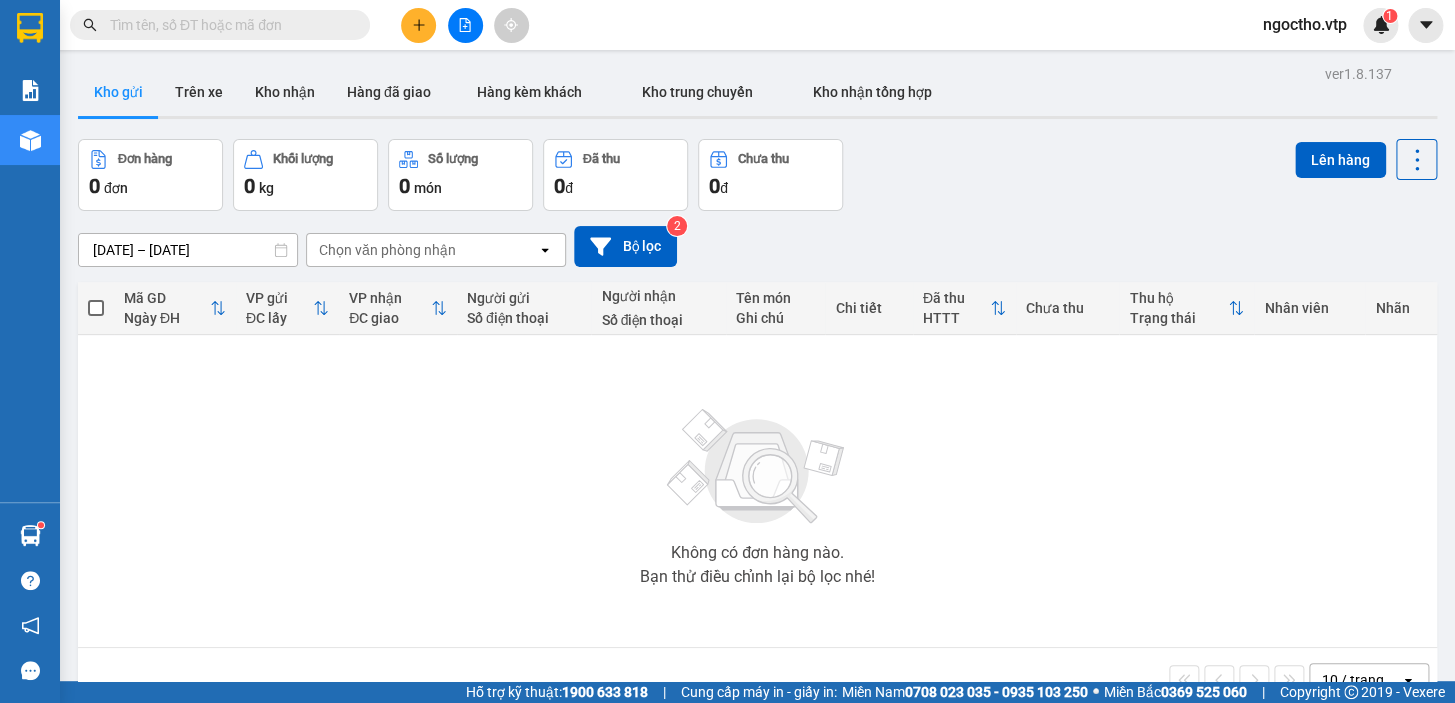click on "Kho gửi" at bounding box center (118, 92) 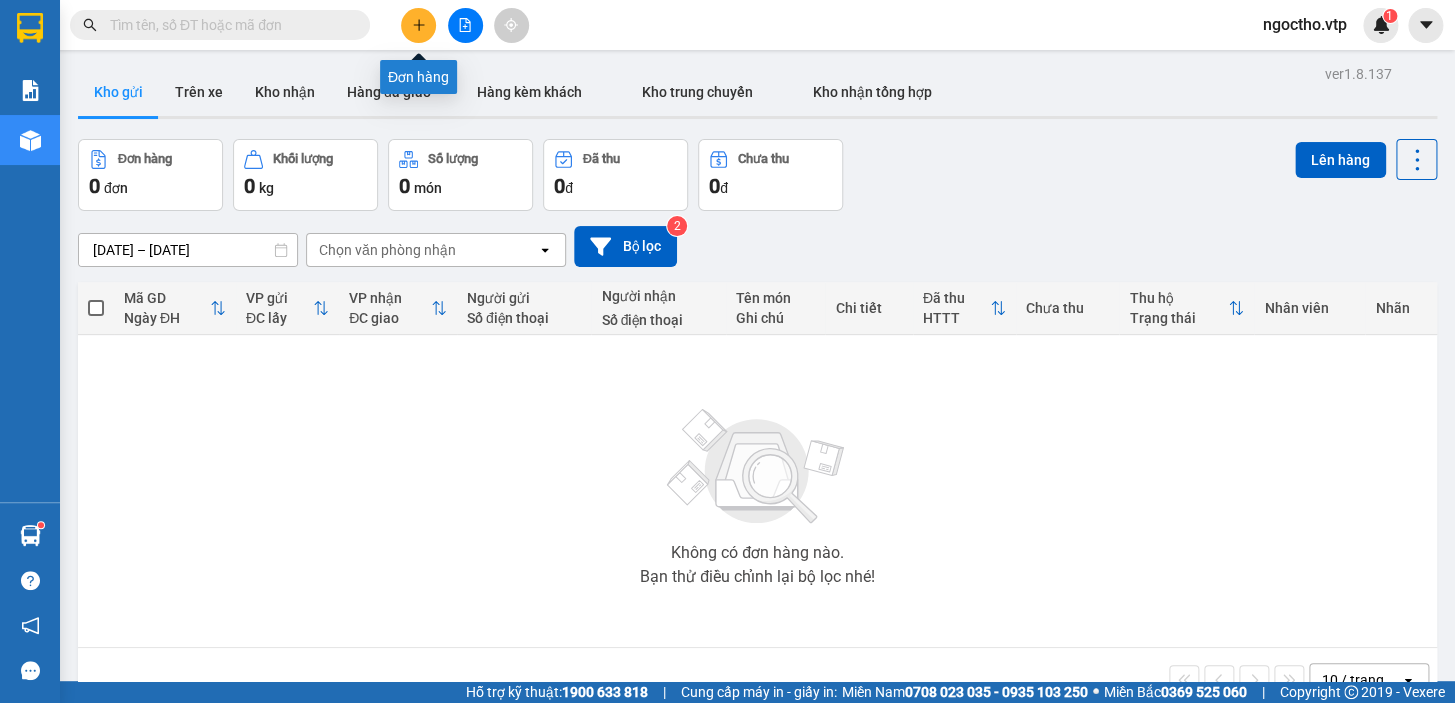 click 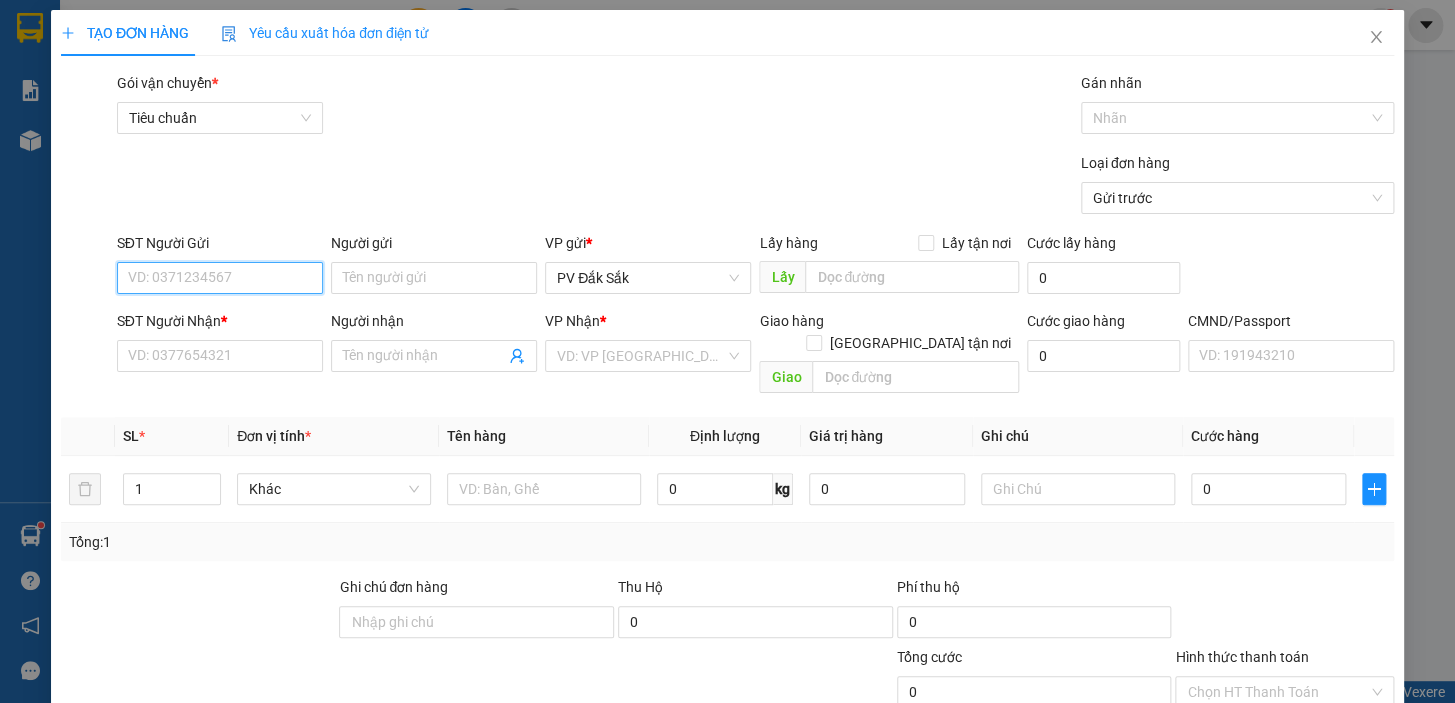 click on "SĐT Người Gửi" at bounding box center [220, 278] 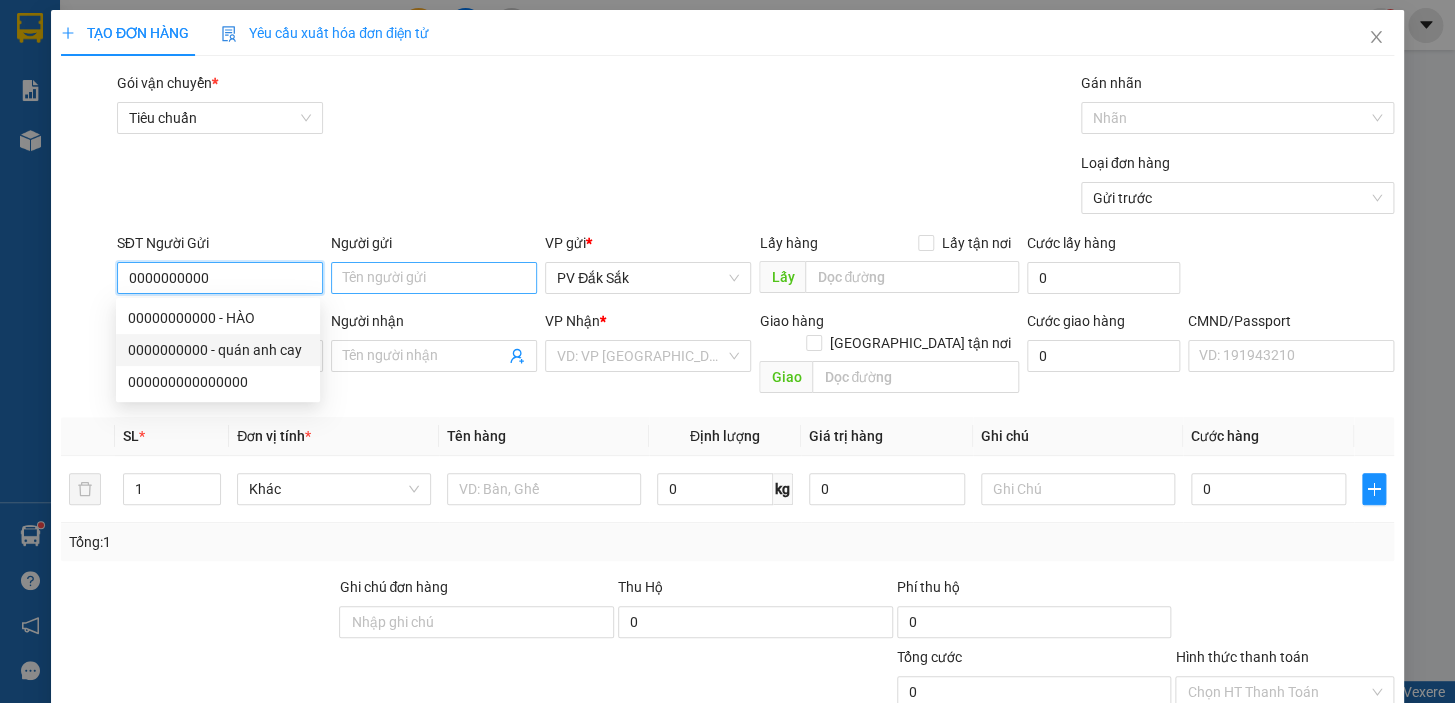 type on "0000000000" 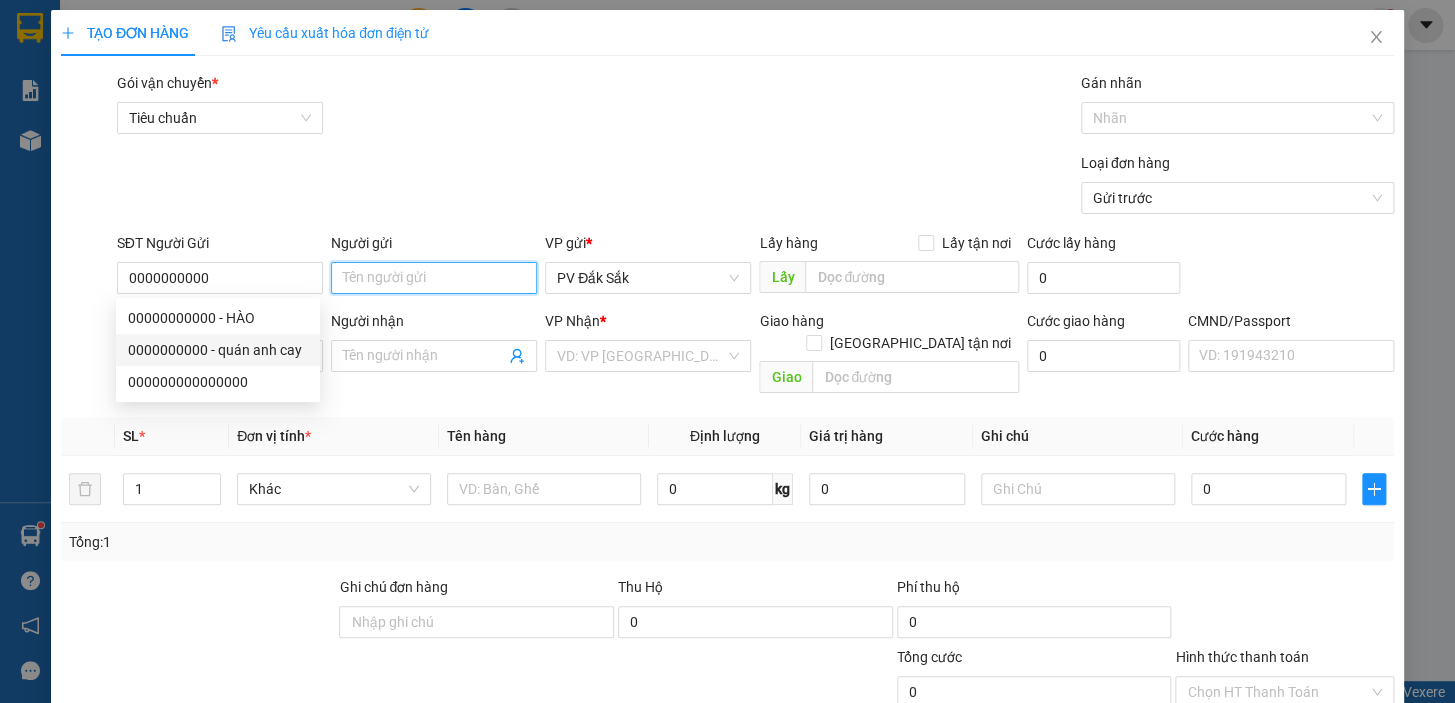 click on "Người gửi" at bounding box center [434, 278] 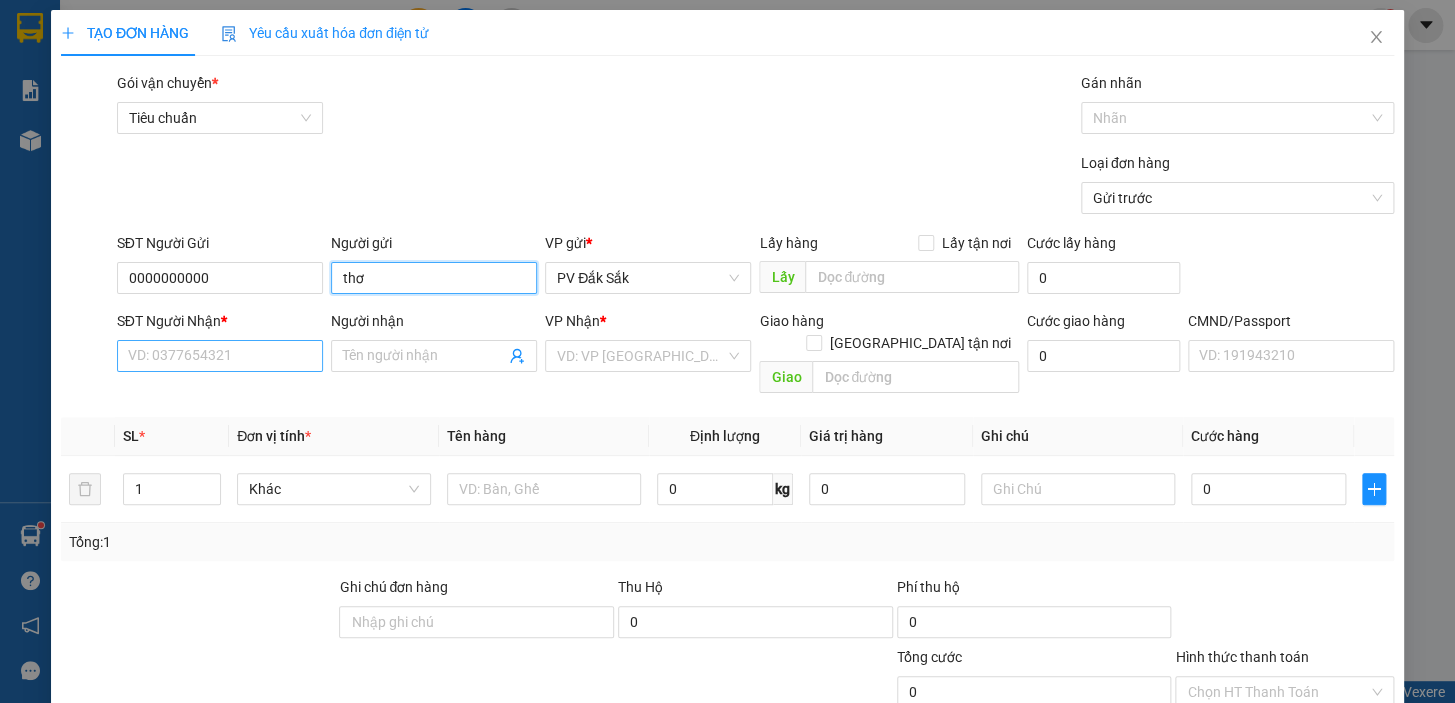 type on "thơ" 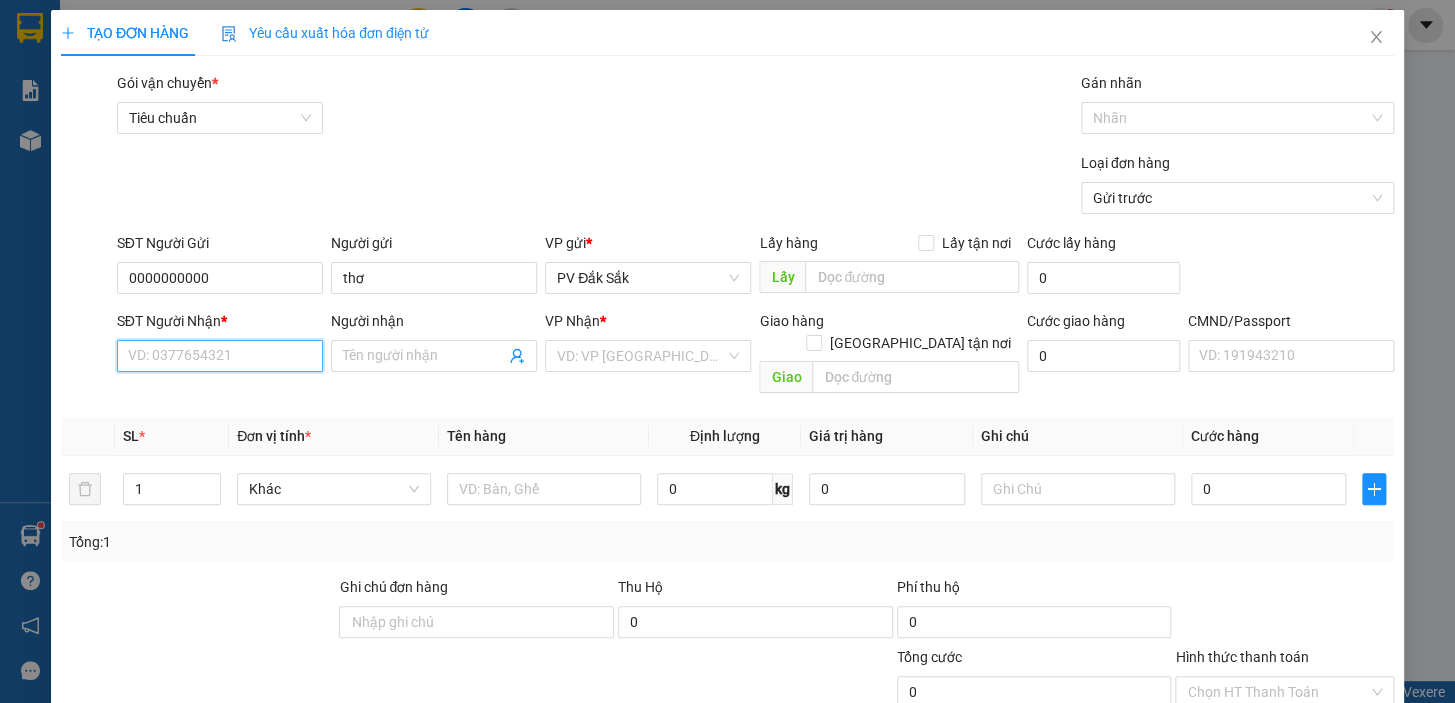 click on "SĐT Người Nhận  *" at bounding box center [220, 356] 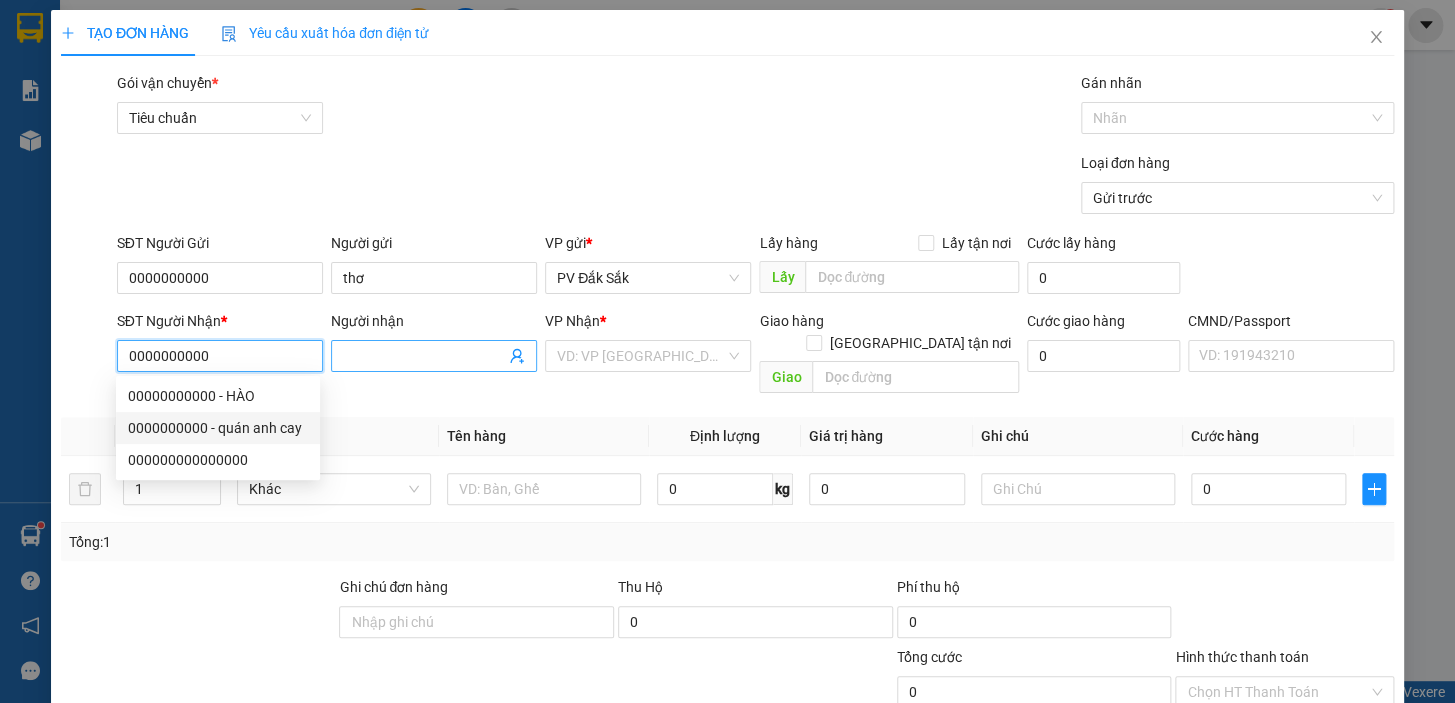 type on "0000000000" 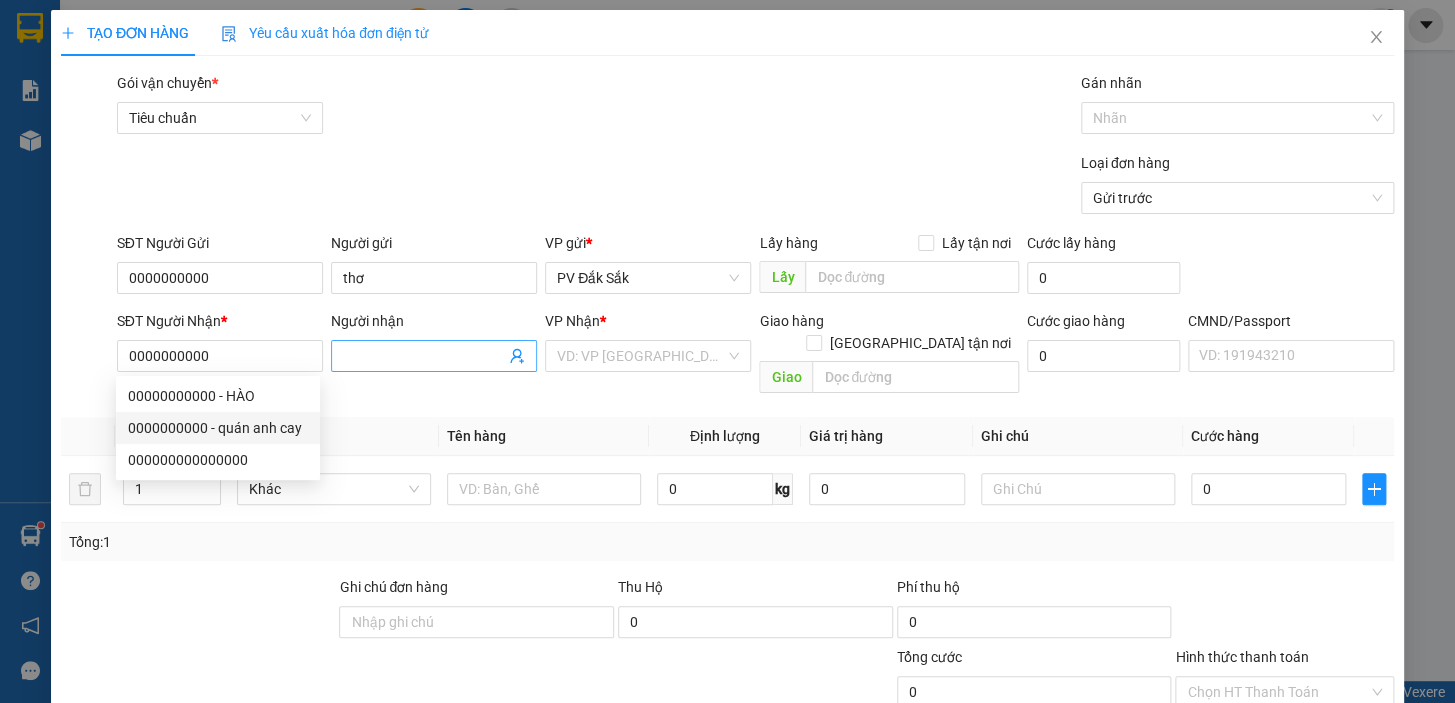 click on "Người nhận" at bounding box center [424, 356] 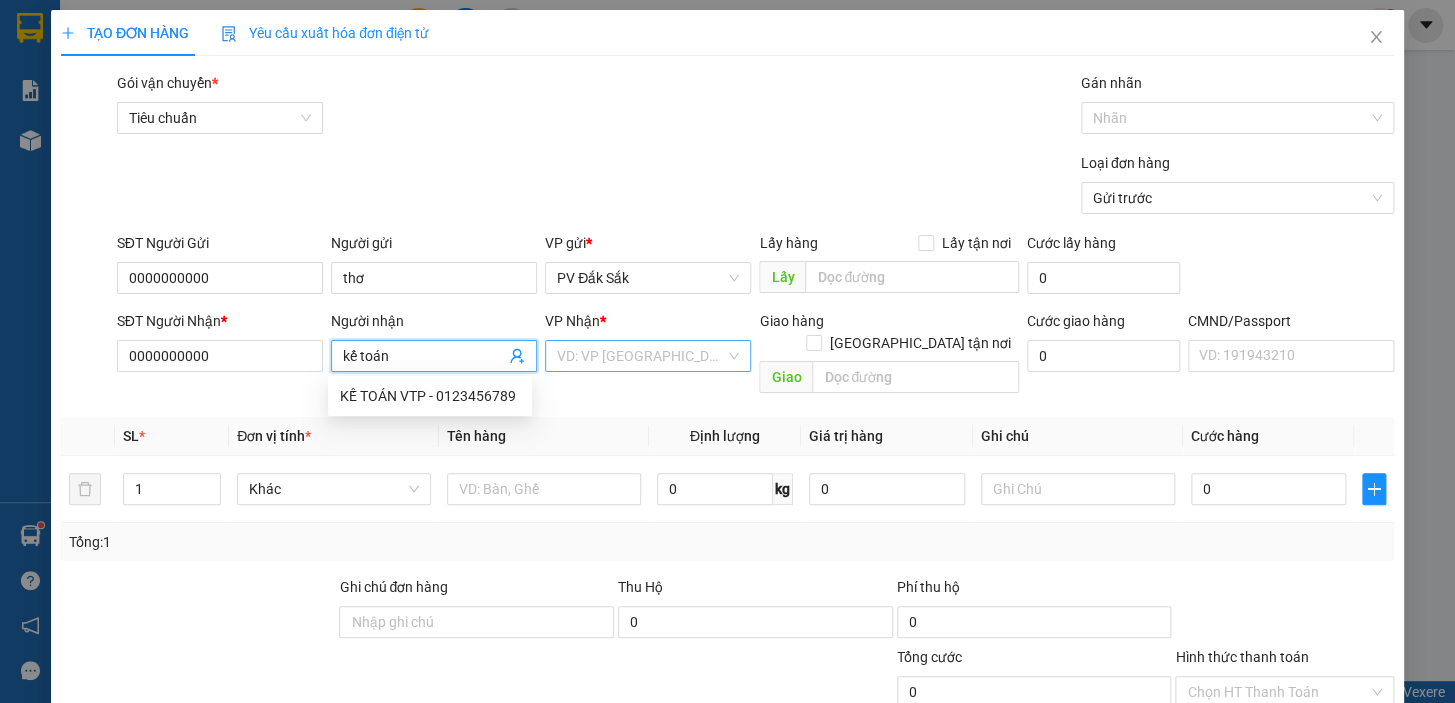 type on "kế toán" 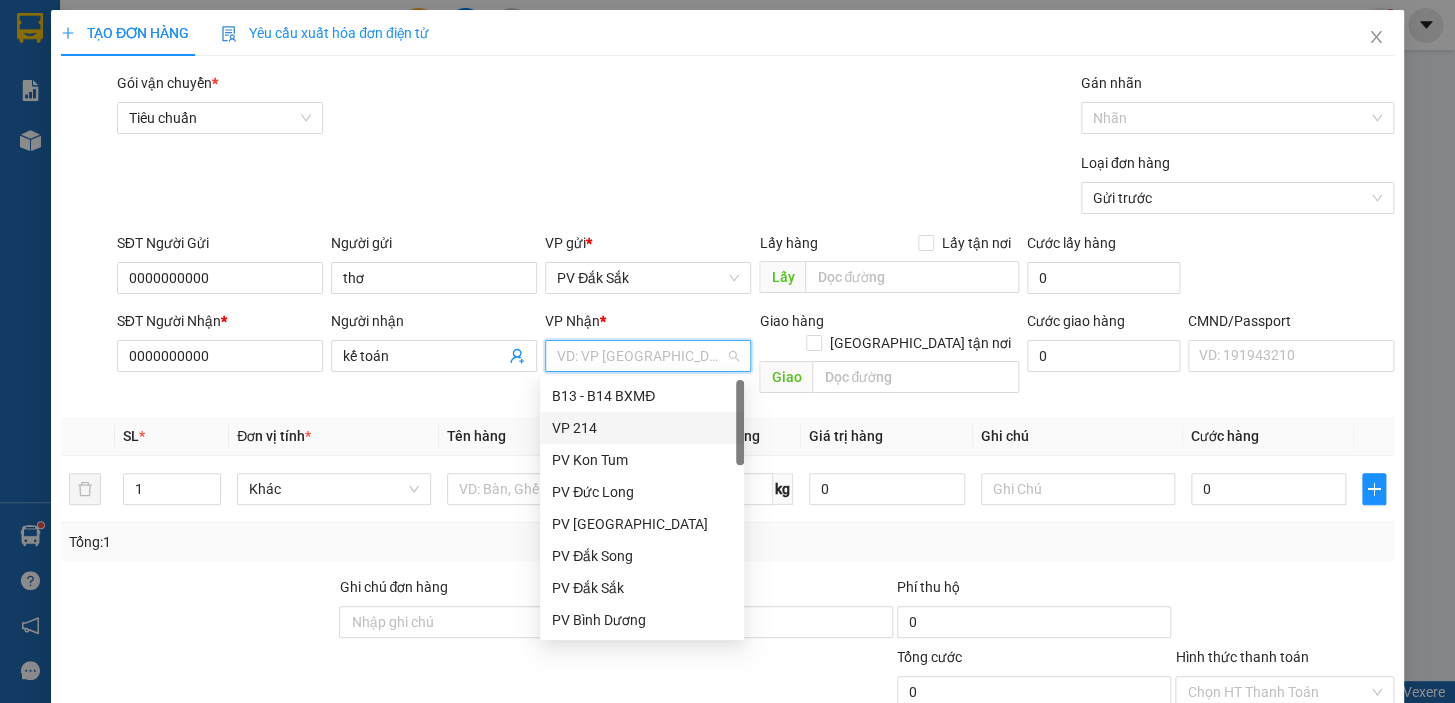 drag, startPoint x: 602, startPoint y: 439, endPoint x: 687, endPoint y: 391, distance: 97.6166 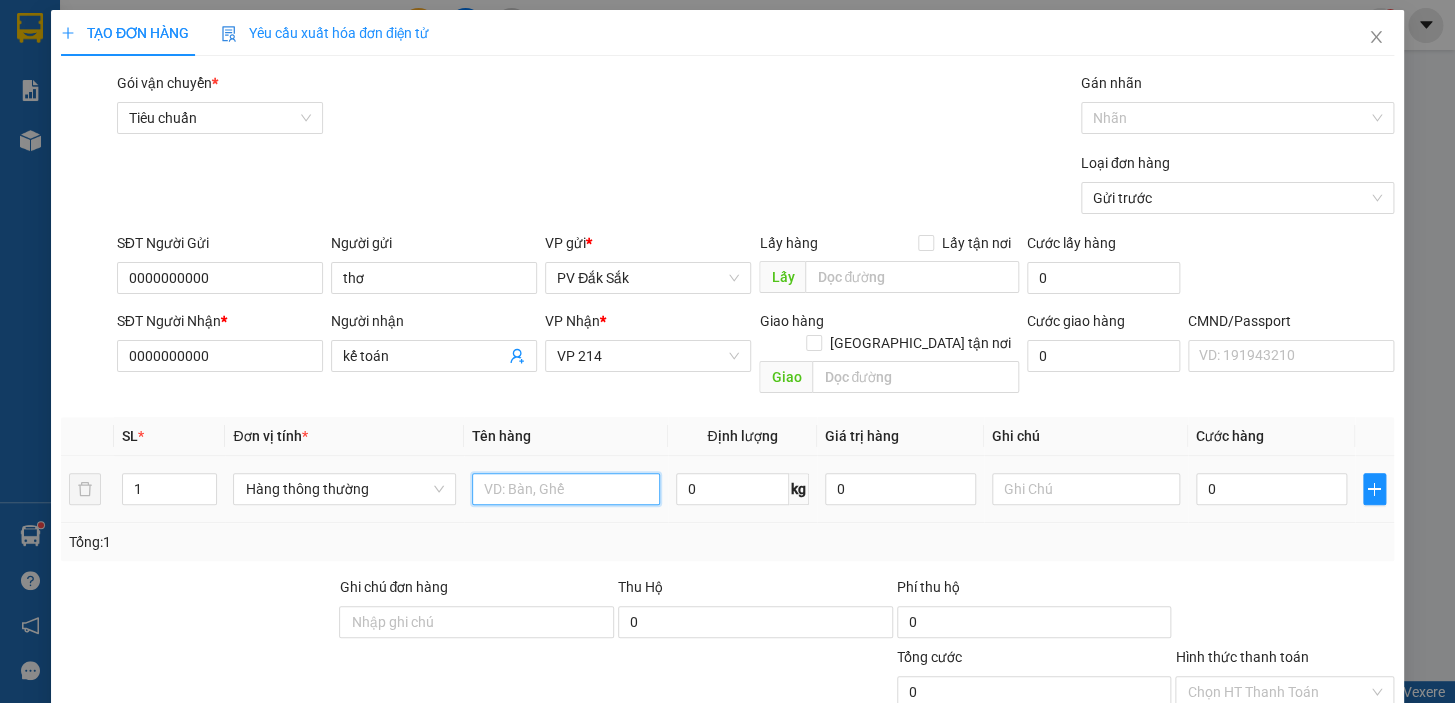 click at bounding box center [566, 489] 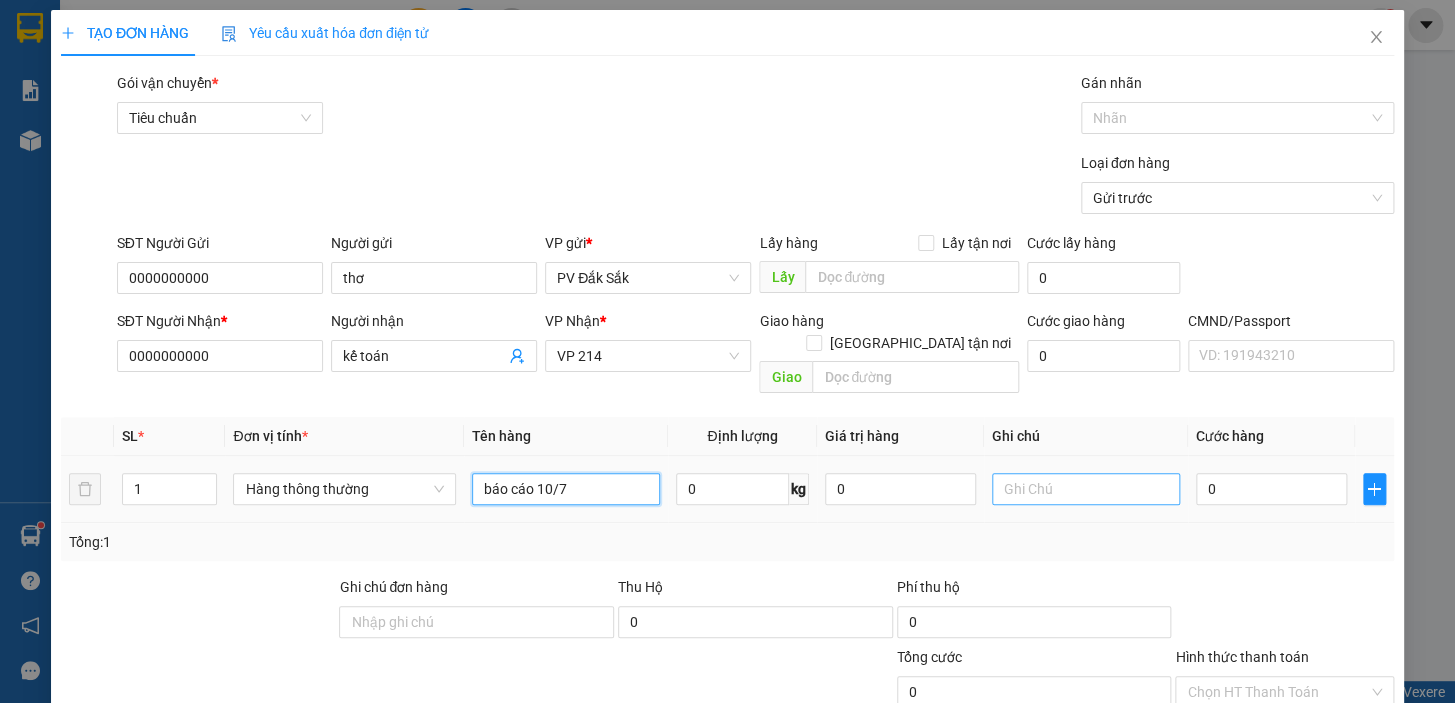 type on "báo cáo 10/7" 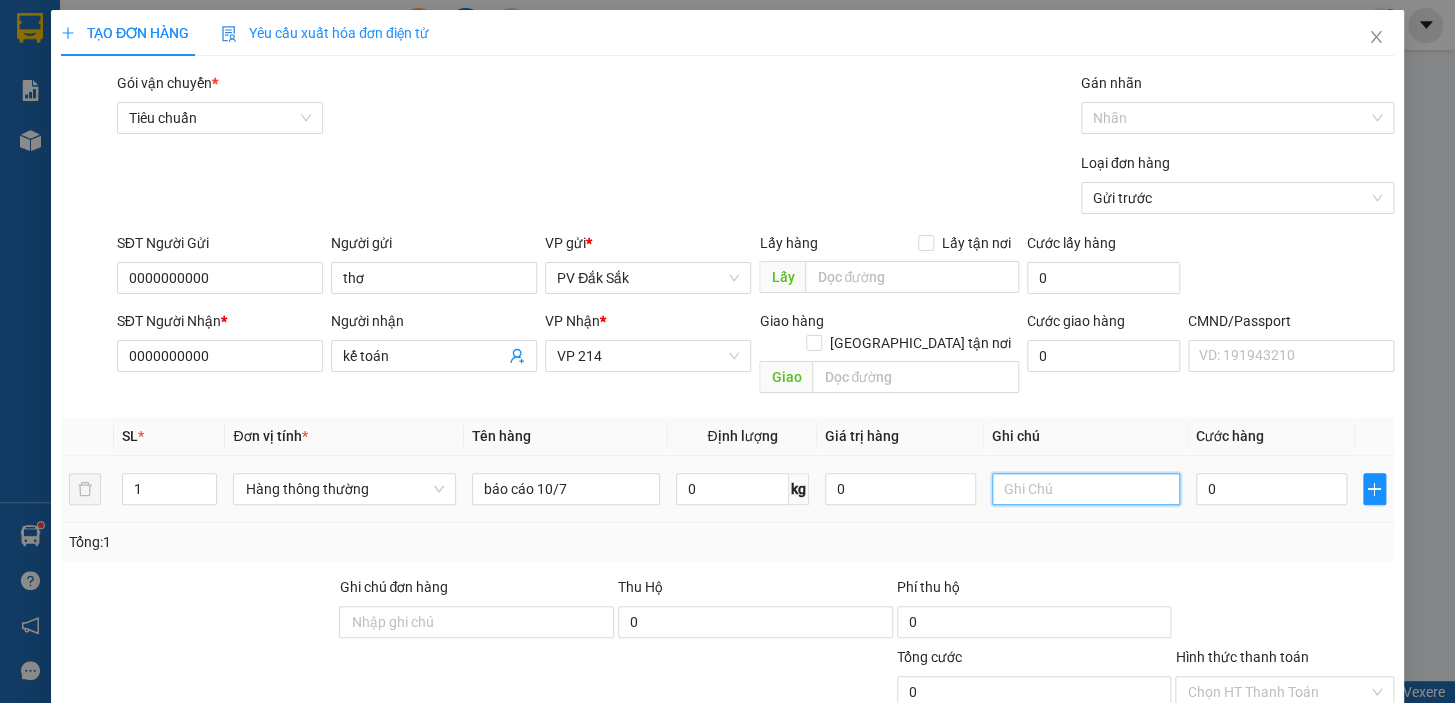 click at bounding box center [1086, 489] 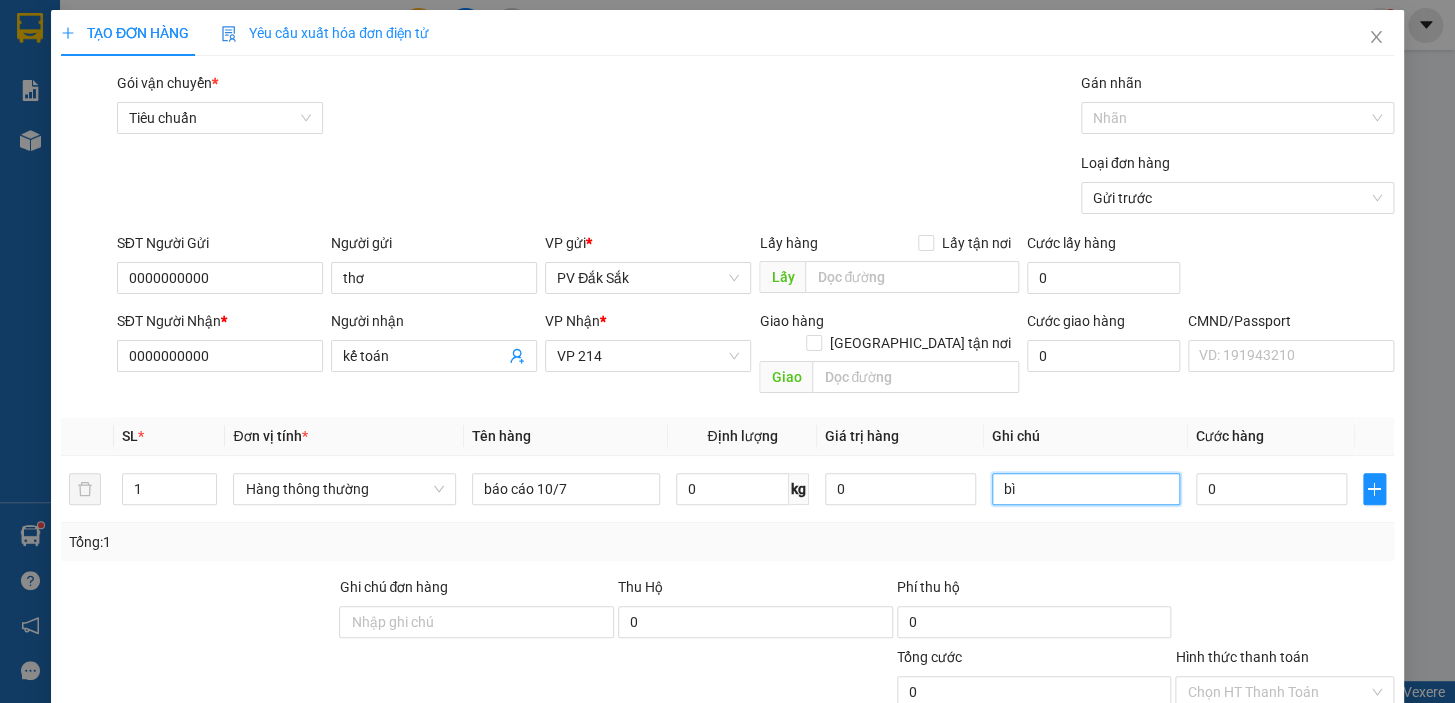 scroll, scrollTop: 258, scrollLeft: 0, axis: vertical 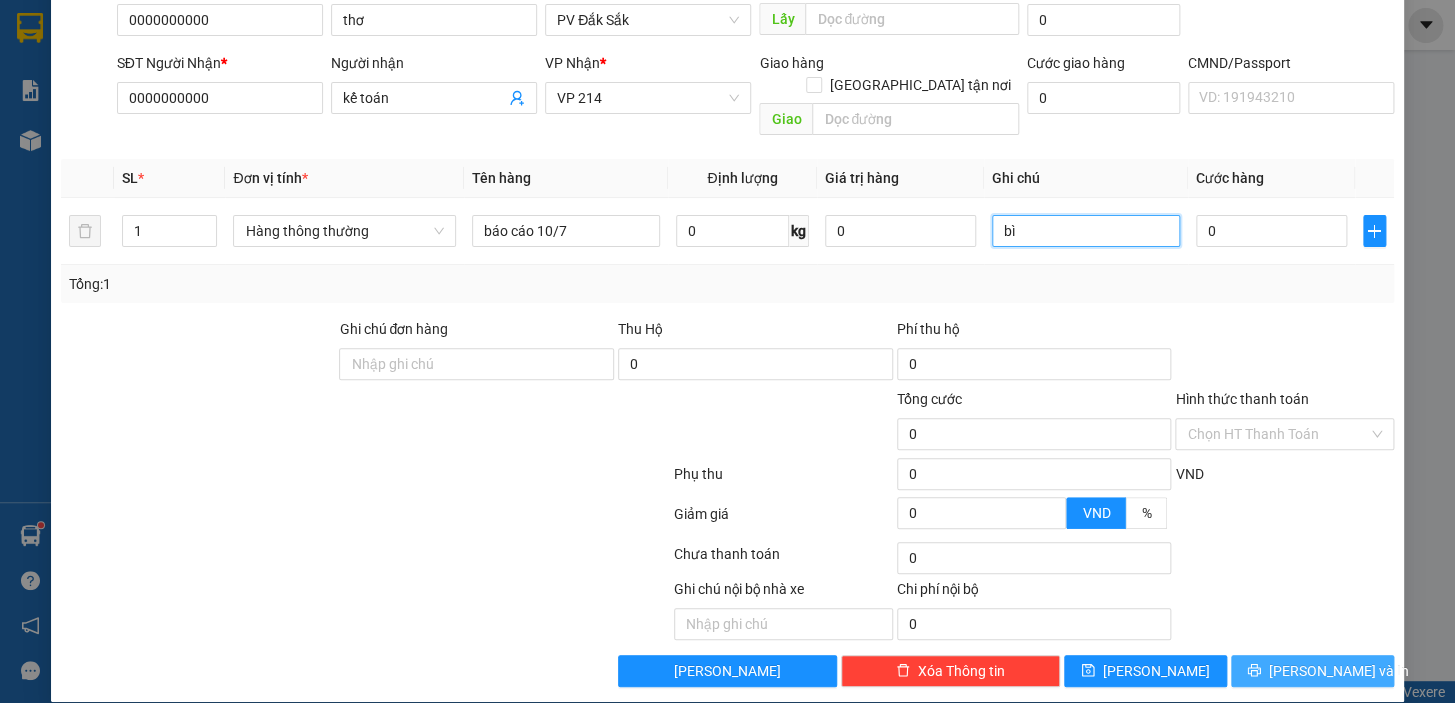 type on "bì" 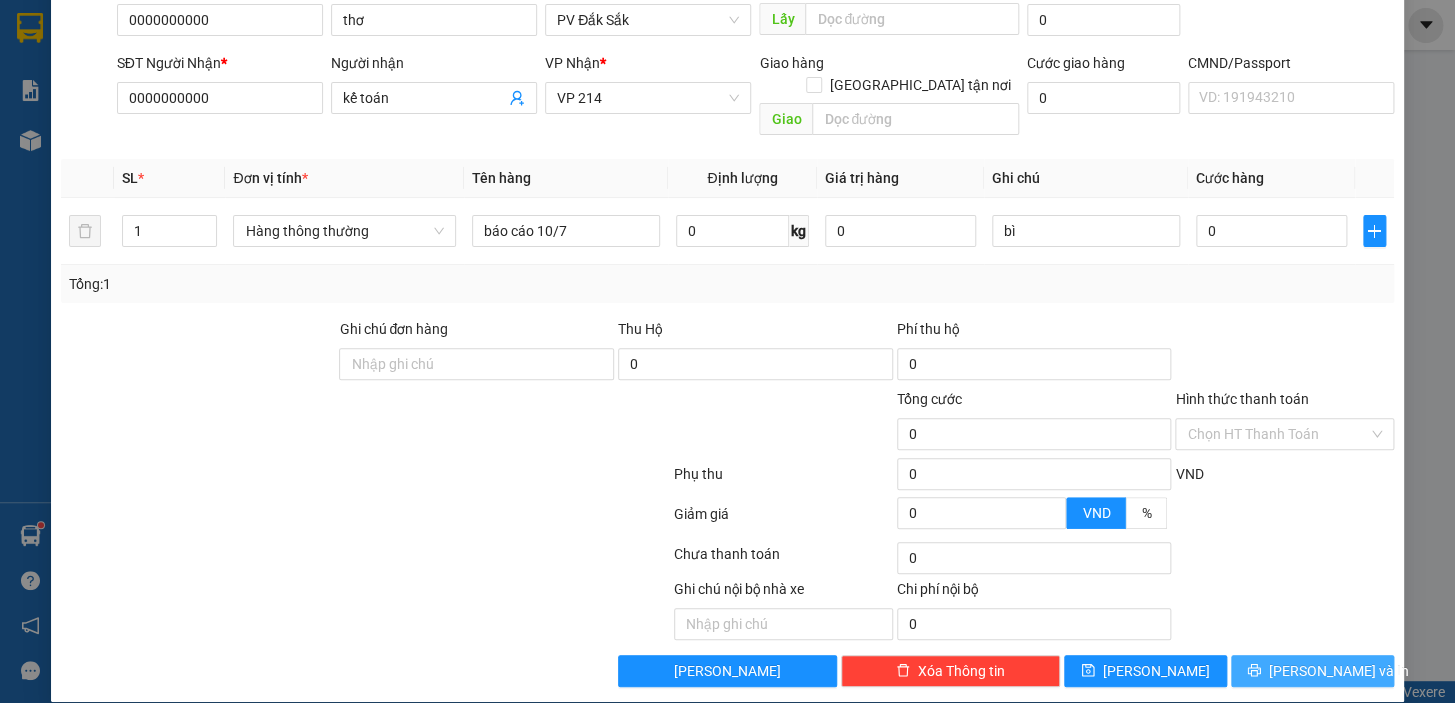 click on "Lưu và In" at bounding box center [1339, 671] 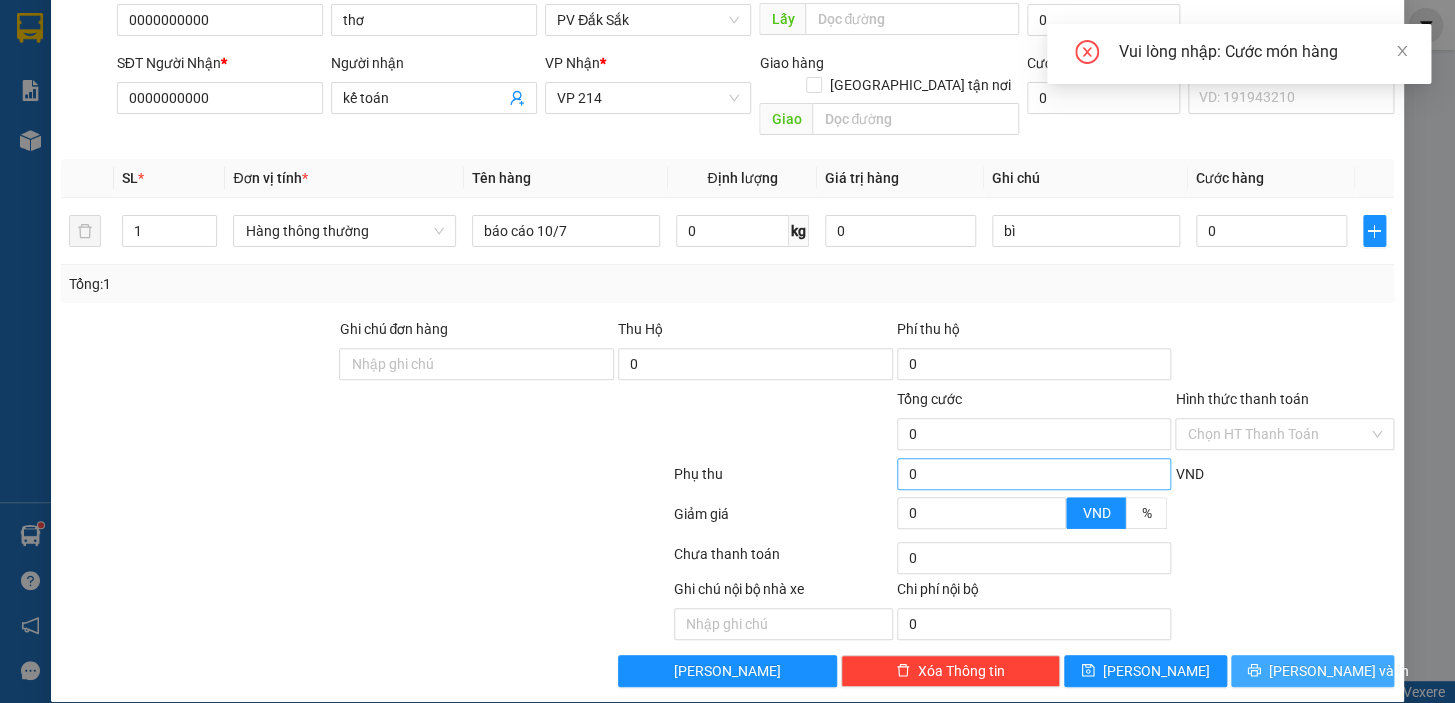 scroll, scrollTop: 167, scrollLeft: 0, axis: vertical 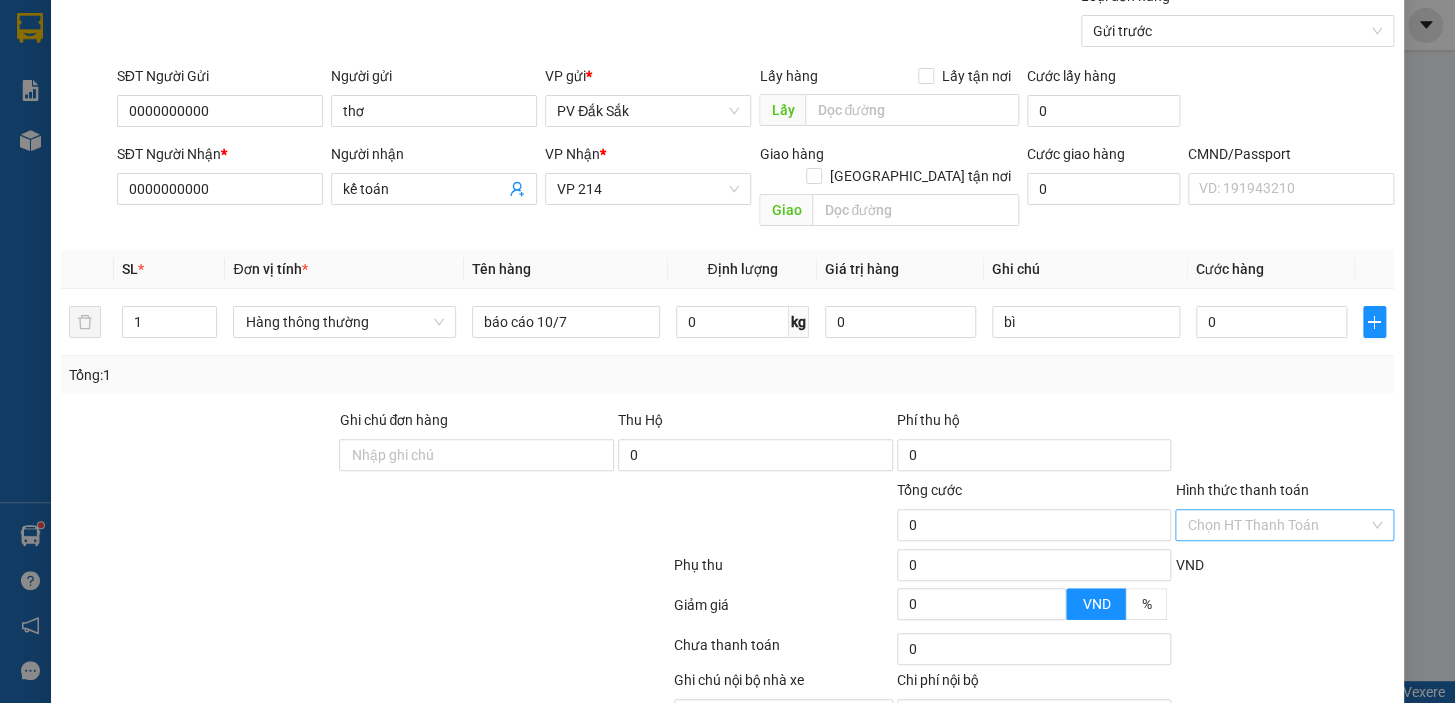 click on "Hình thức thanh toán" at bounding box center [1277, 525] 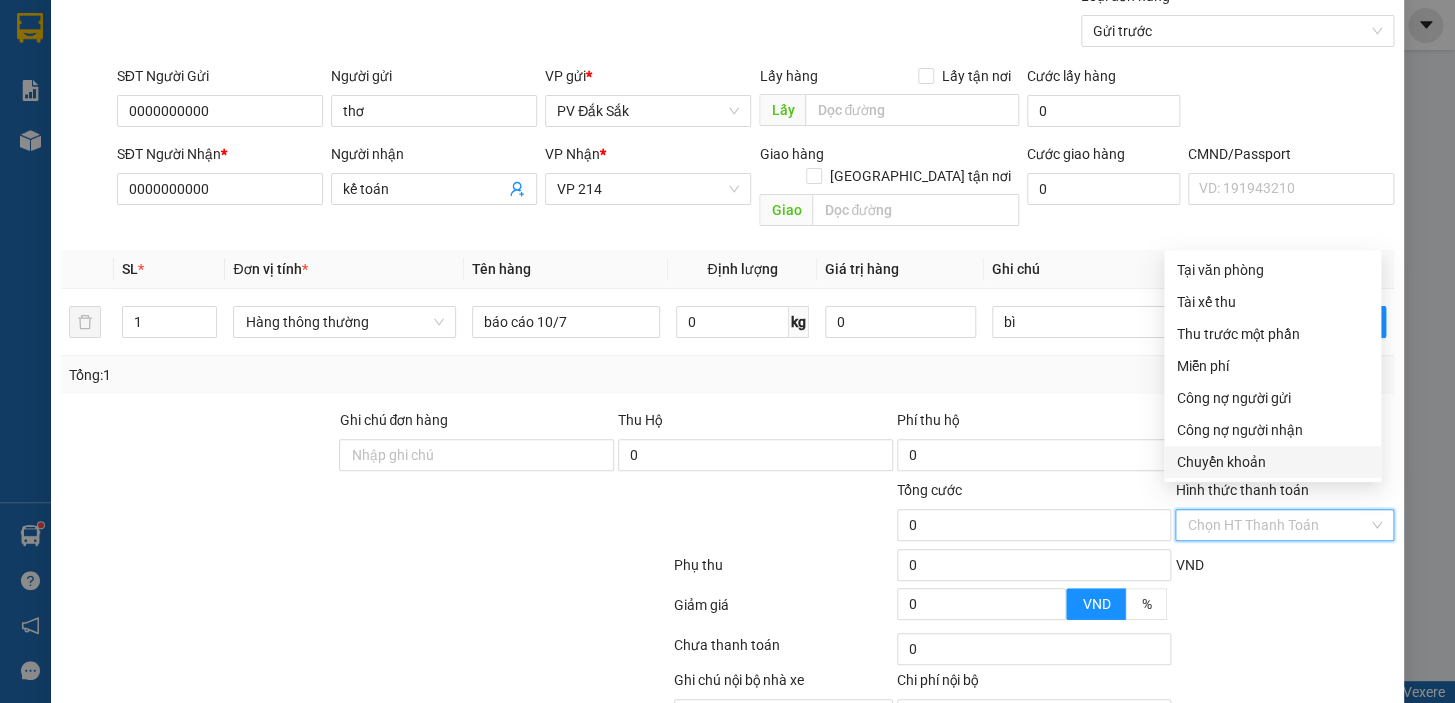 click on "Phí thu hộ" at bounding box center [1034, 424] 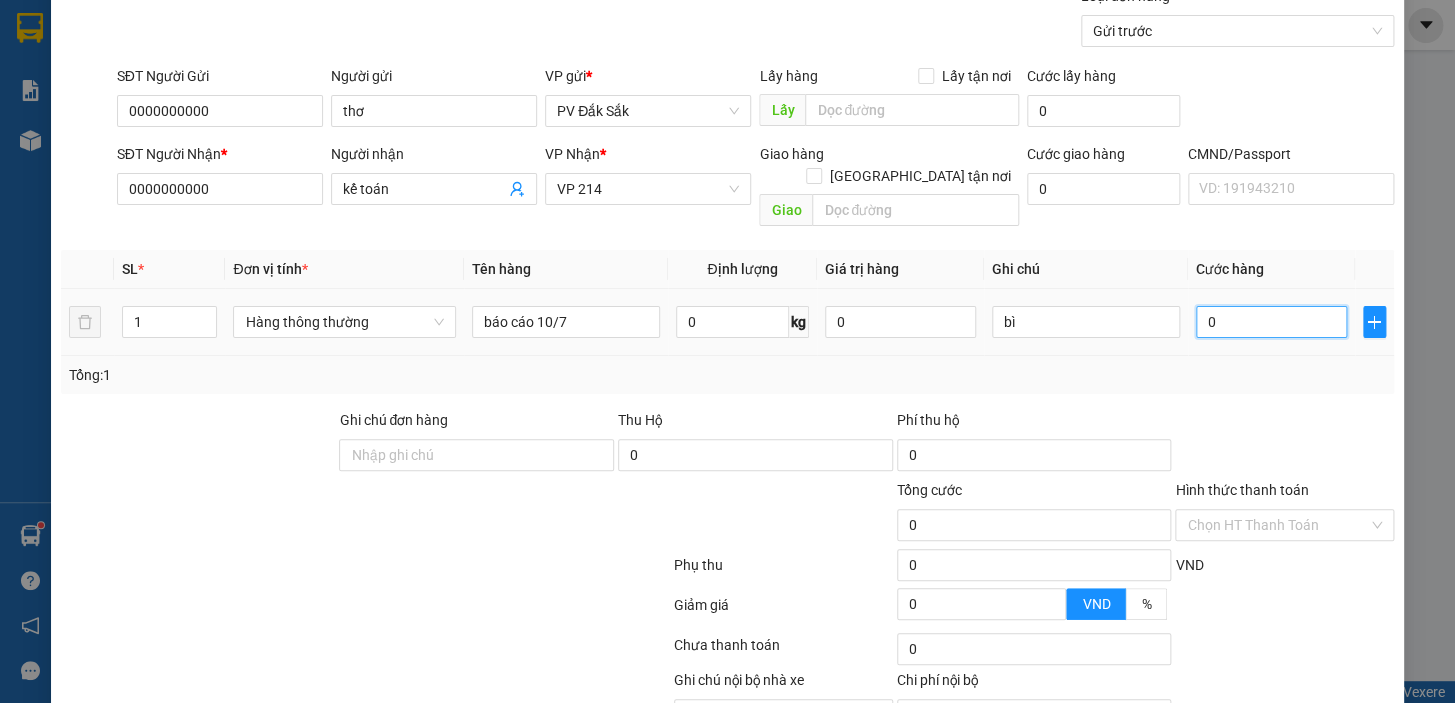click on "0" at bounding box center (1271, 322) 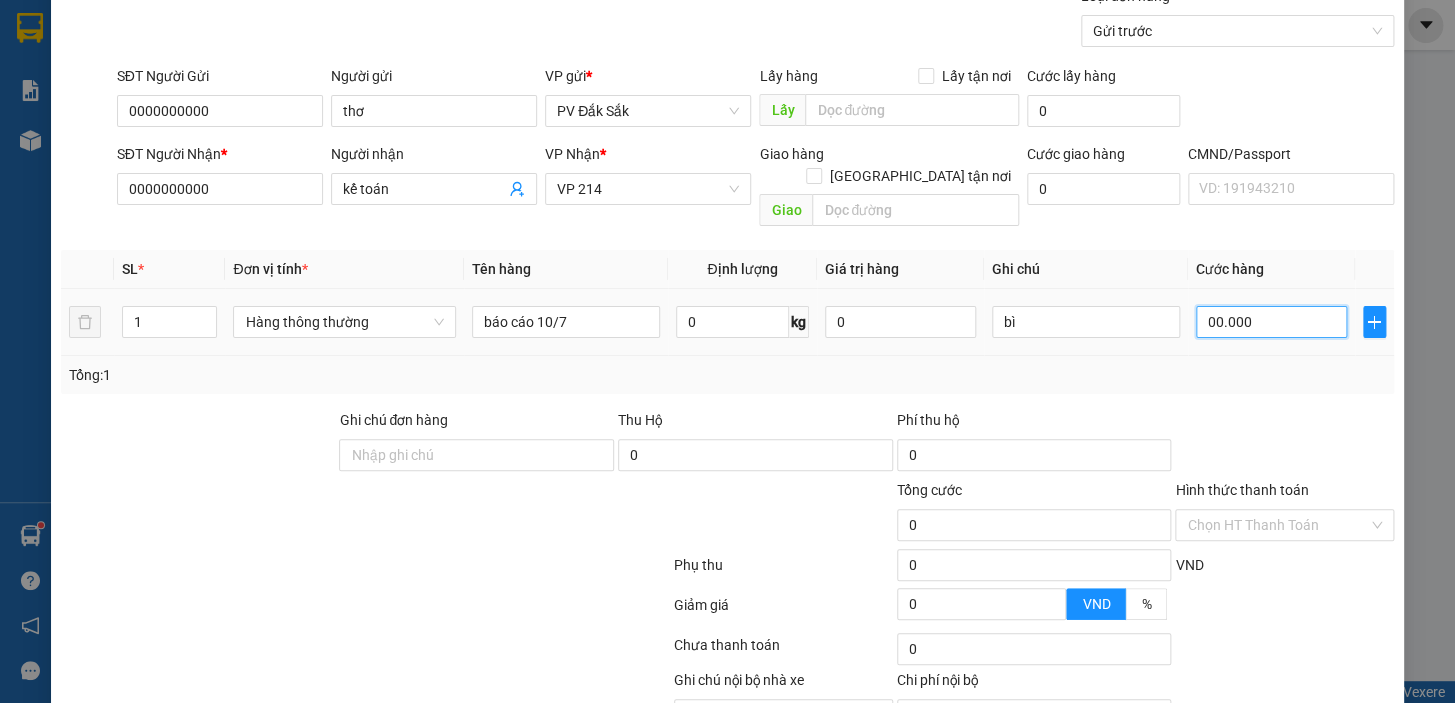 scroll, scrollTop: 258, scrollLeft: 0, axis: vertical 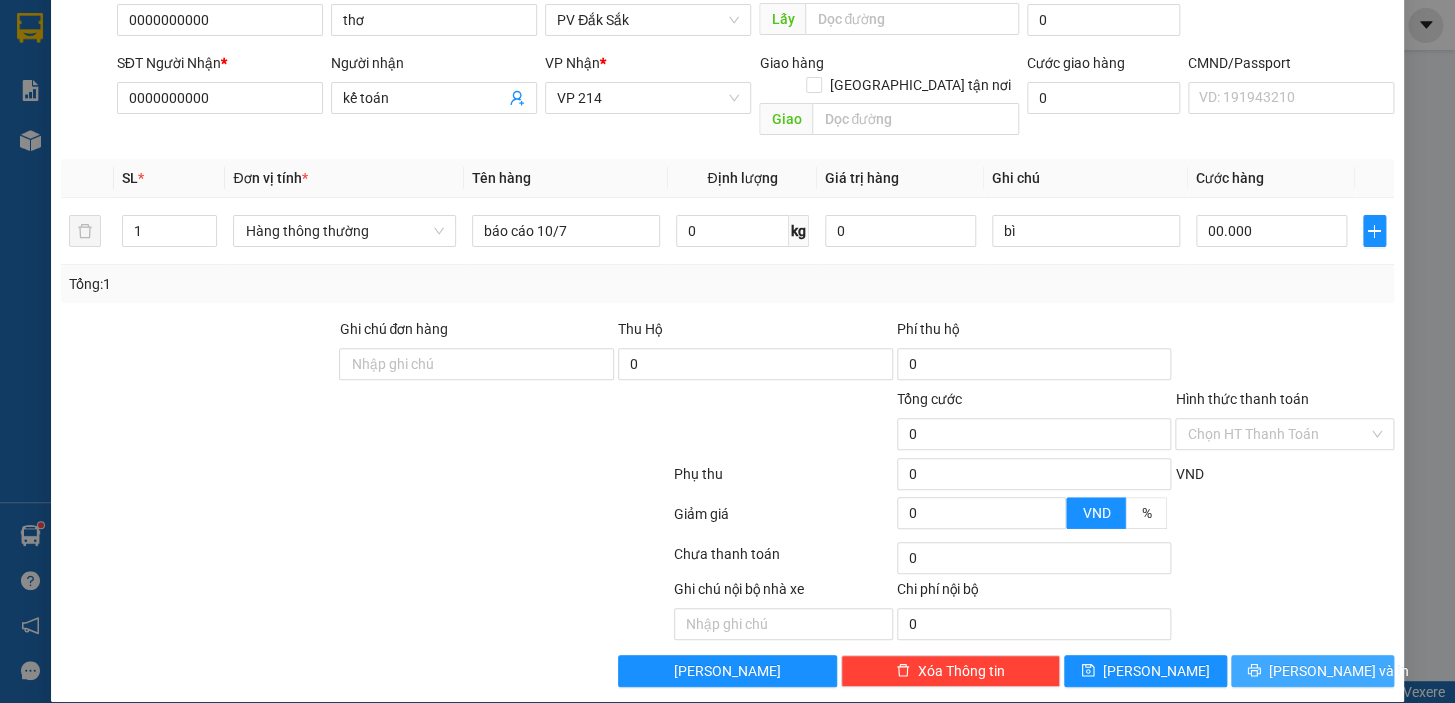 click on "Lưu và In" at bounding box center [1312, 671] 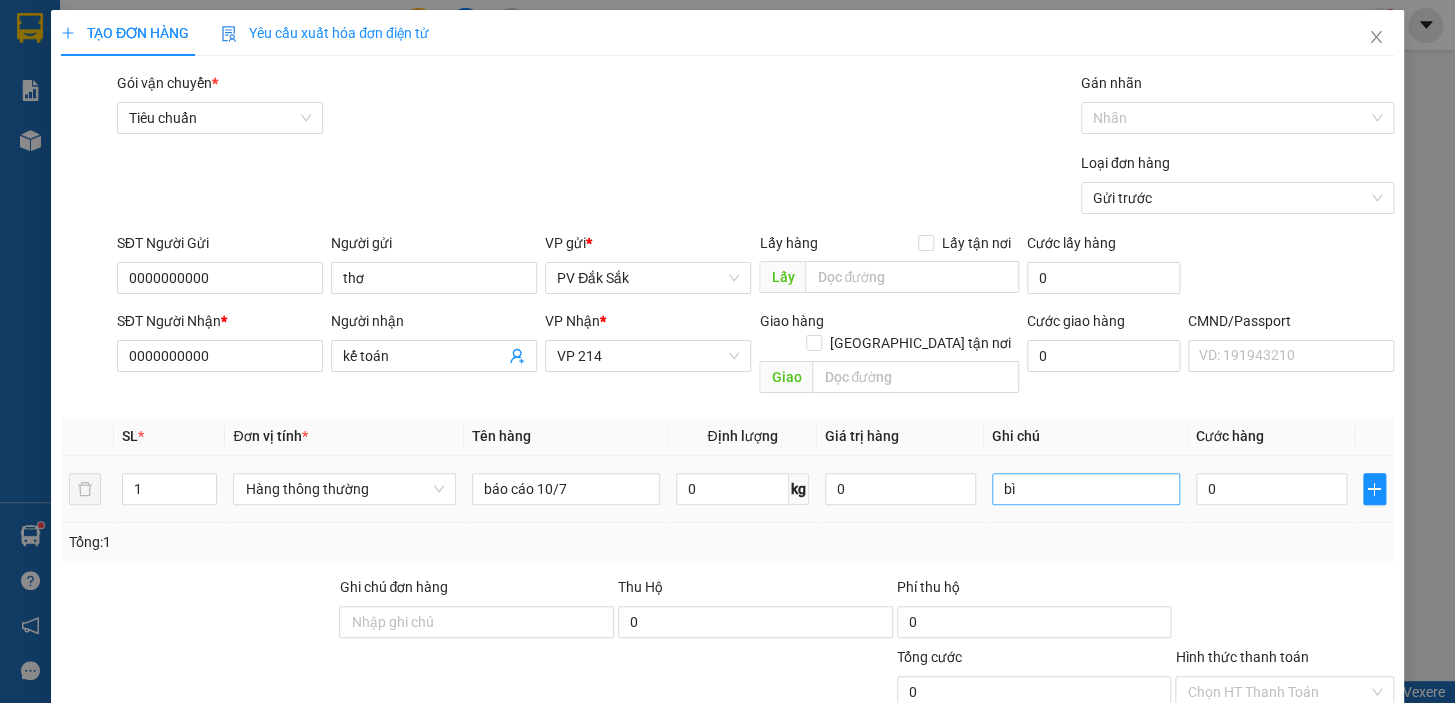 scroll, scrollTop: 90, scrollLeft: 0, axis: vertical 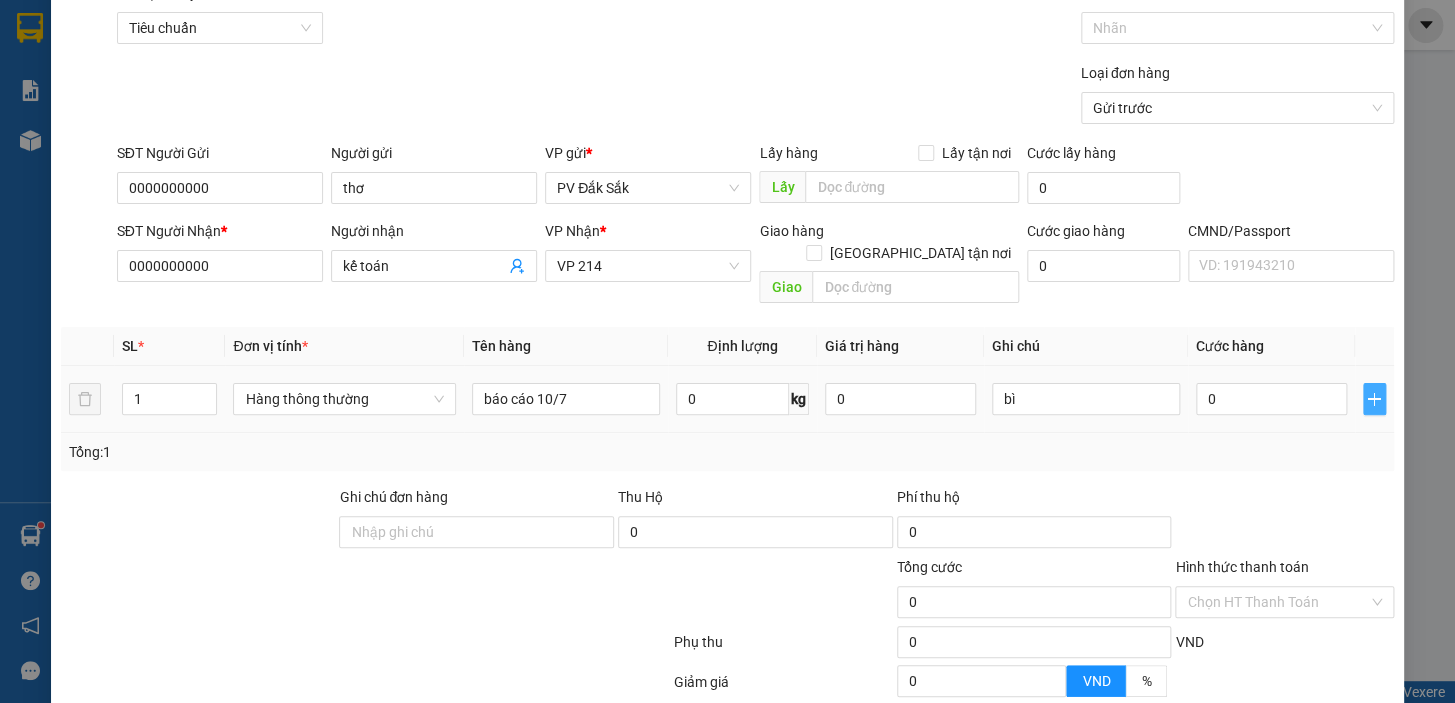 click at bounding box center (1374, 399) 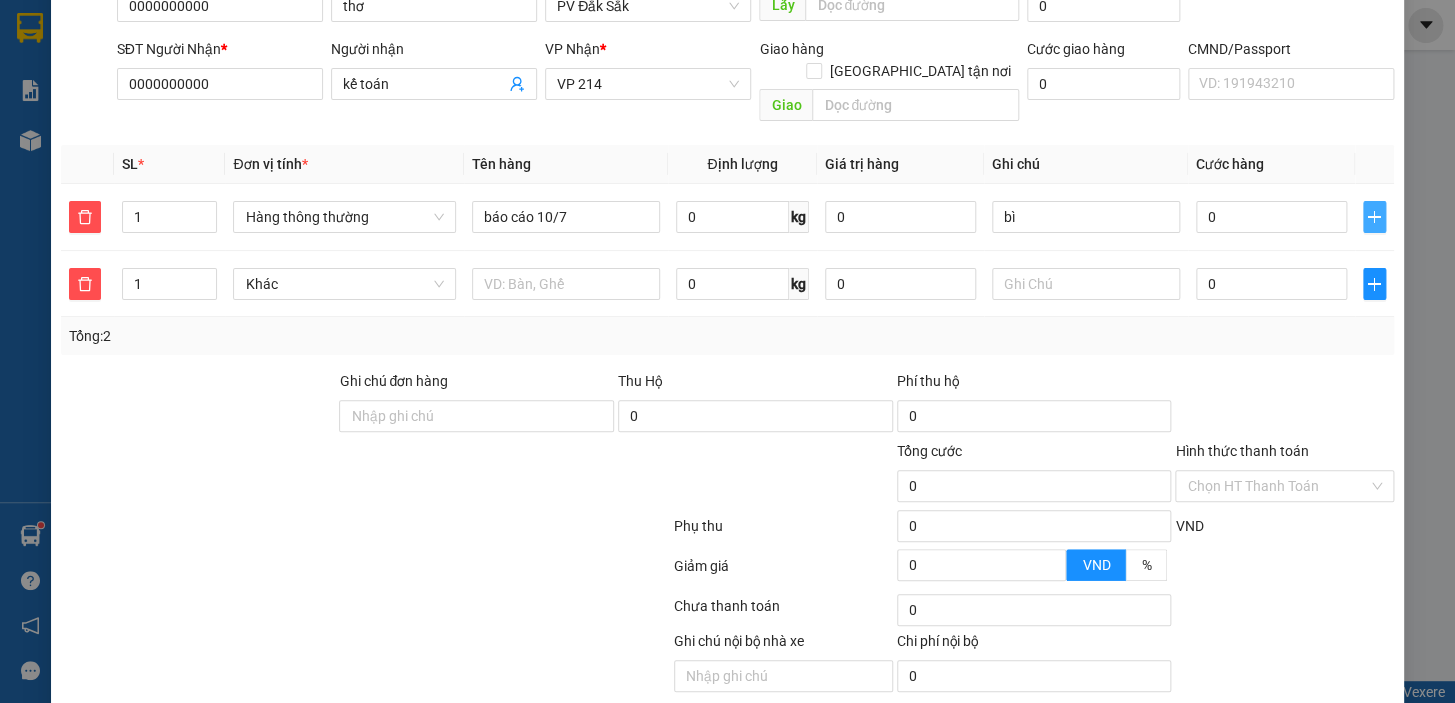 scroll, scrollTop: 324, scrollLeft: 0, axis: vertical 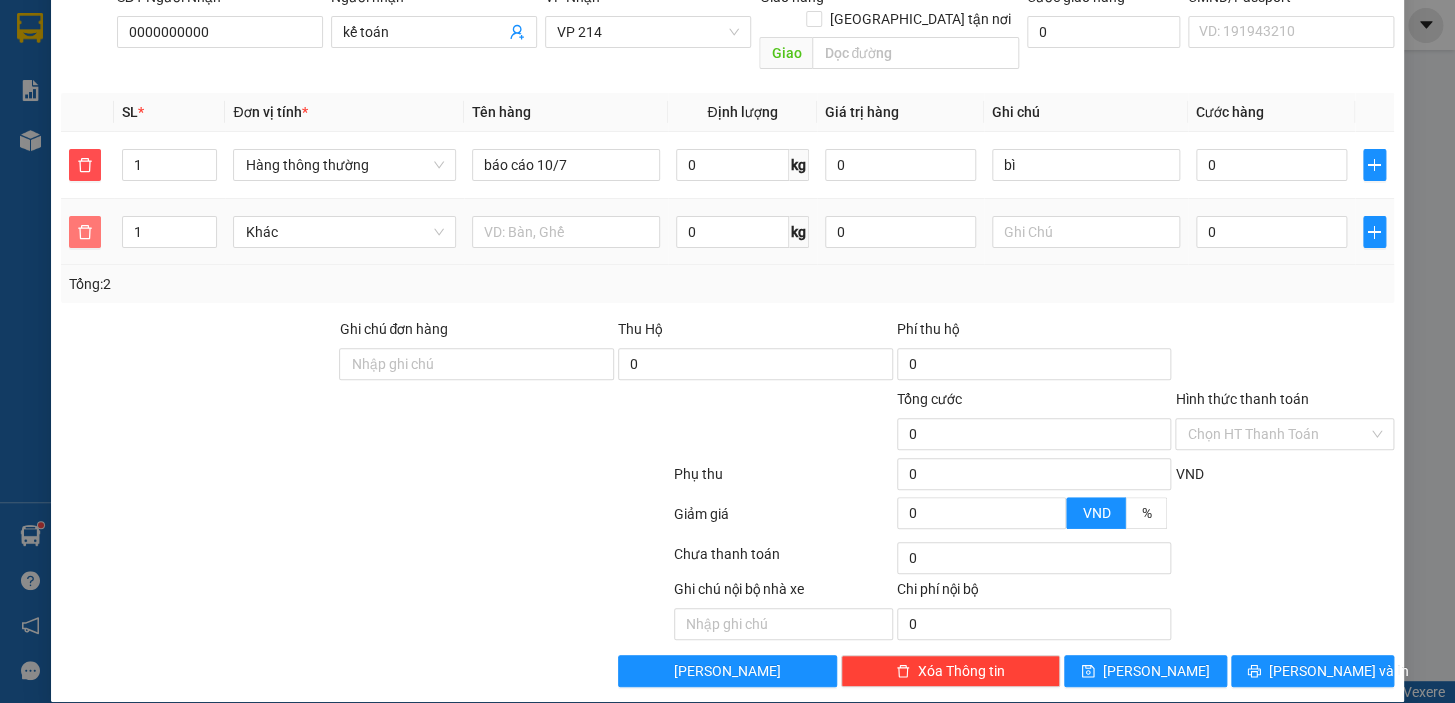 click 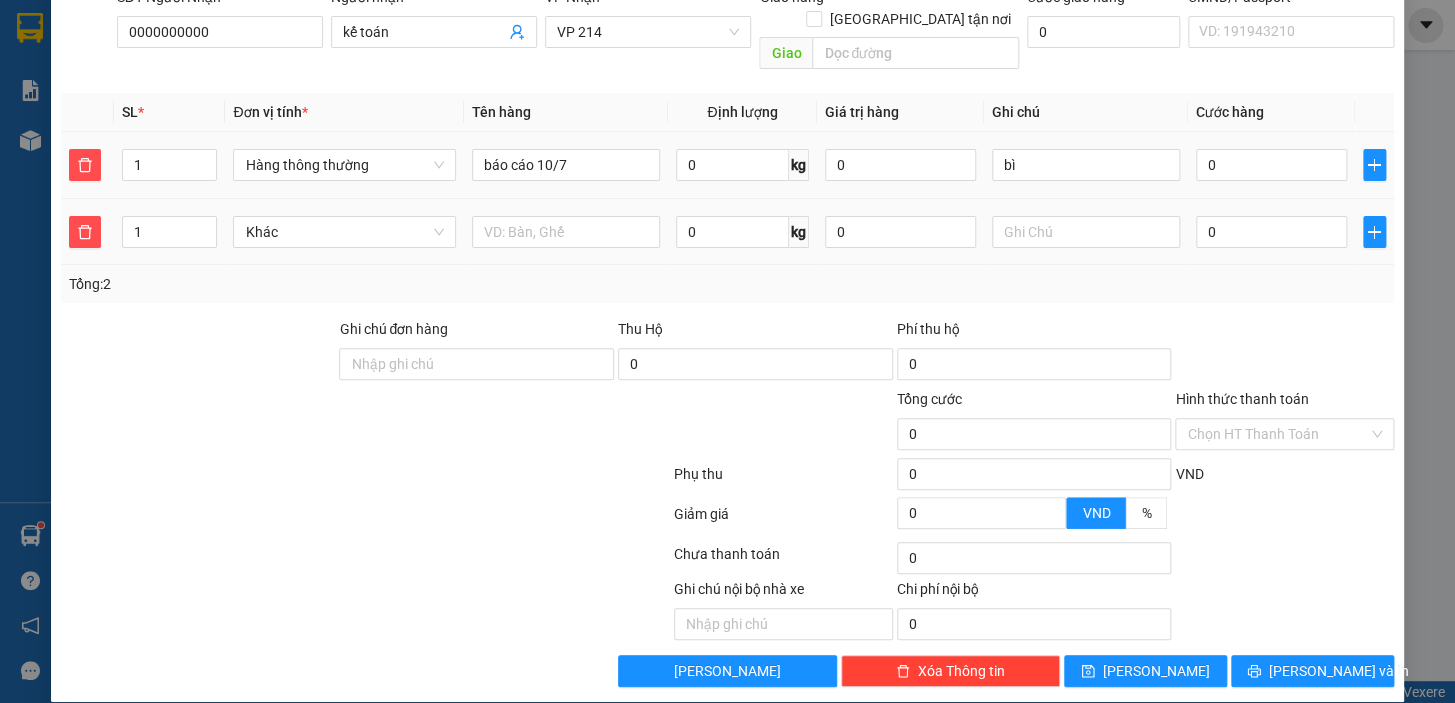 scroll, scrollTop: 258, scrollLeft: 0, axis: vertical 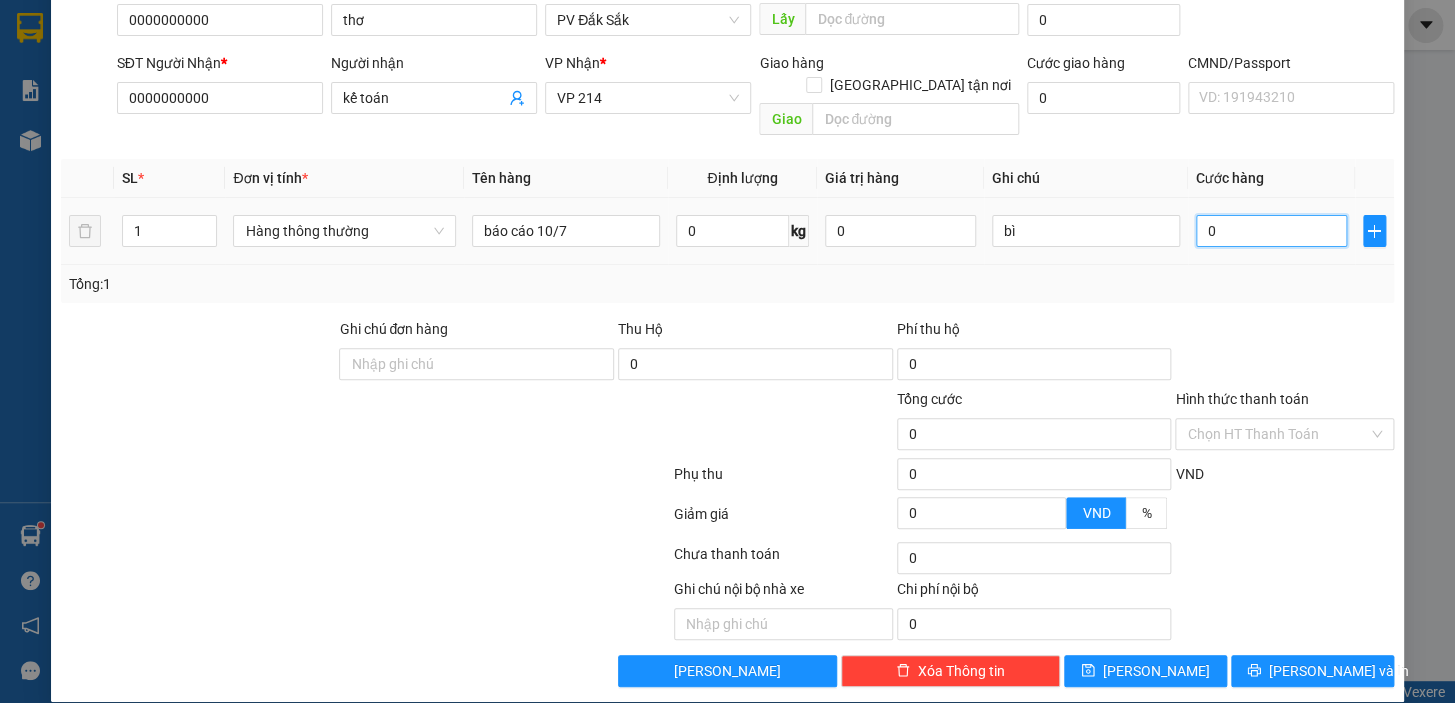 click on "0" at bounding box center (1271, 231) 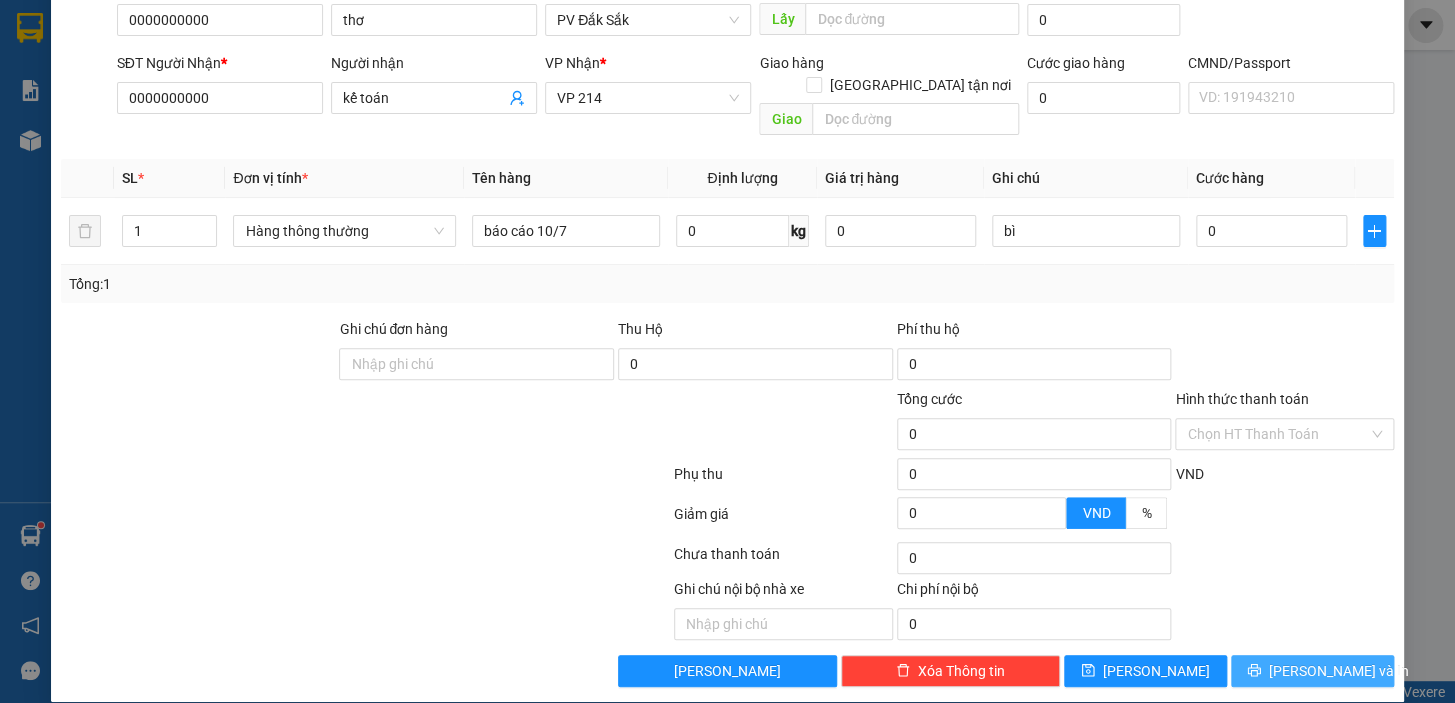 click on "Lưu và In" at bounding box center [1339, 671] 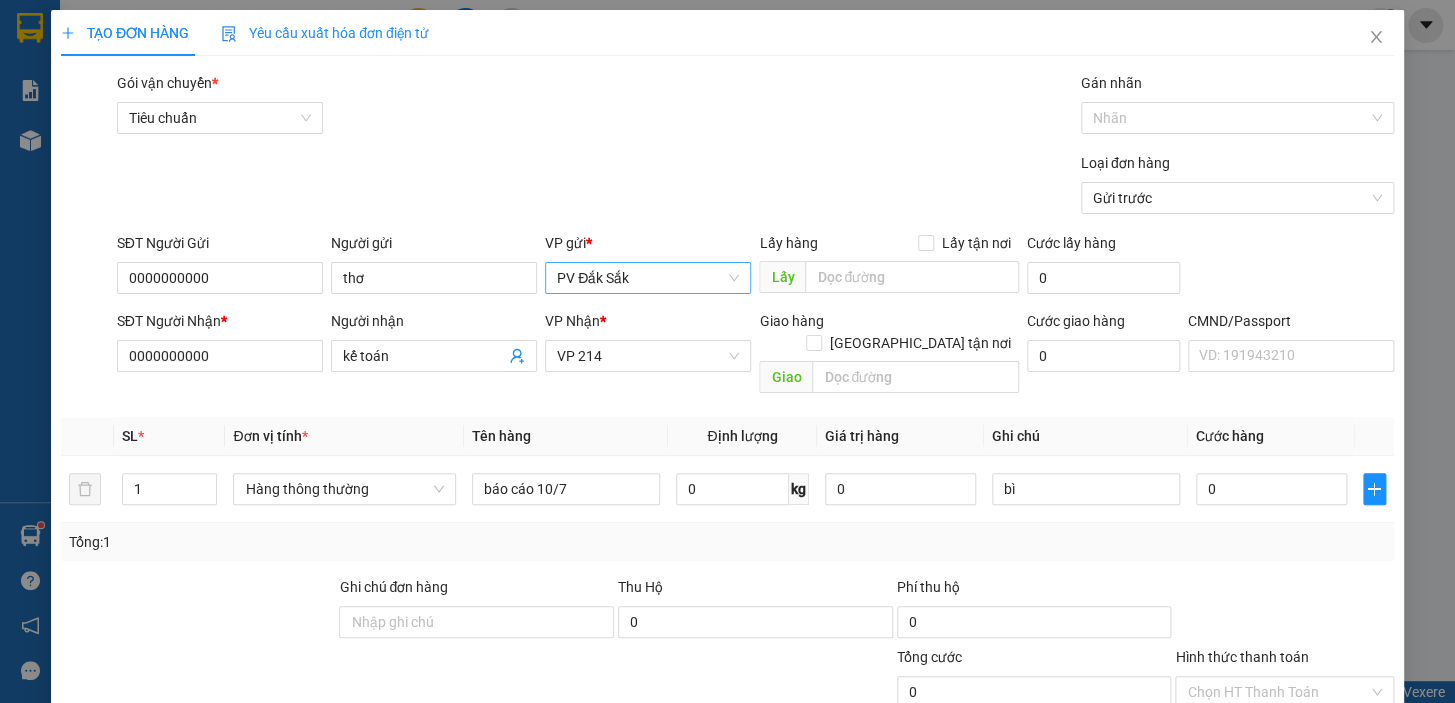 scroll, scrollTop: 181, scrollLeft: 0, axis: vertical 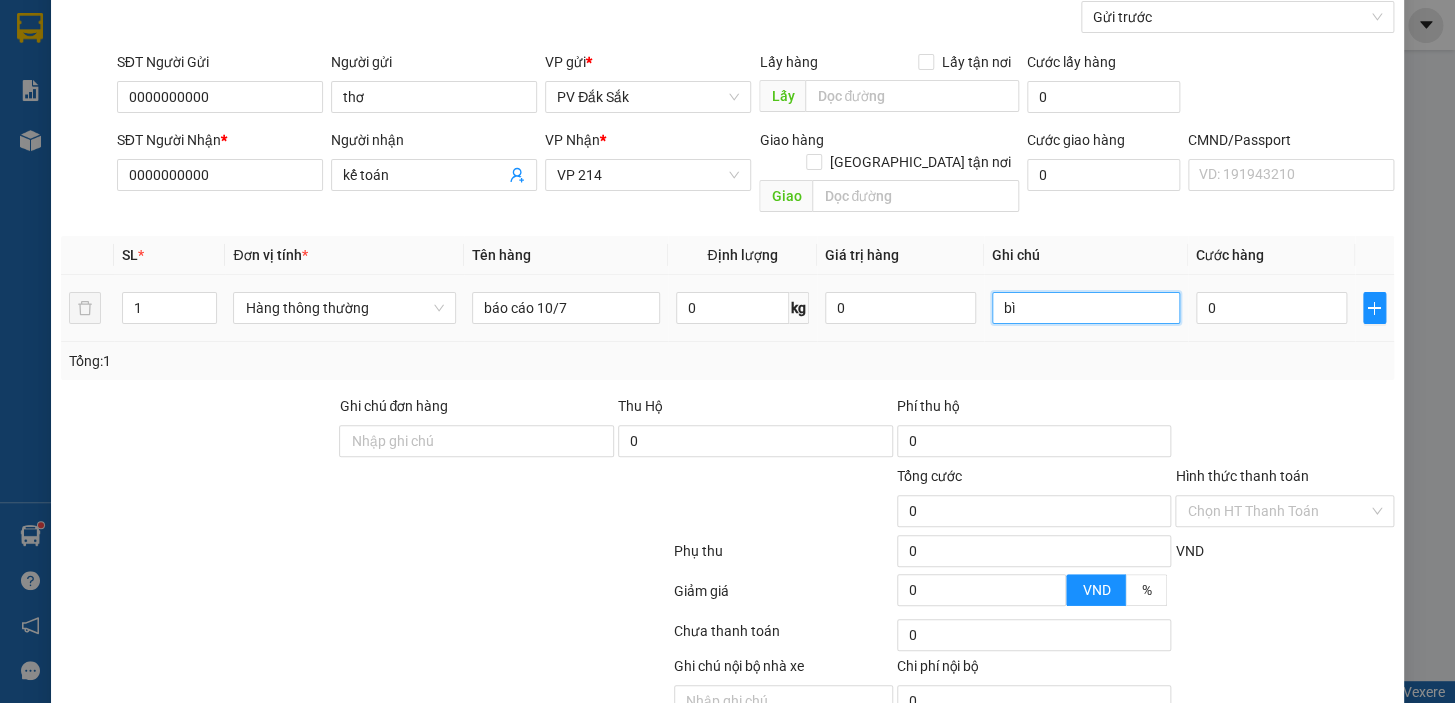 click on "bì" at bounding box center (1086, 308) 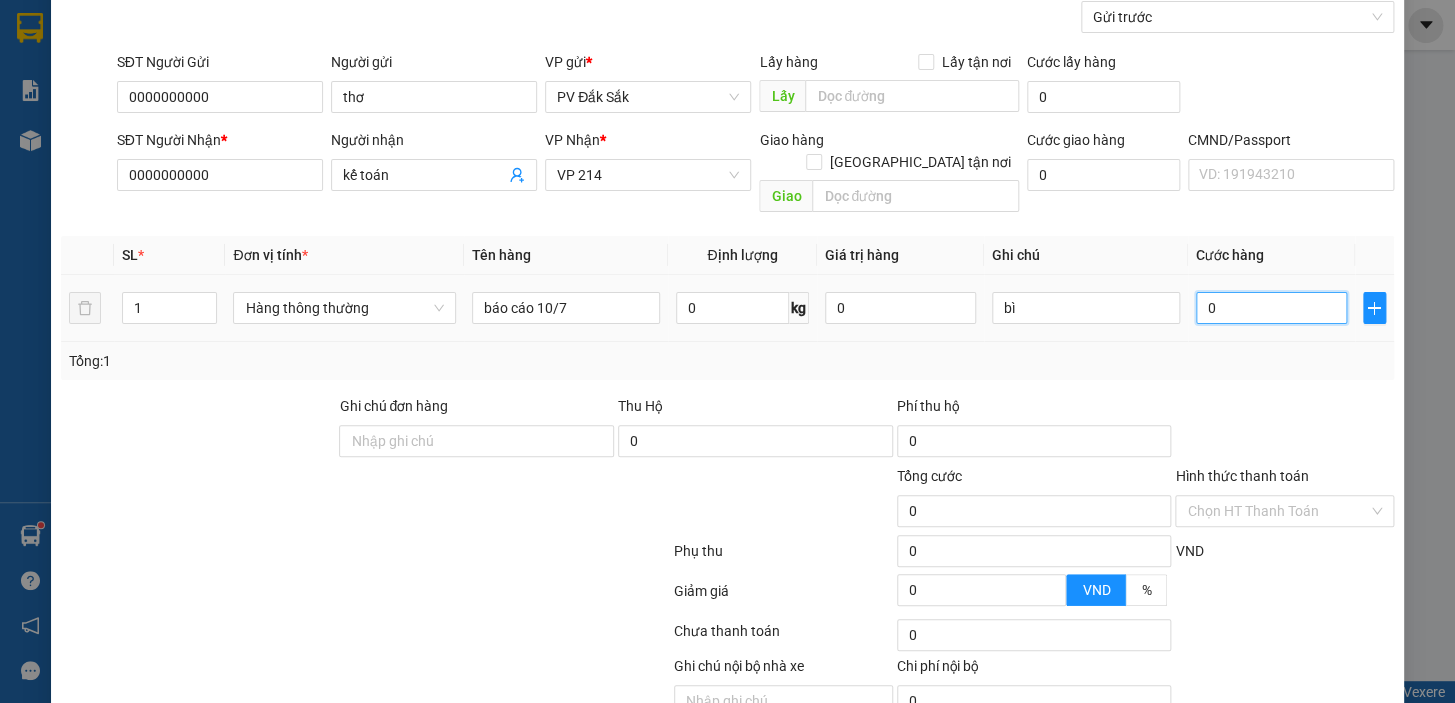 click on "0" at bounding box center (1271, 308) 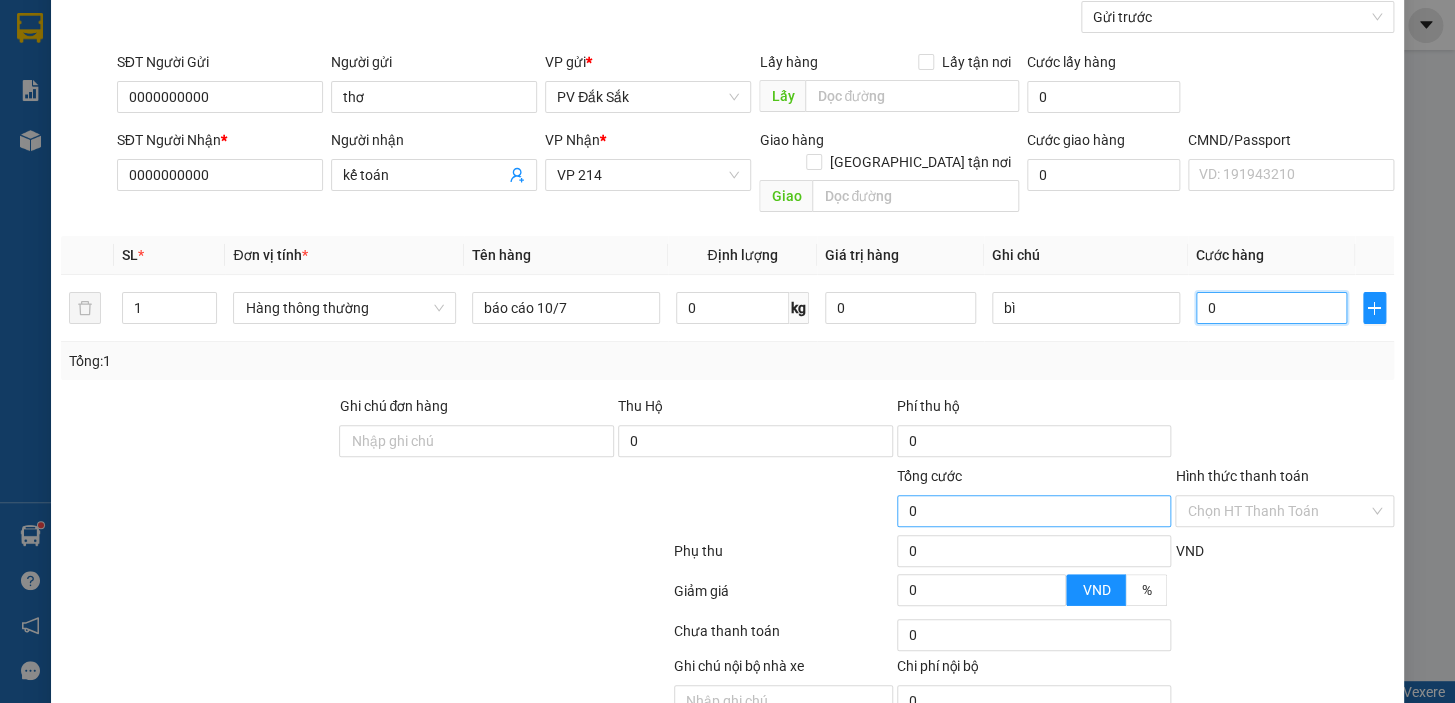 scroll, scrollTop: 258, scrollLeft: 0, axis: vertical 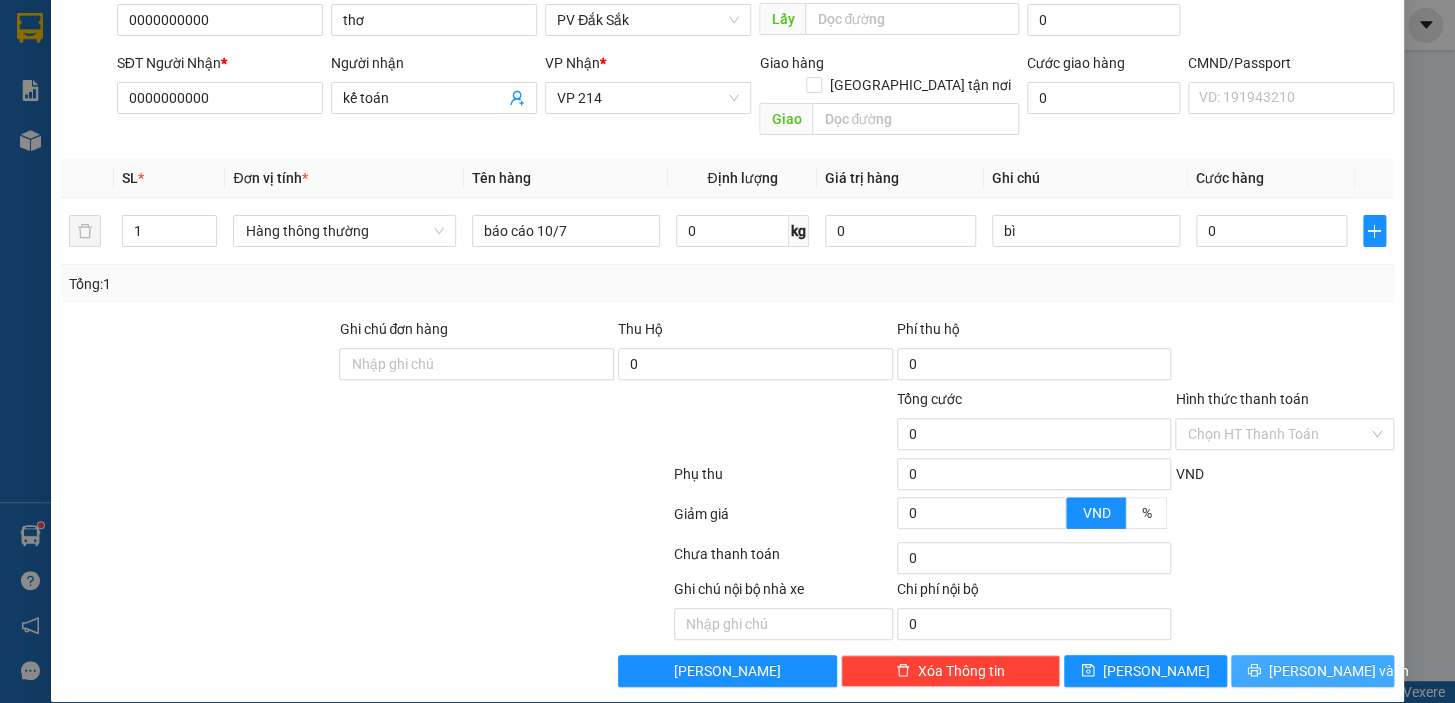 click on "Lưu và In" at bounding box center [1339, 671] 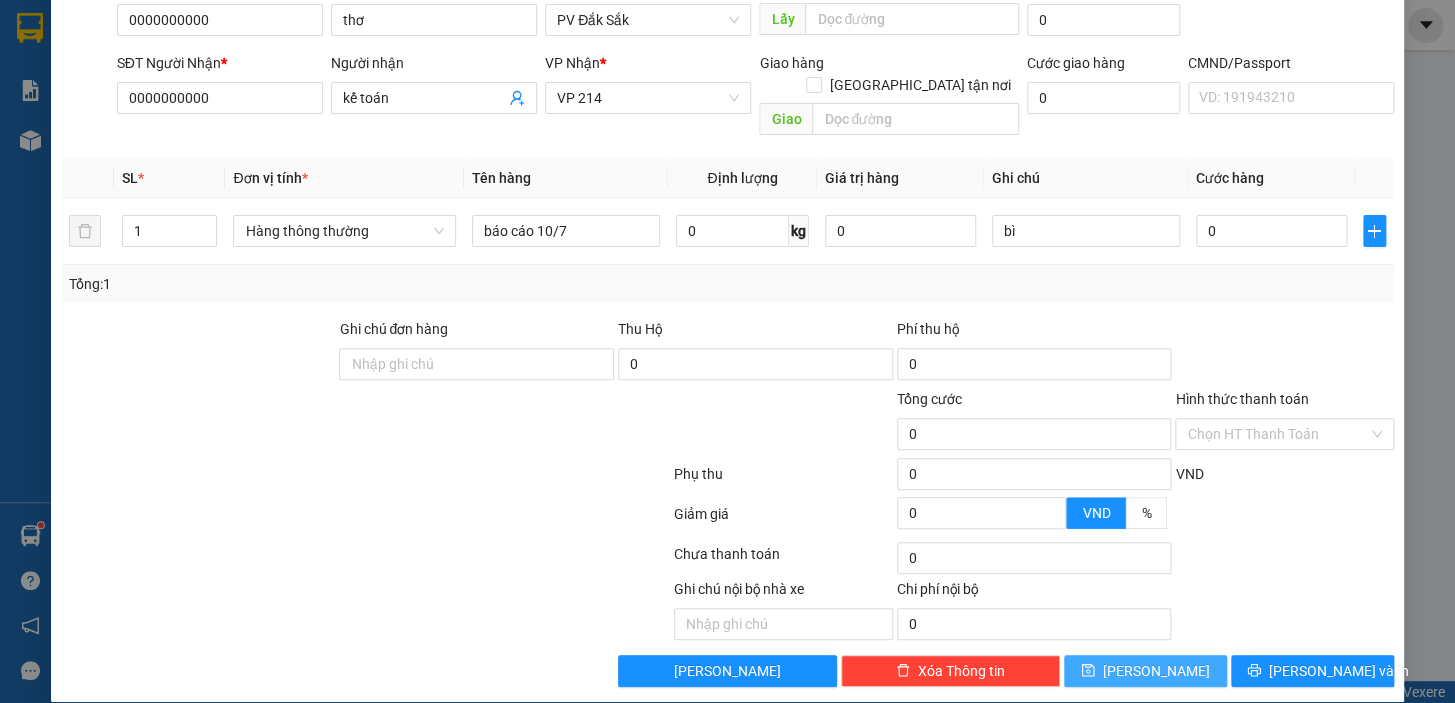 click on "Lưu" at bounding box center [1145, 671] 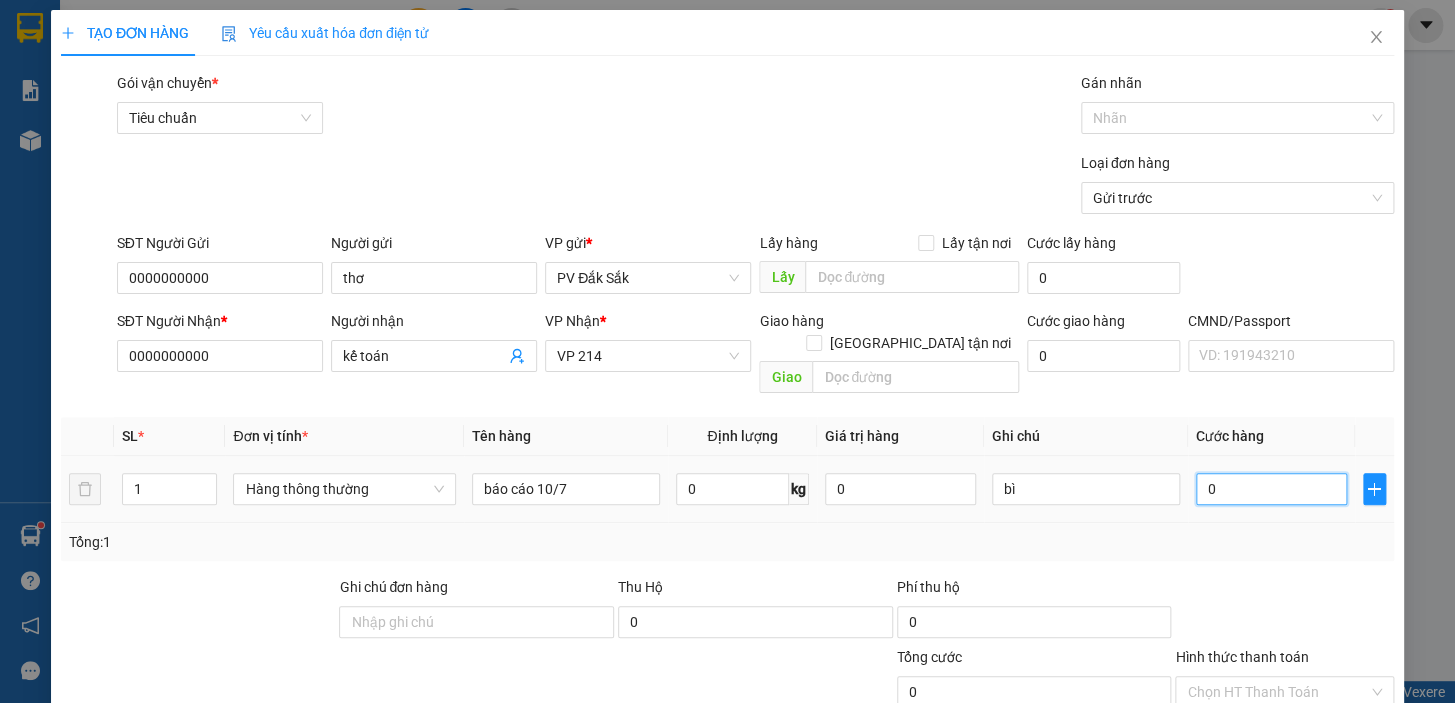 type on "1" 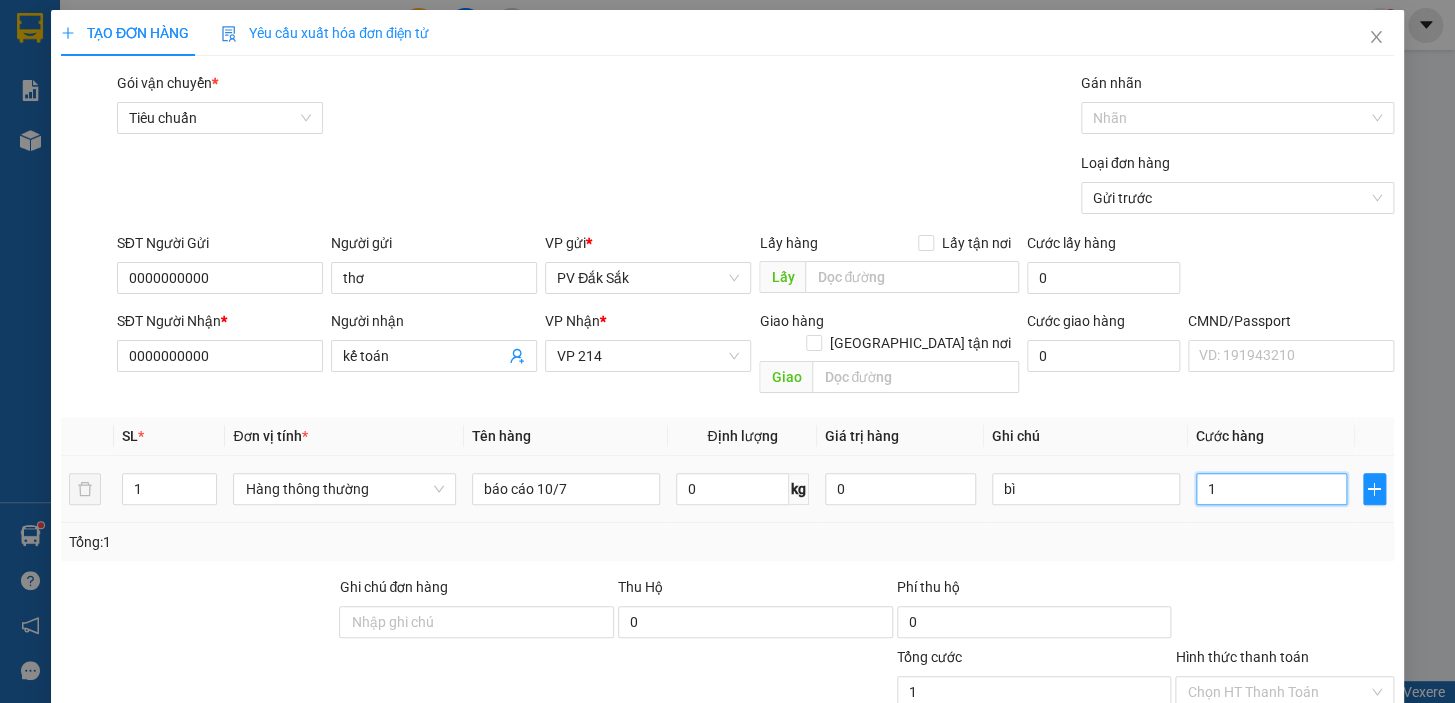 type on "10" 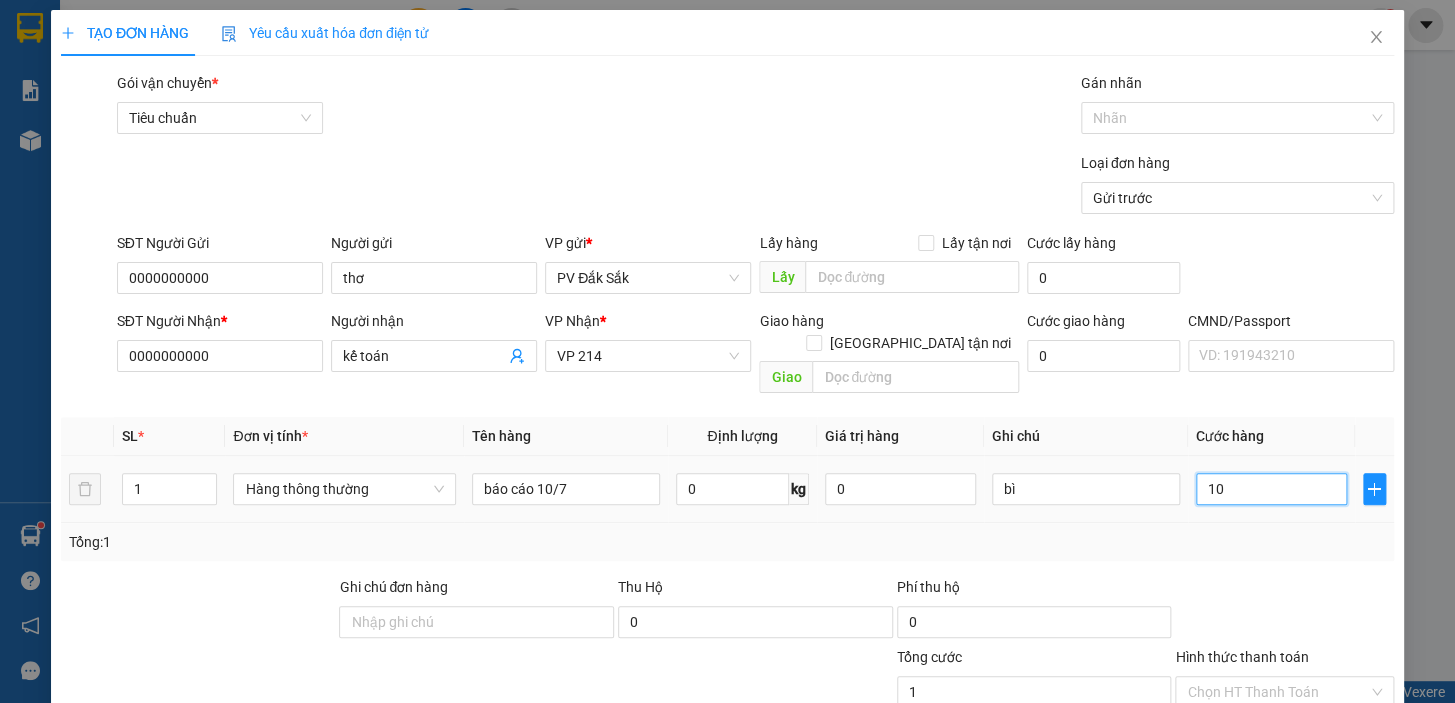 type on "10" 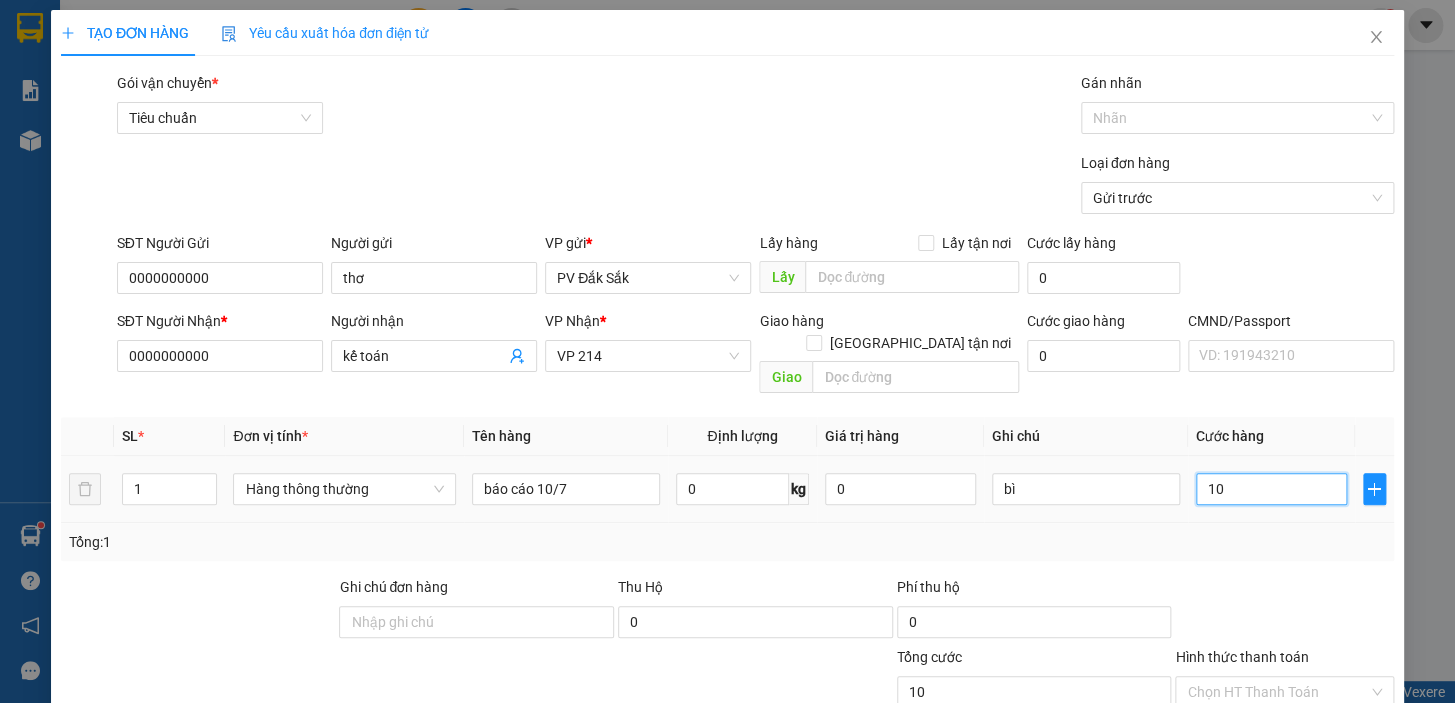scroll, scrollTop: 258, scrollLeft: 0, axis: vertical 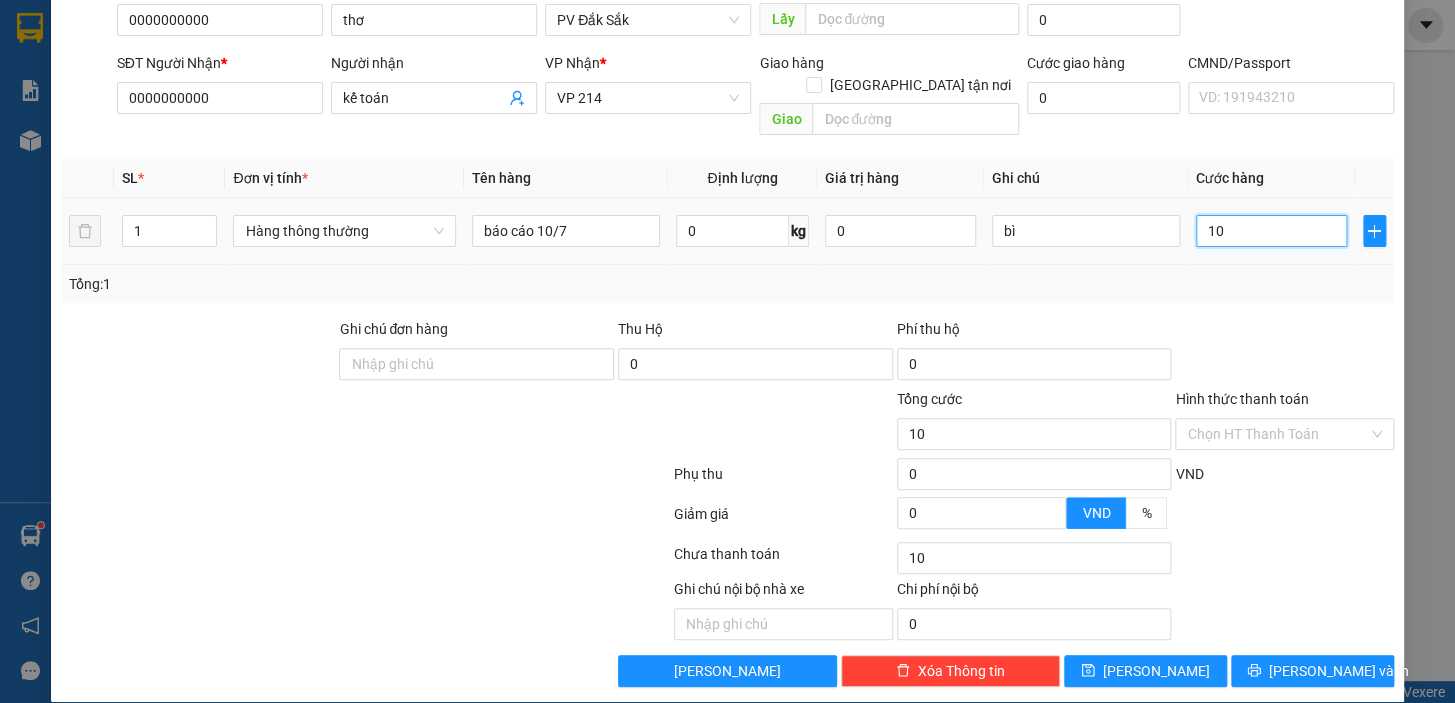 type on "1" 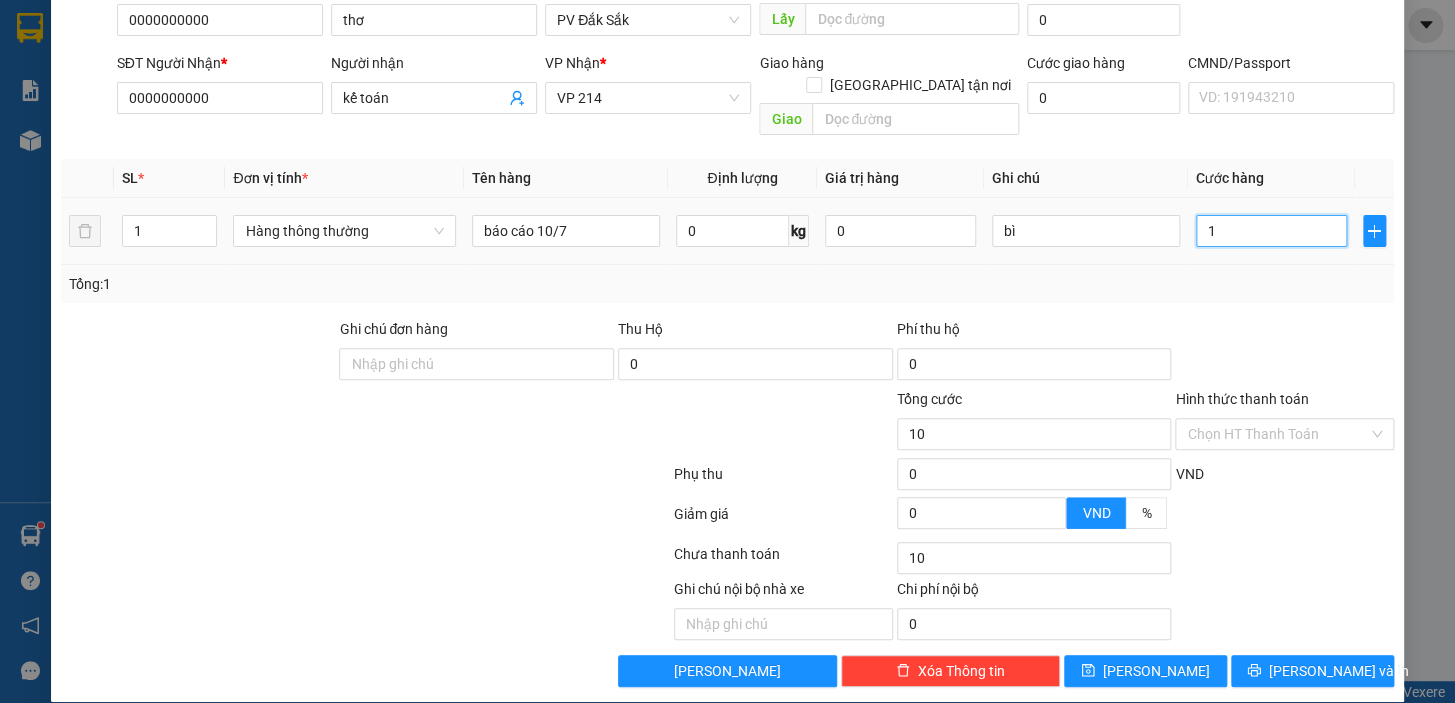 type on "1" 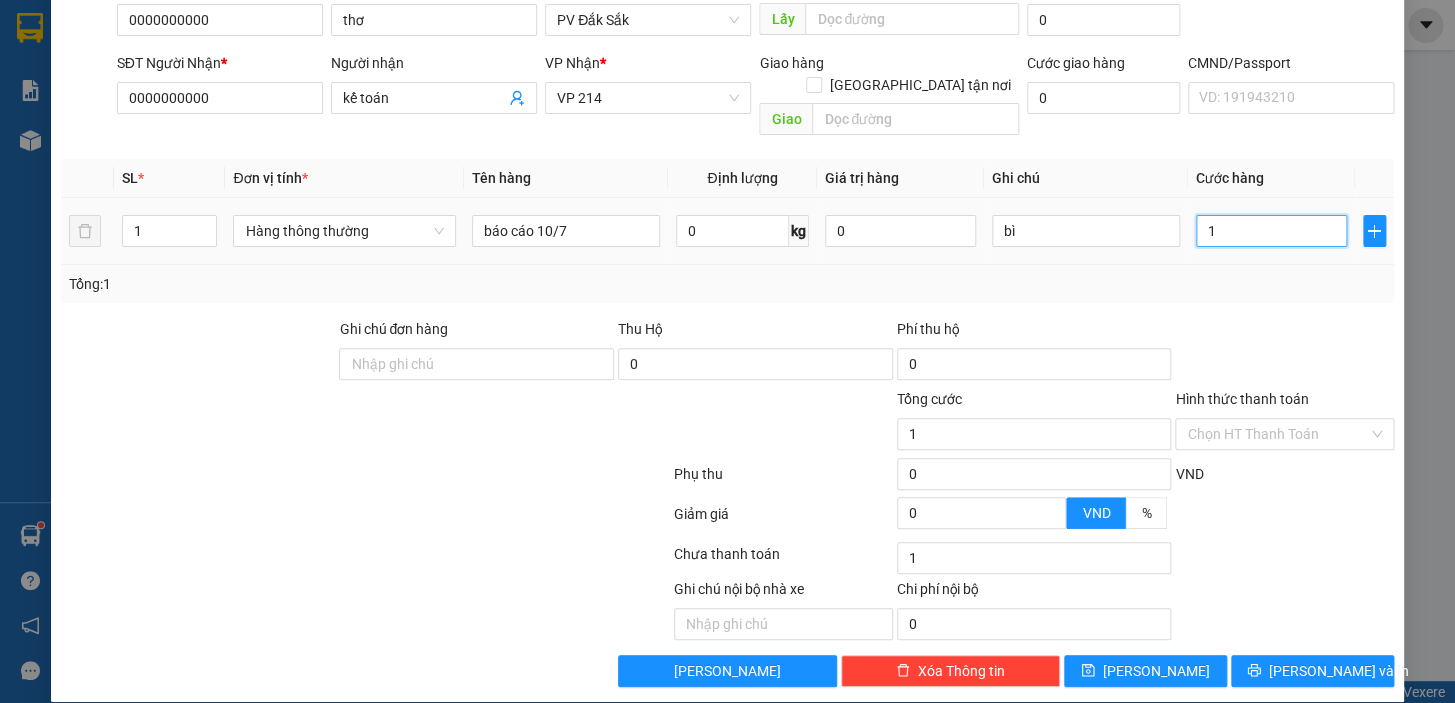 type on "0" 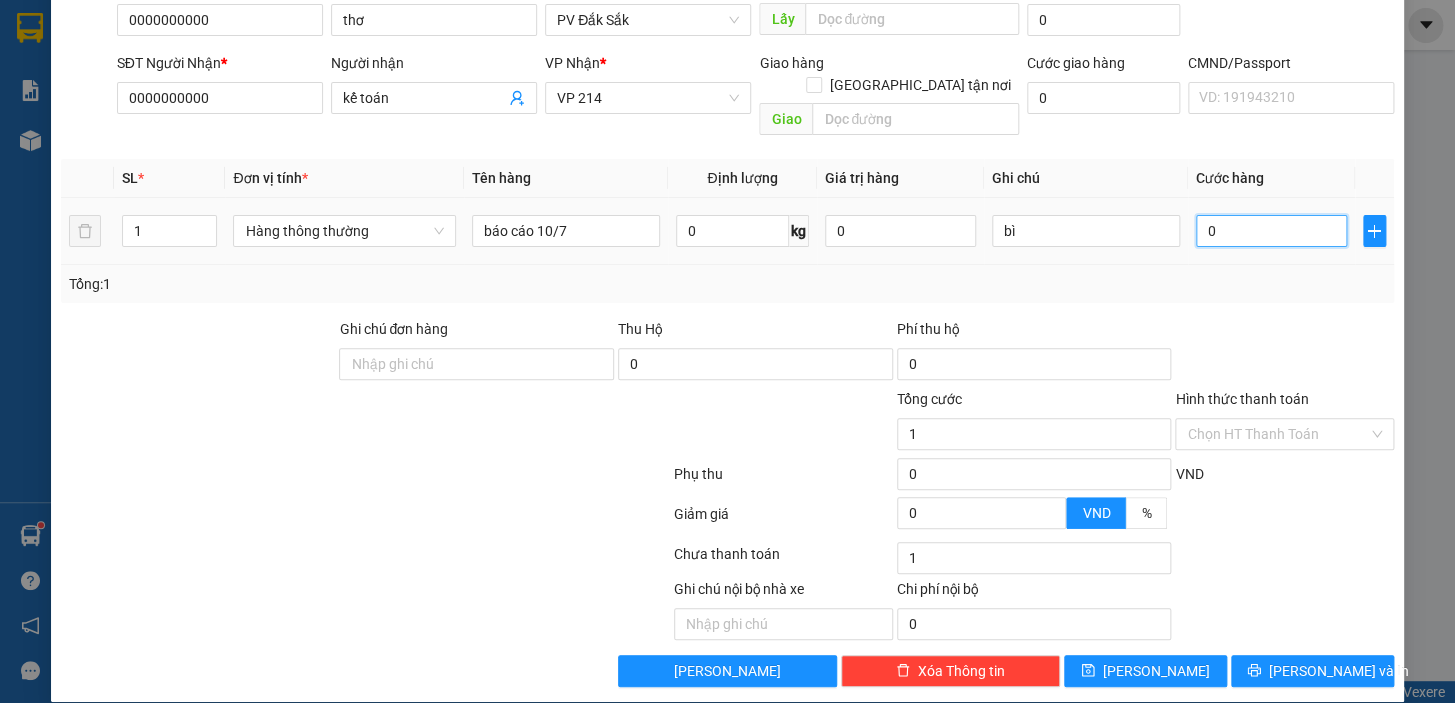 type on "0" 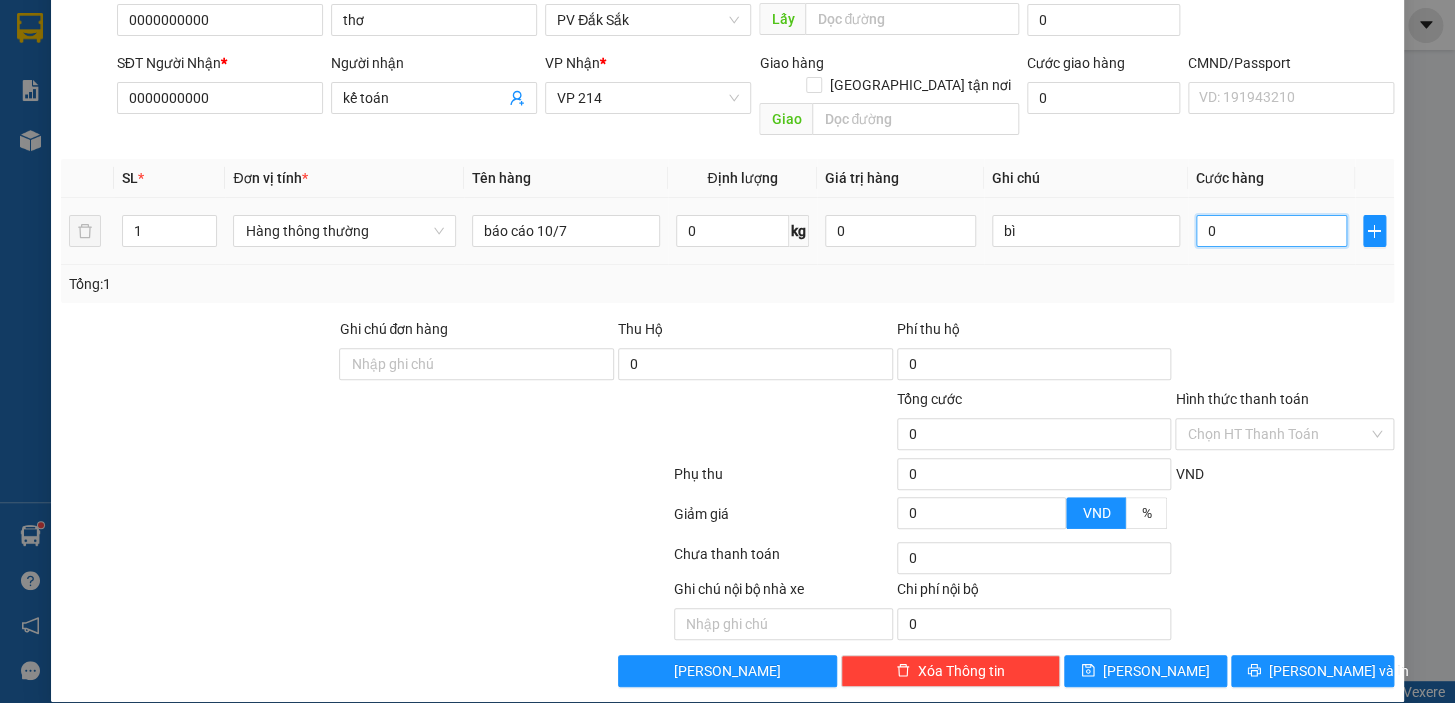 type on "0" 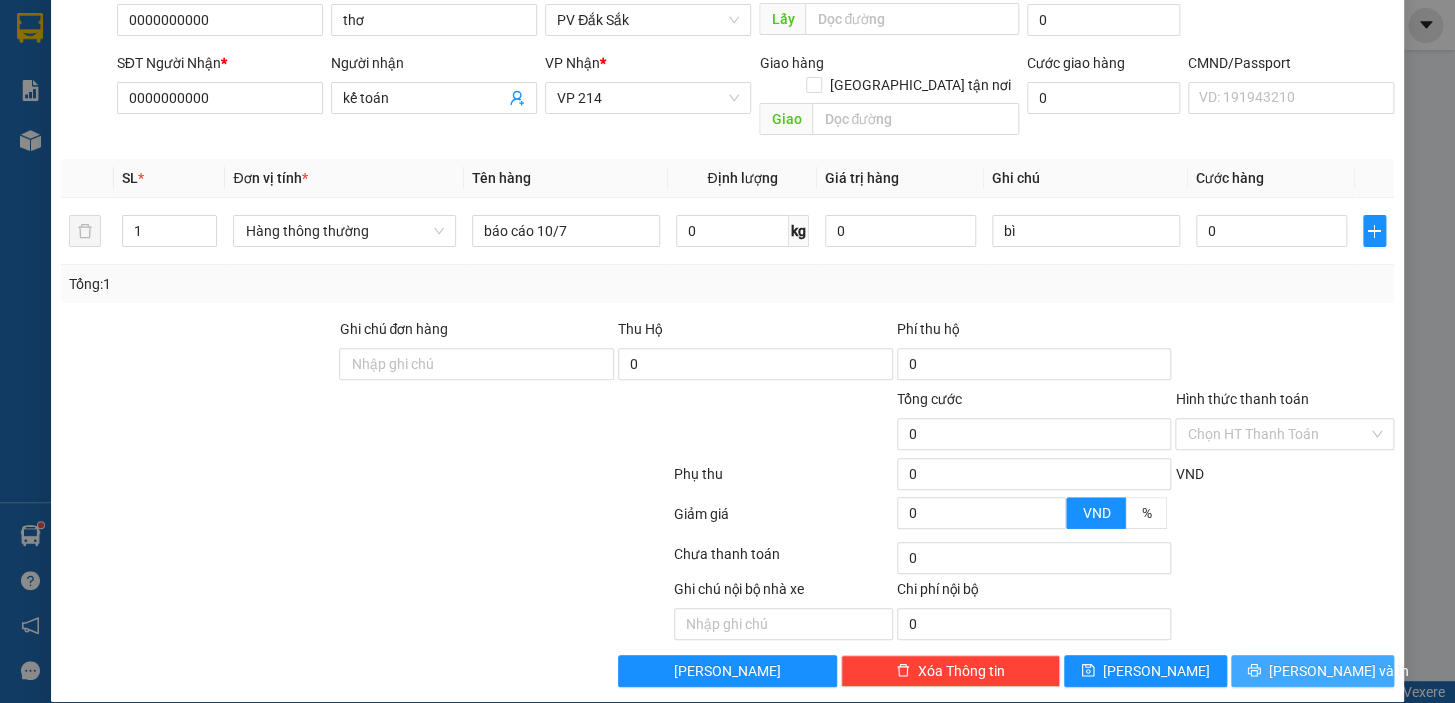drag, startPoint x: 1303, startPoint y: 650, endPoint x: 1298, endPoint y: 620, distance: 30.413813 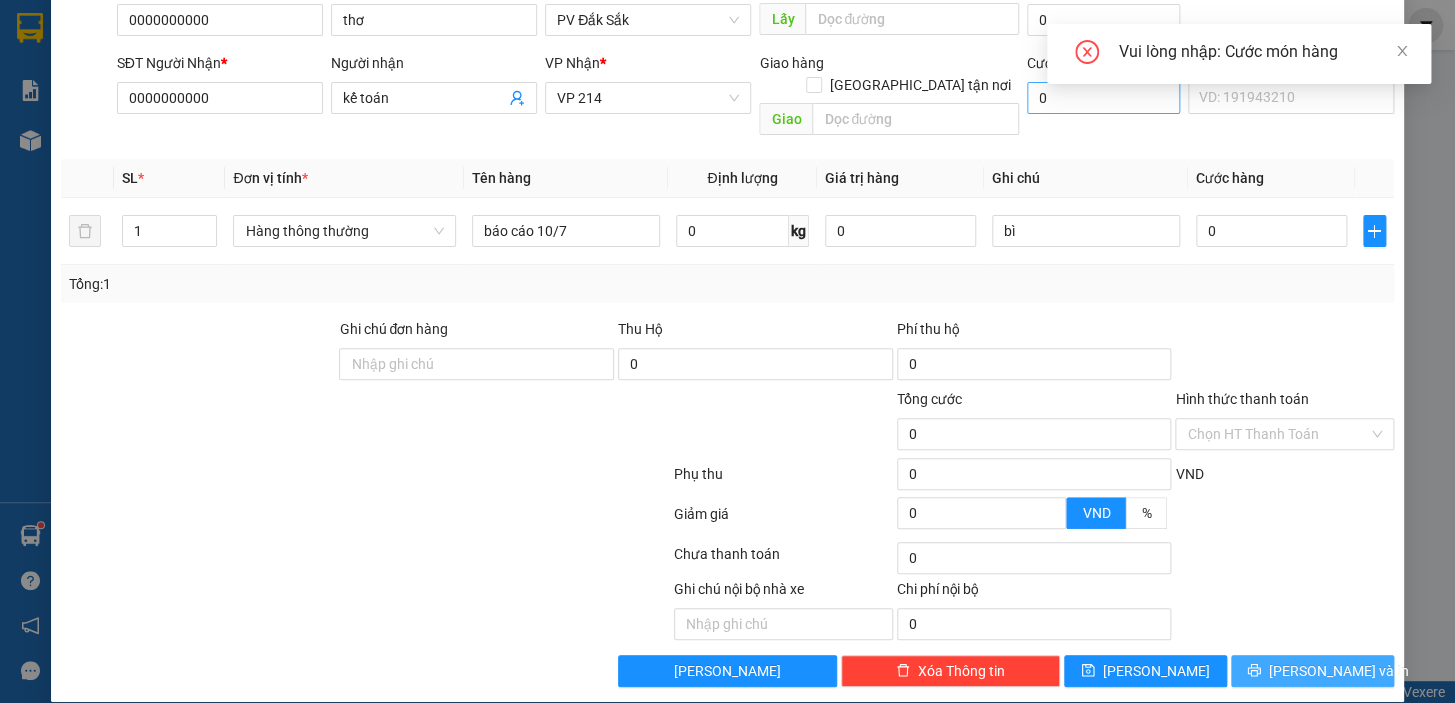 scroll, scrollTop: 0, scrollLeft: 0, axis: both 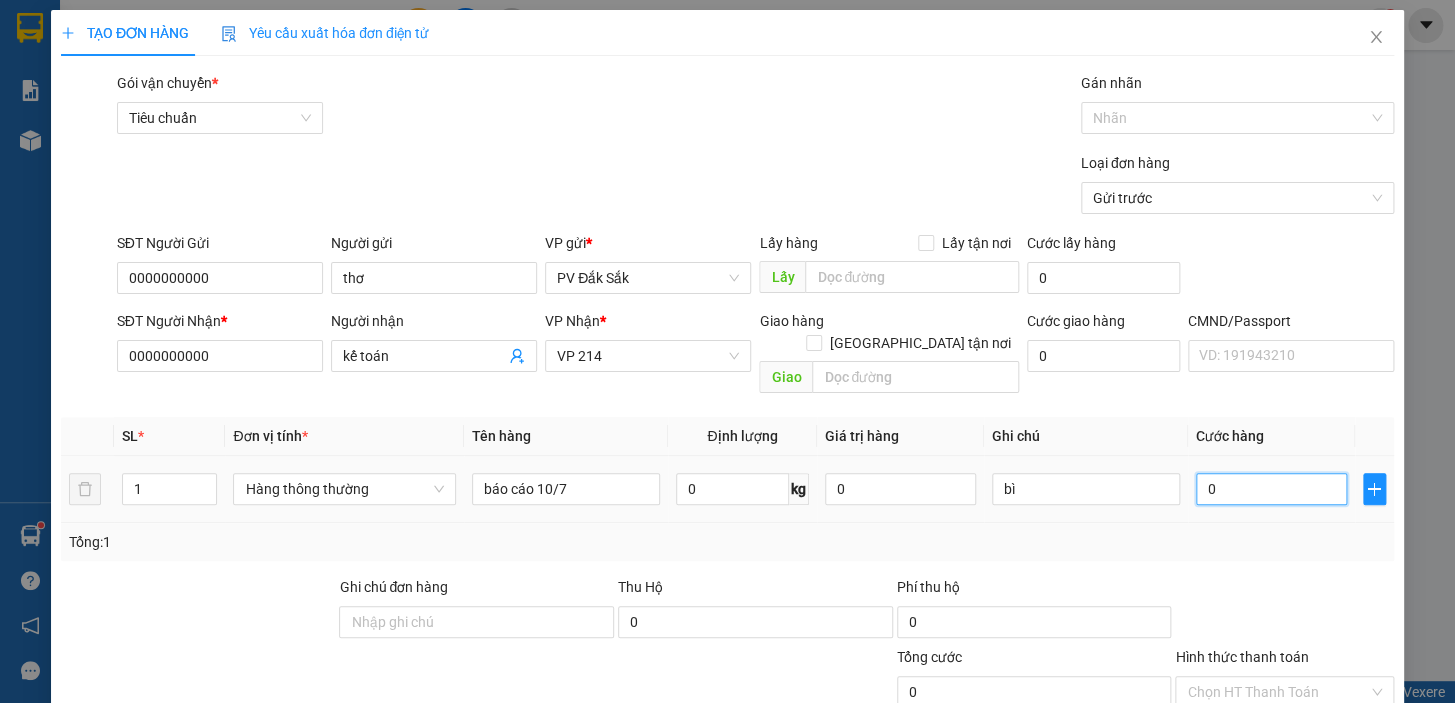 click on "0" at bounding box center (1271, 489) 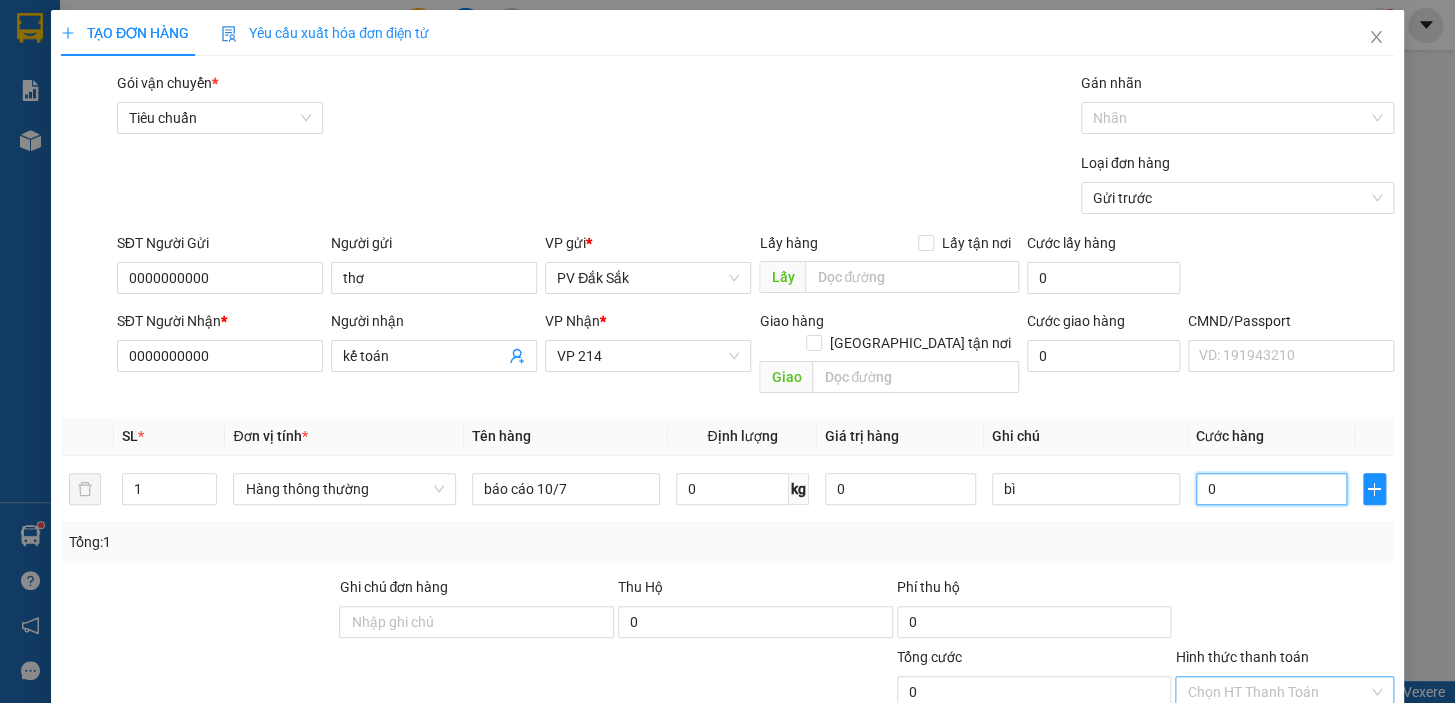 scroll, scrollTop: 258, scrollLeft: 0, axis: vertical 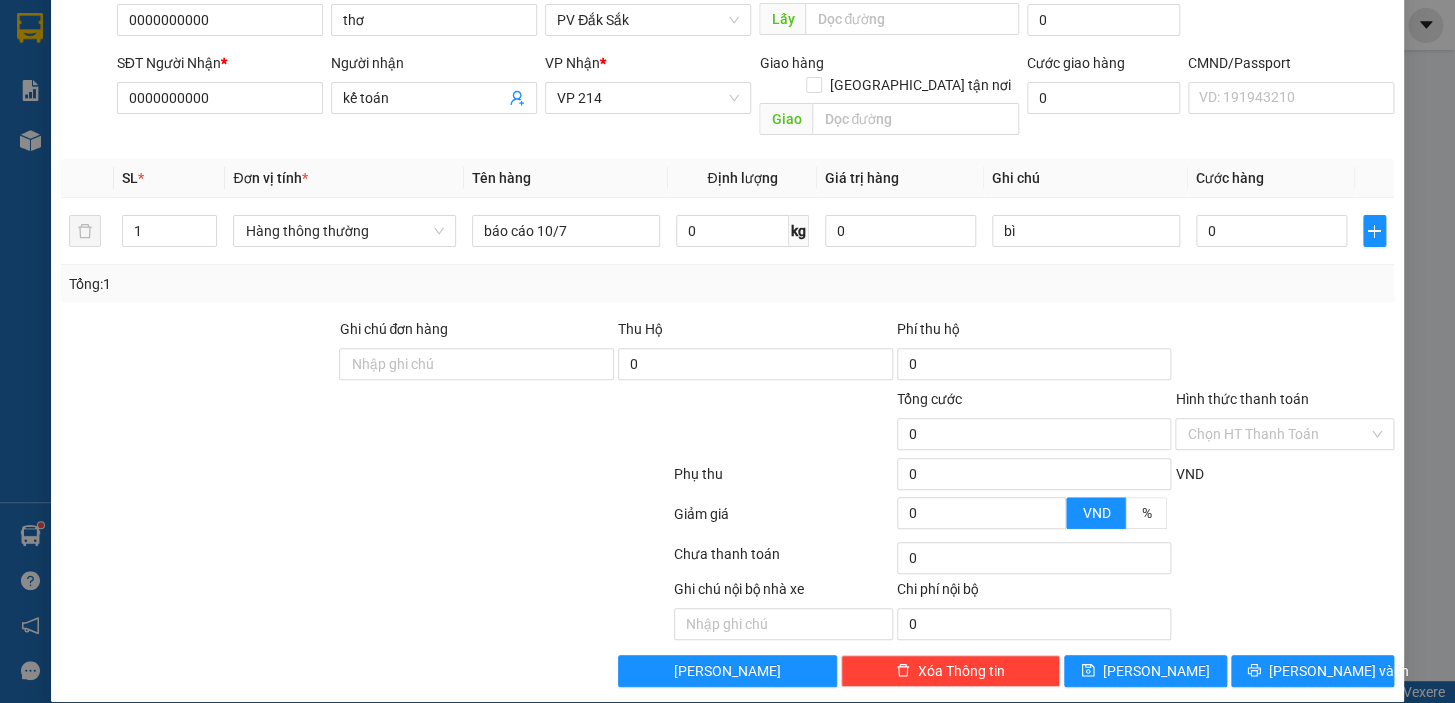 click on "Hình thức thanh toán" at bounding box center (1241, 399) 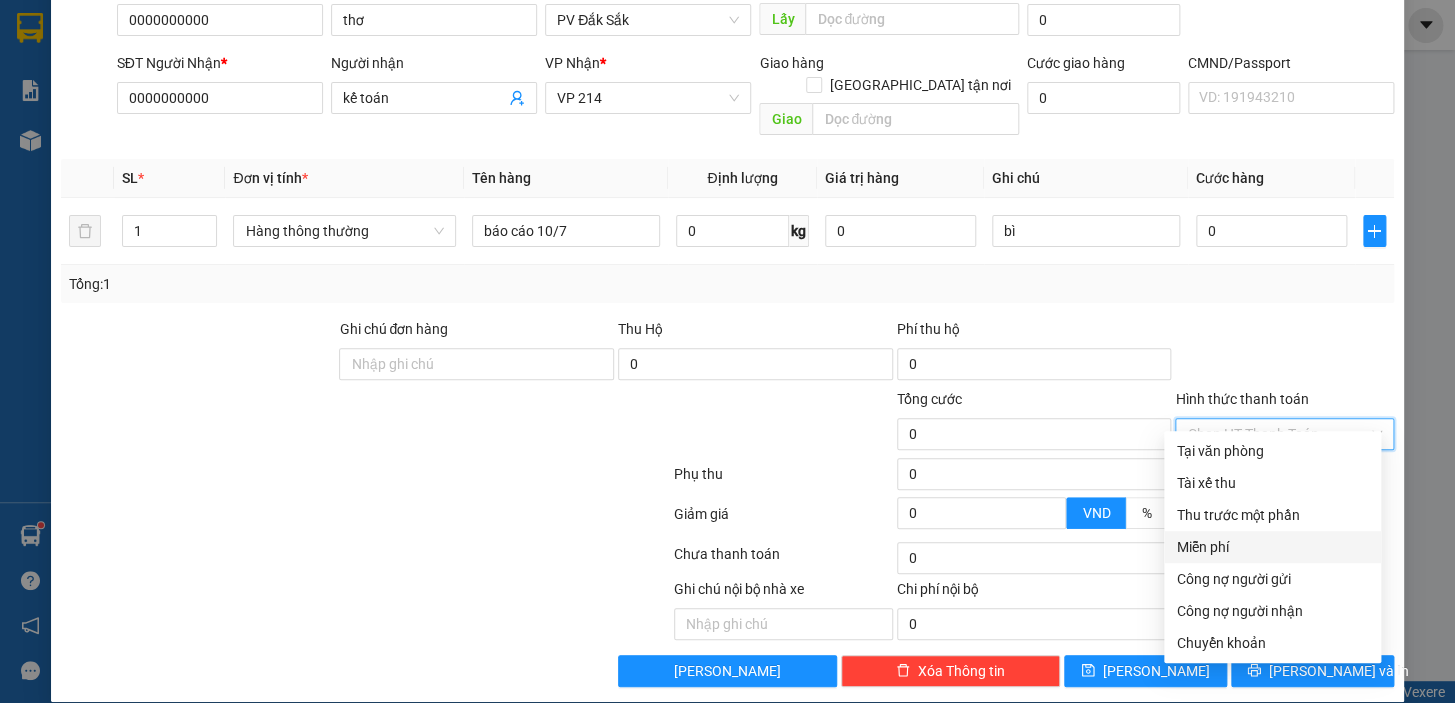 drag, startPoint x: 1228, startPoint y: 548, endPoint x: 1228, endPoint y: 537, distance: 11 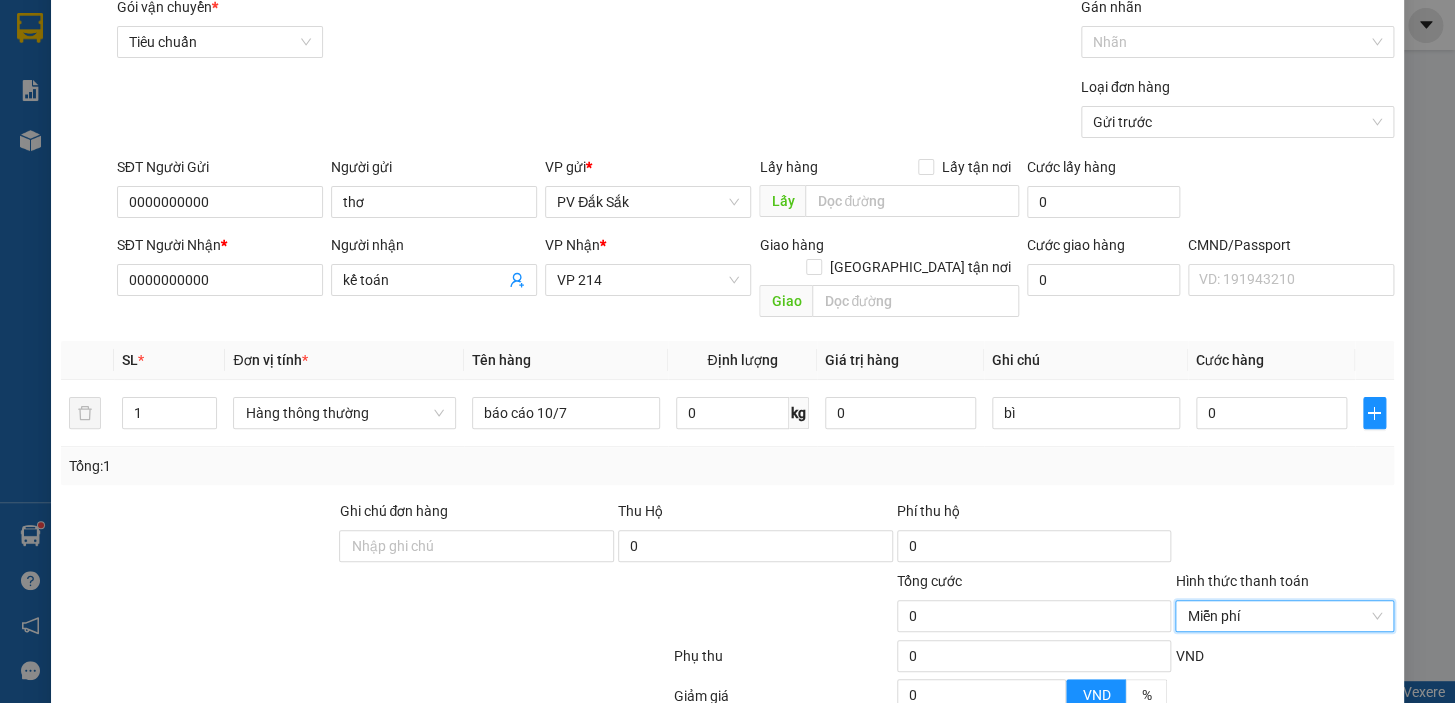 scroll, scrollTop: 258, scrollLeft: 0, axis: vertical 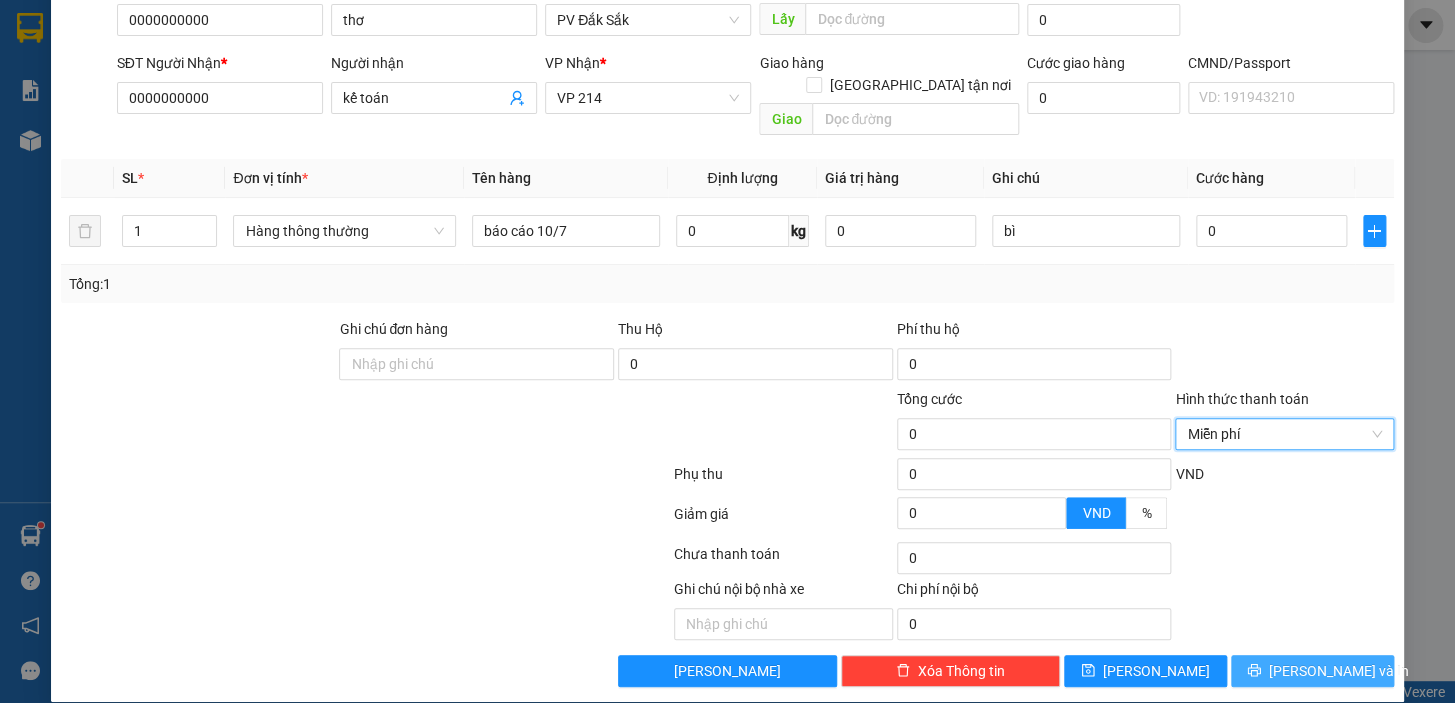 click on "Lưu và In" at bounding box center [1312, 671] 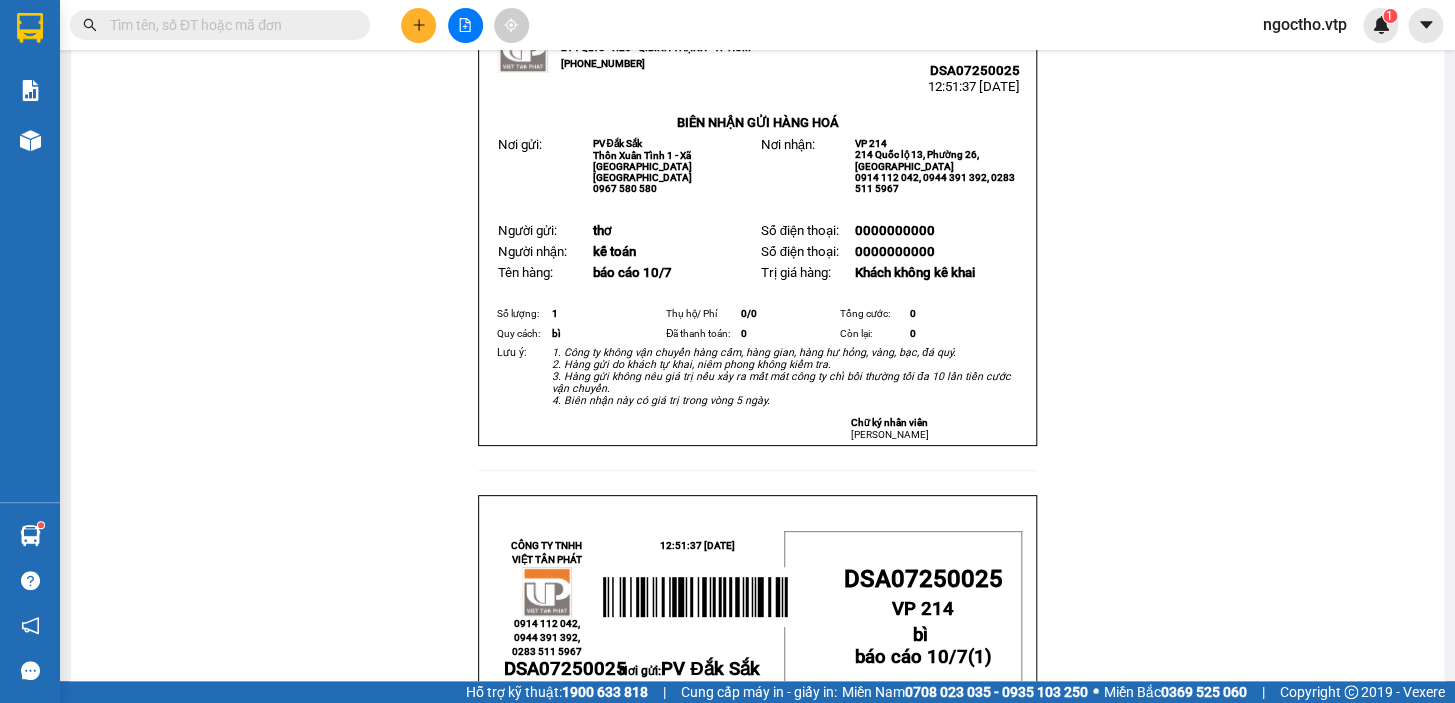 scroll, scrollTop: 0, scrollLeft: 0, axis: both 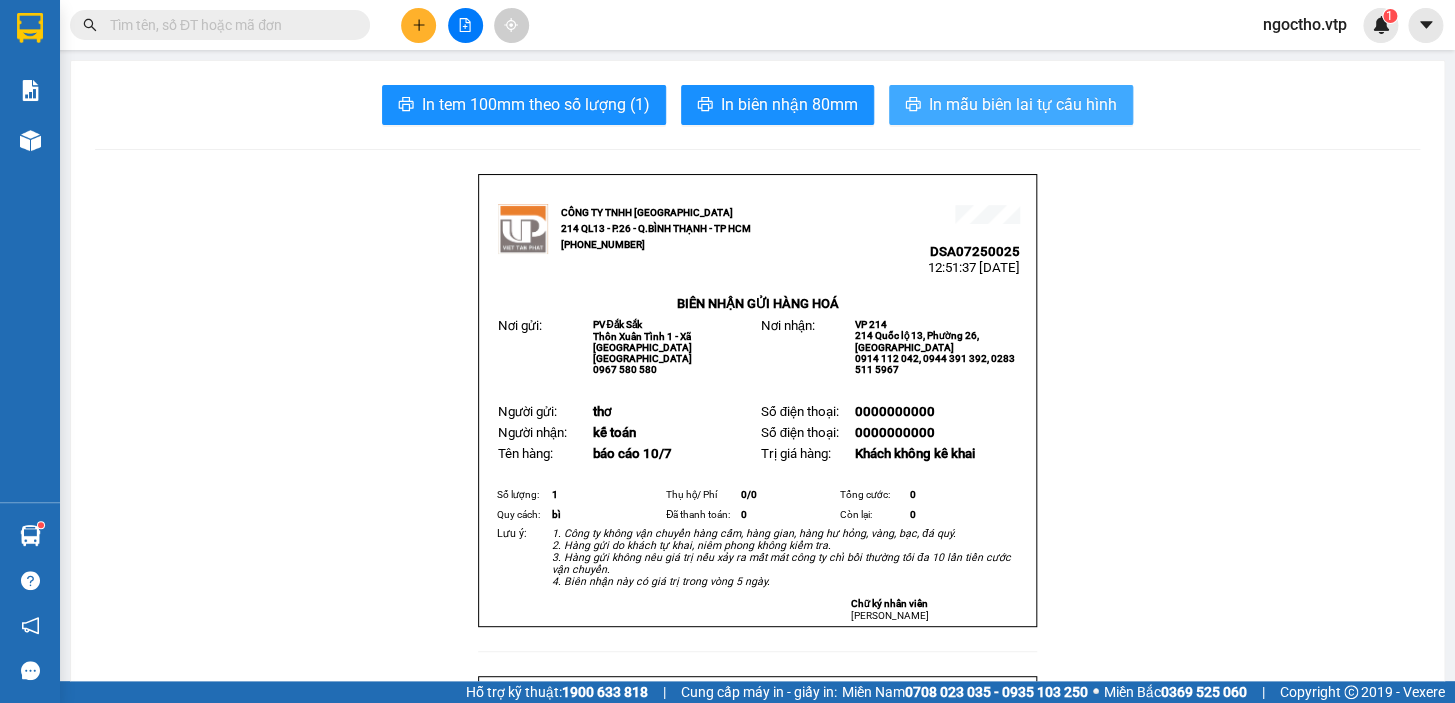 click on "In mẫu biên lai tự cấu hình" at bounding box center (1023, 104) 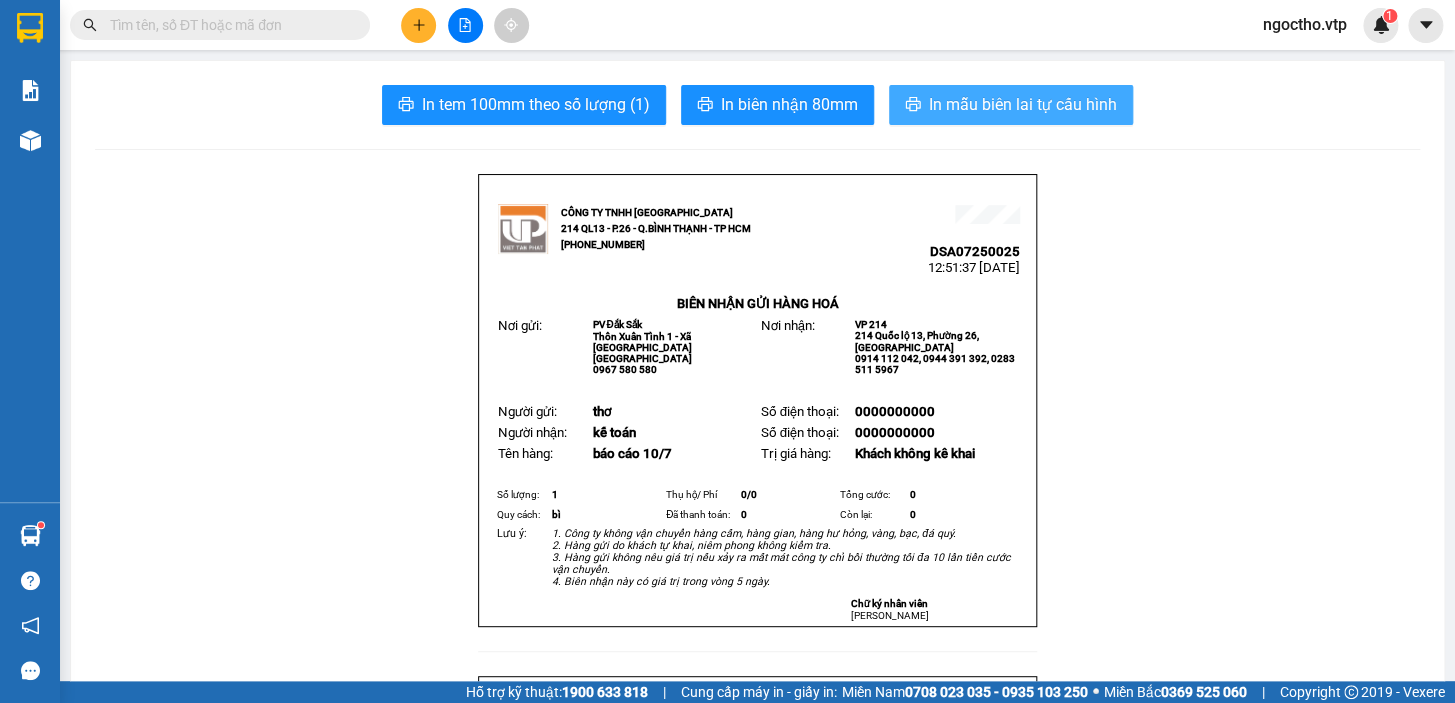 scroll, scrollTop: 0, scrollLeft: 0, axis: both 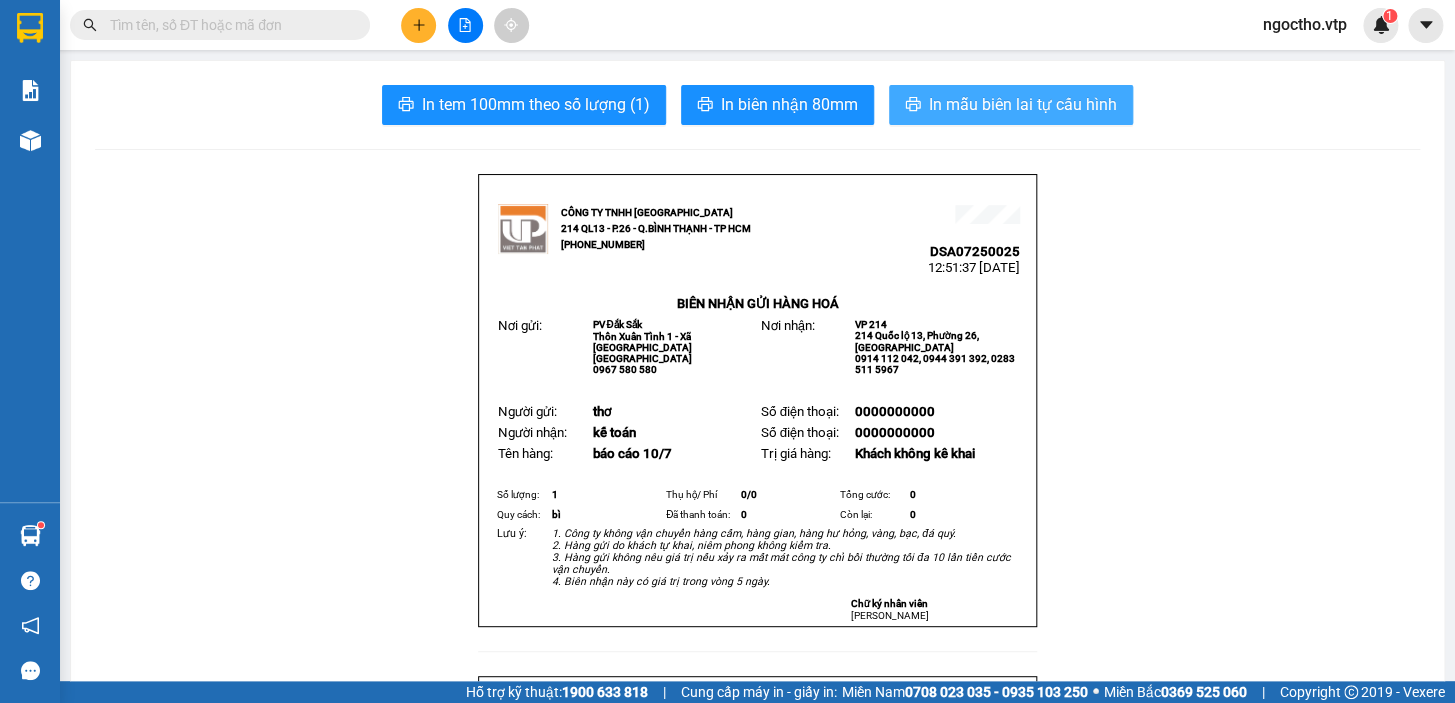 click on "In mẫu biên lai tự cấu hình" at bounding box center (1023, 104) 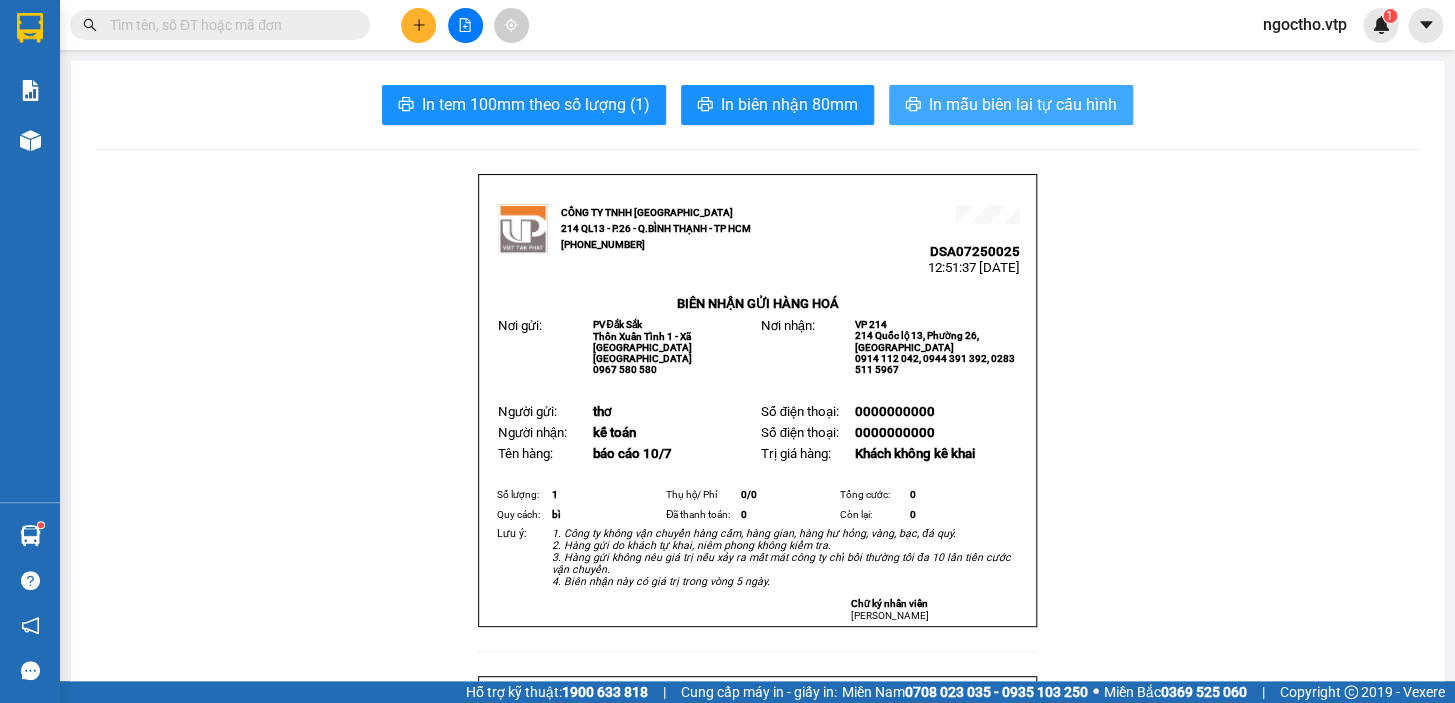 scroll, scrollTop: 0, scrollLeft: 0, axis: both 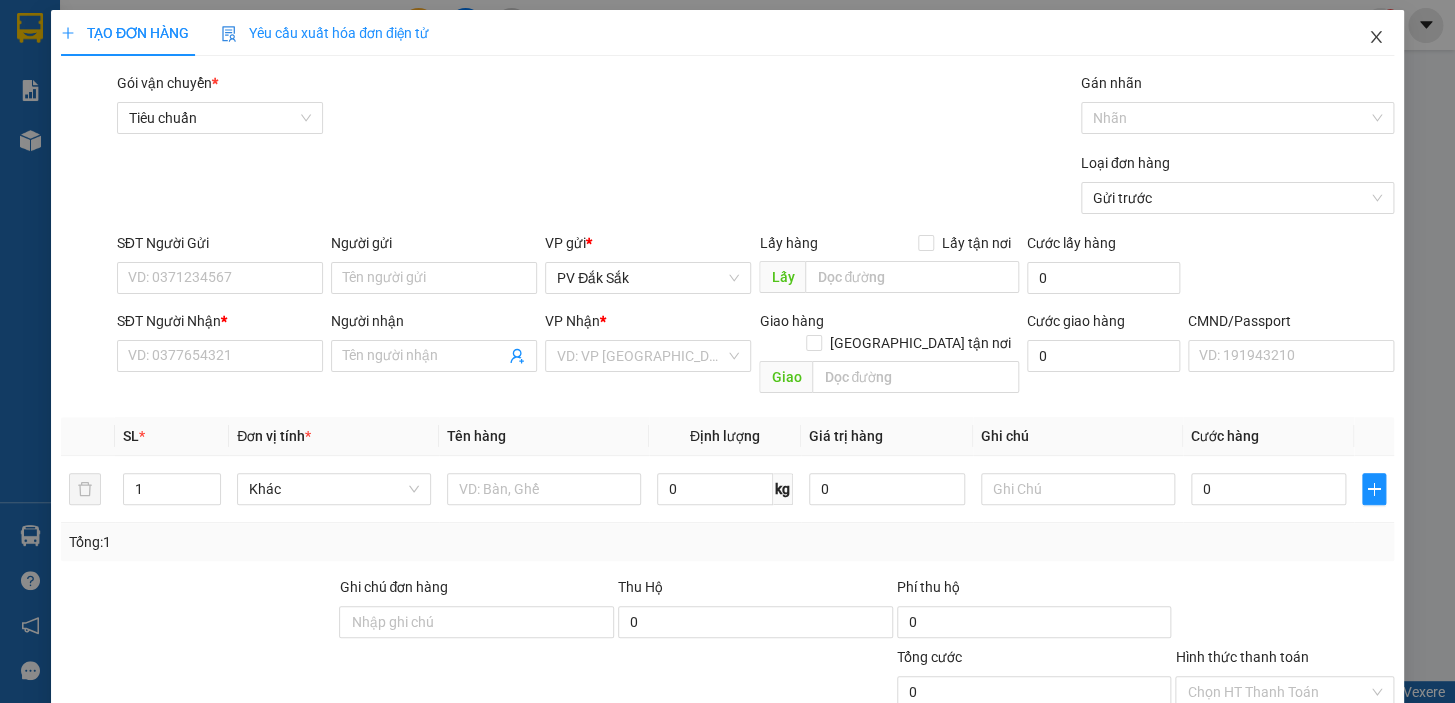 click 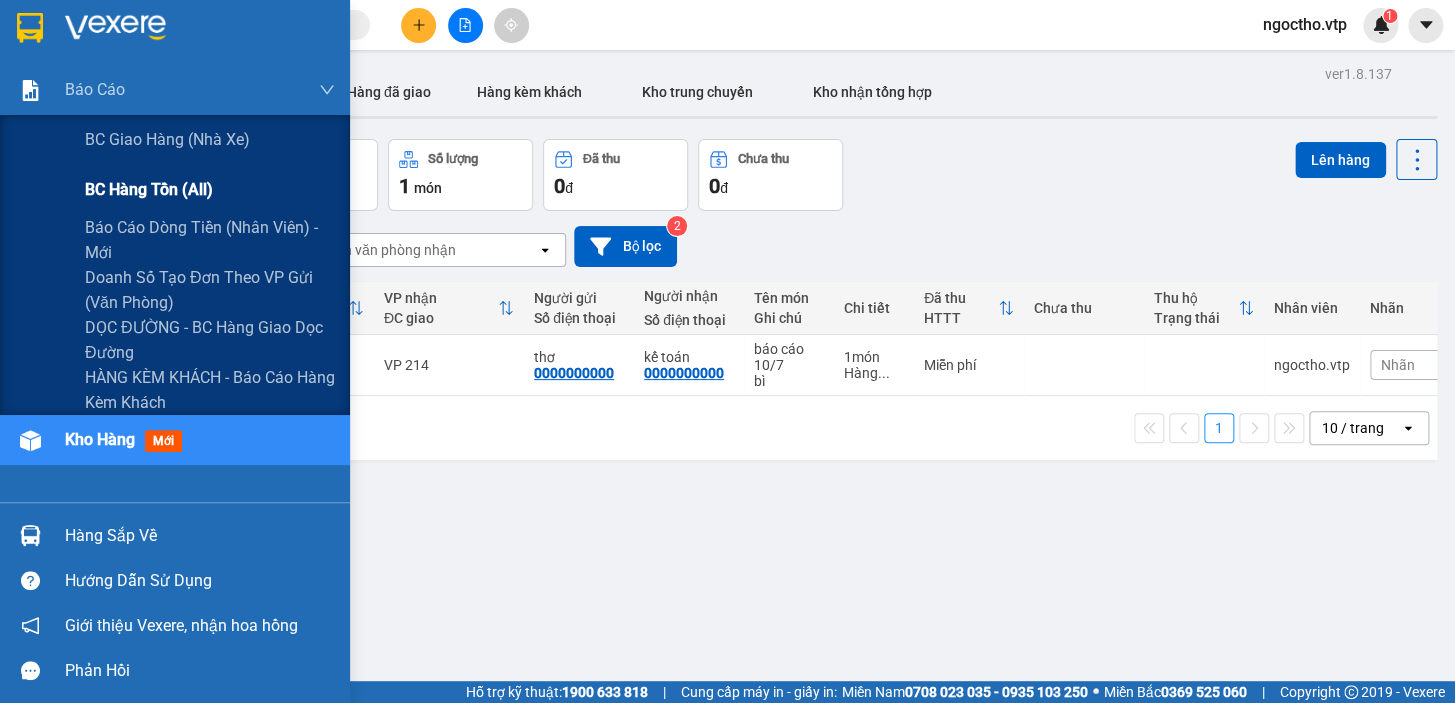 drag, startPoint x: 123, startPoint y: 230, endPoint x: 100, endPoint y: 189, distance: 47.010635 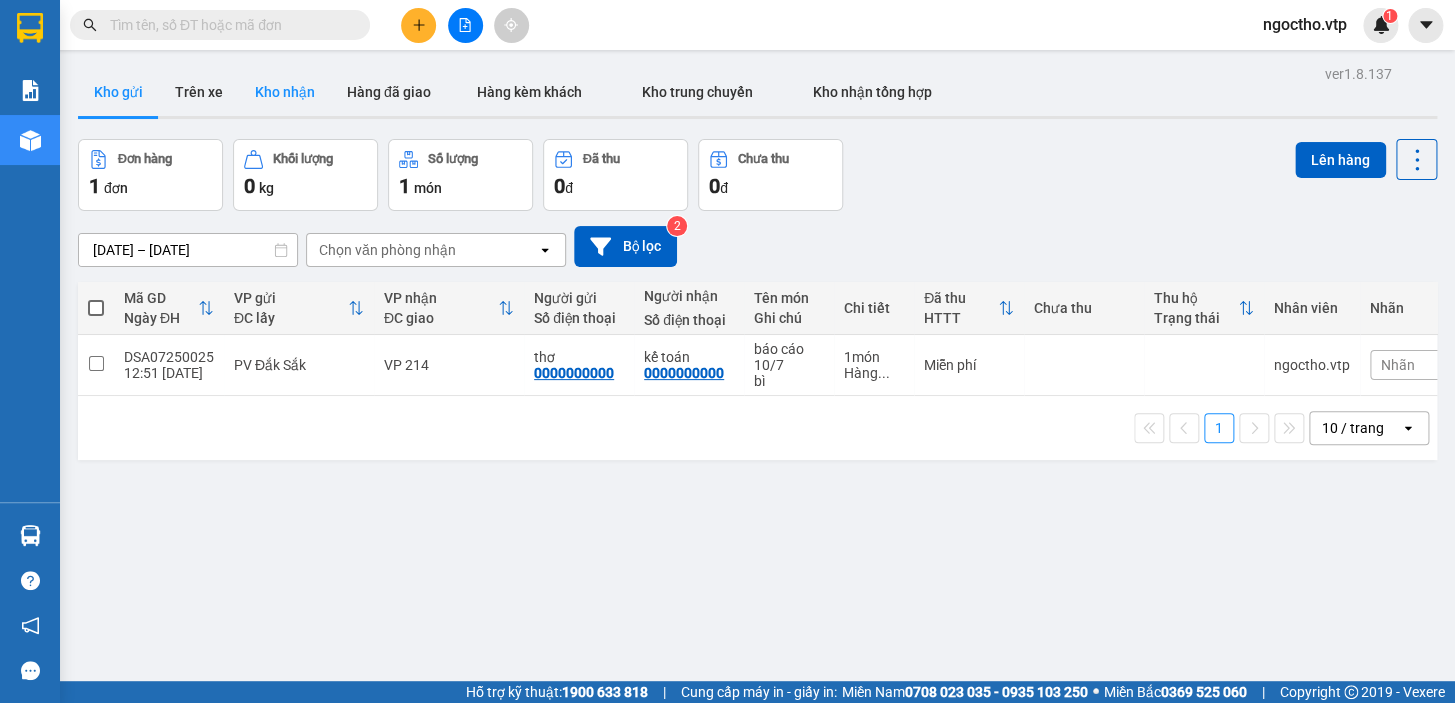click on "Kho nhận" at bounding box center [285, 92] 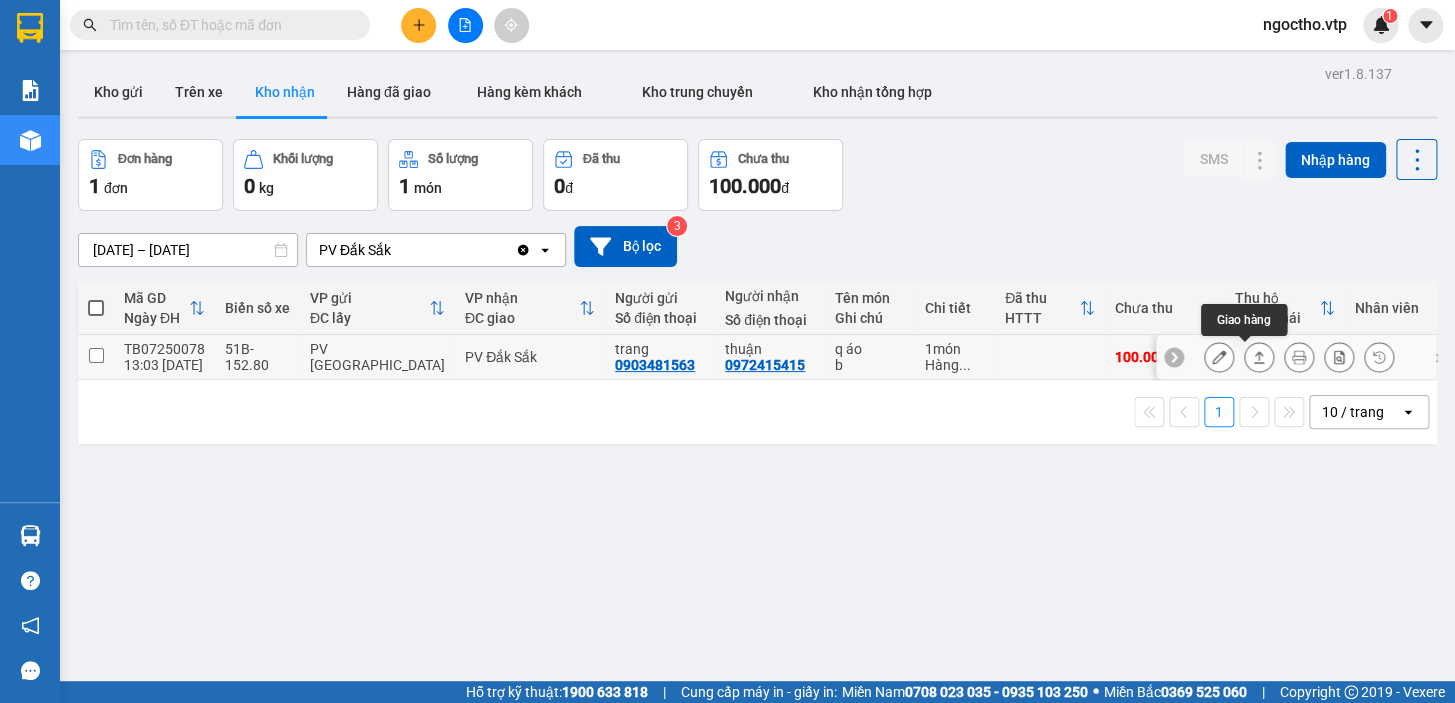 click 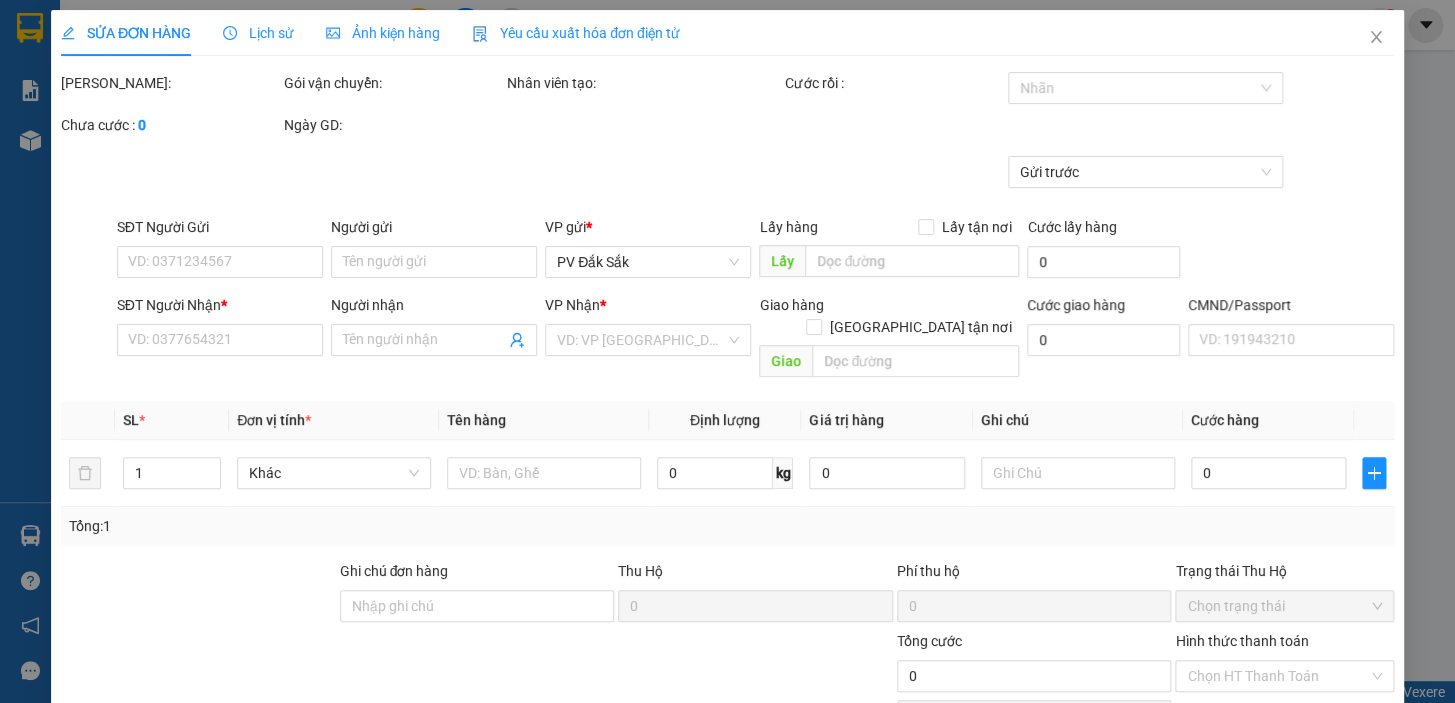 type on "0903481563" 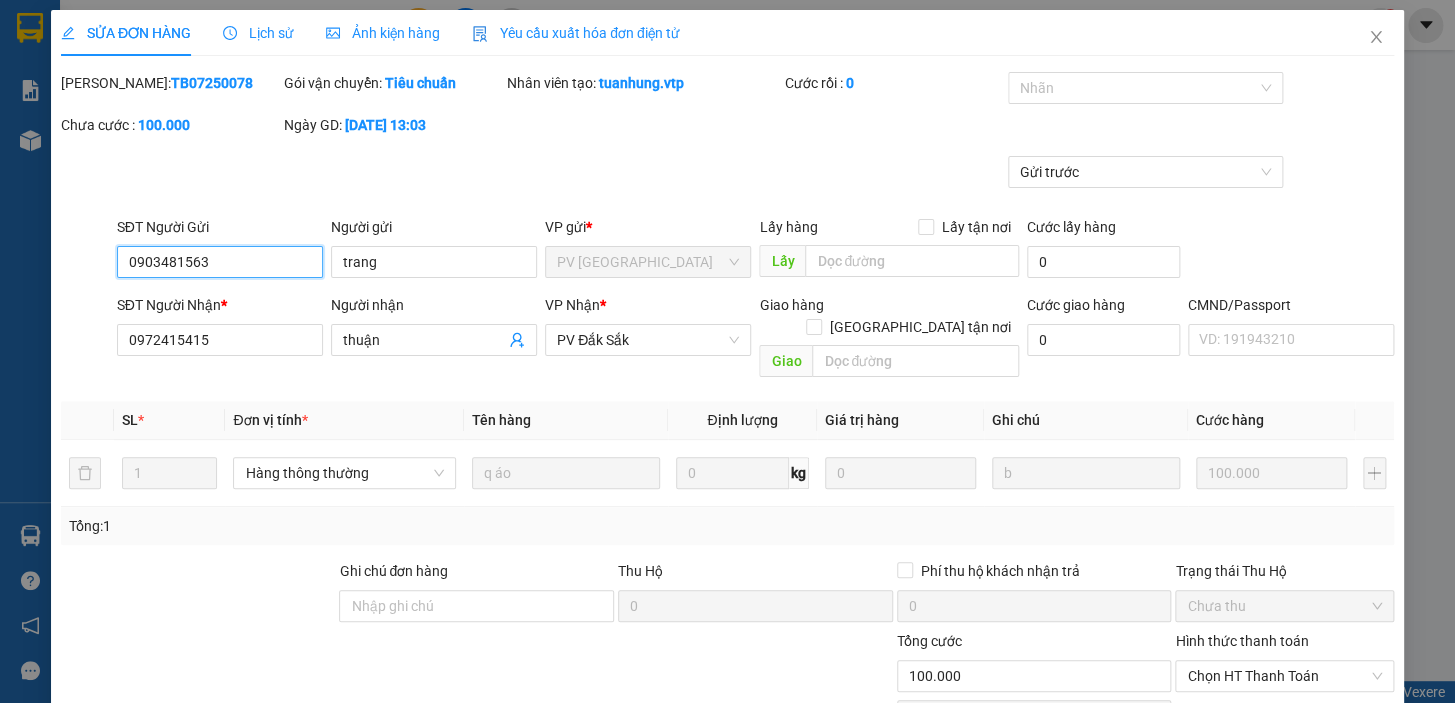 type on "5.000" 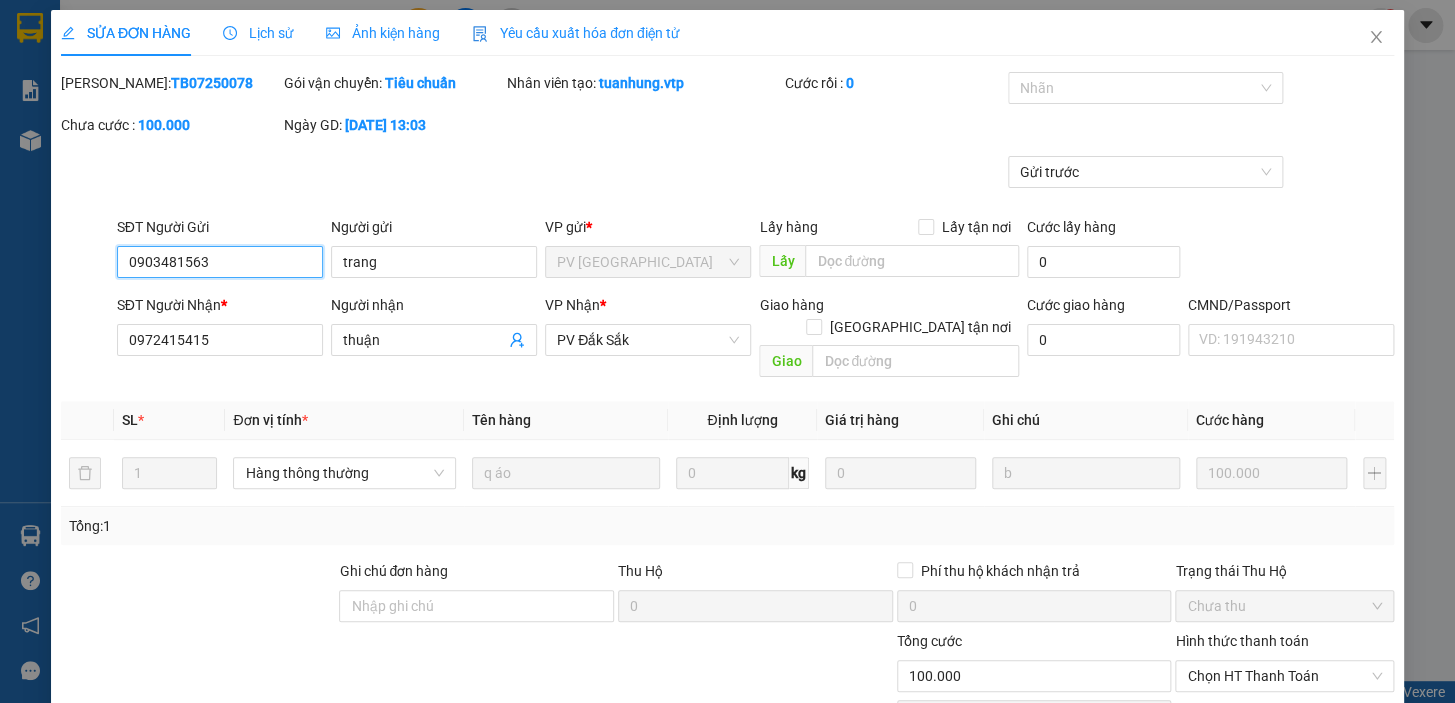 scroll, scrollTop: 242, scrollLeft: 0, axis: vertical 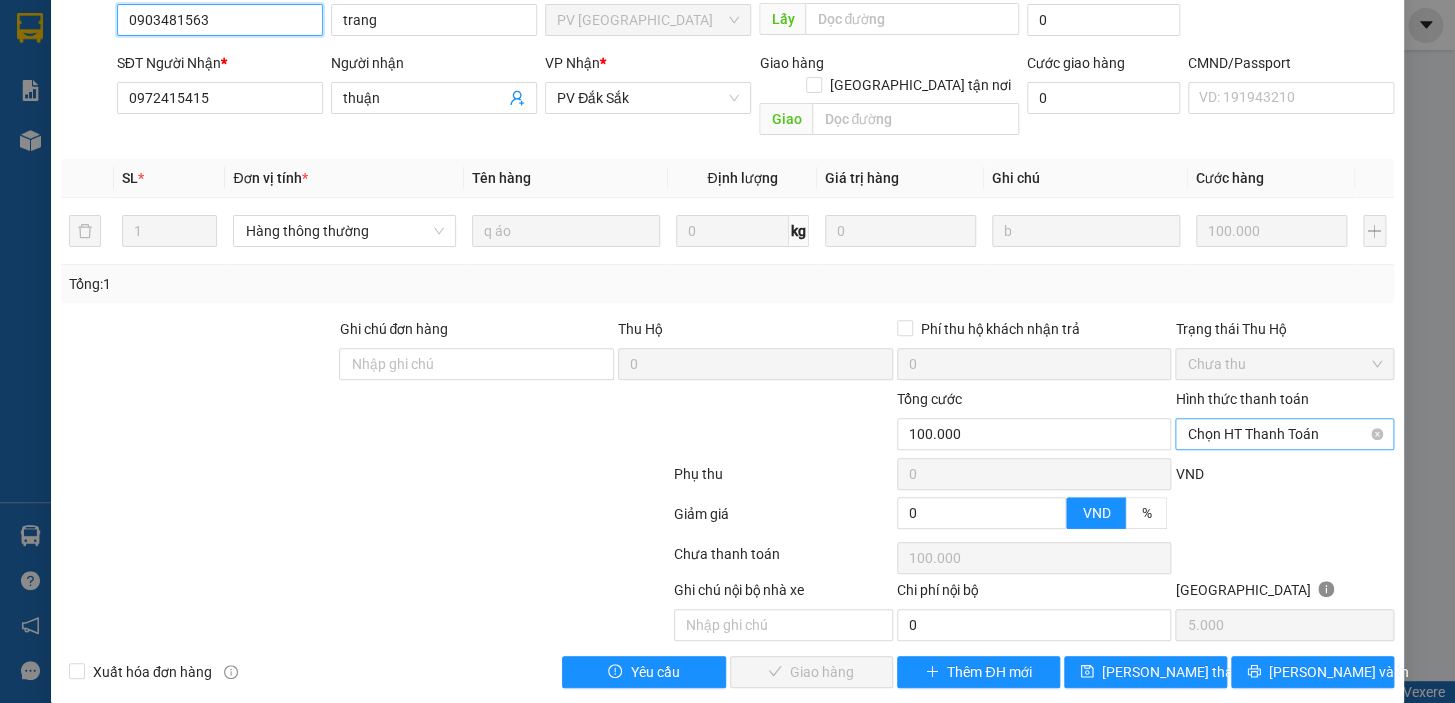 click on "Chọn HT Thanh Toán" at bounding box center (1284, 434) 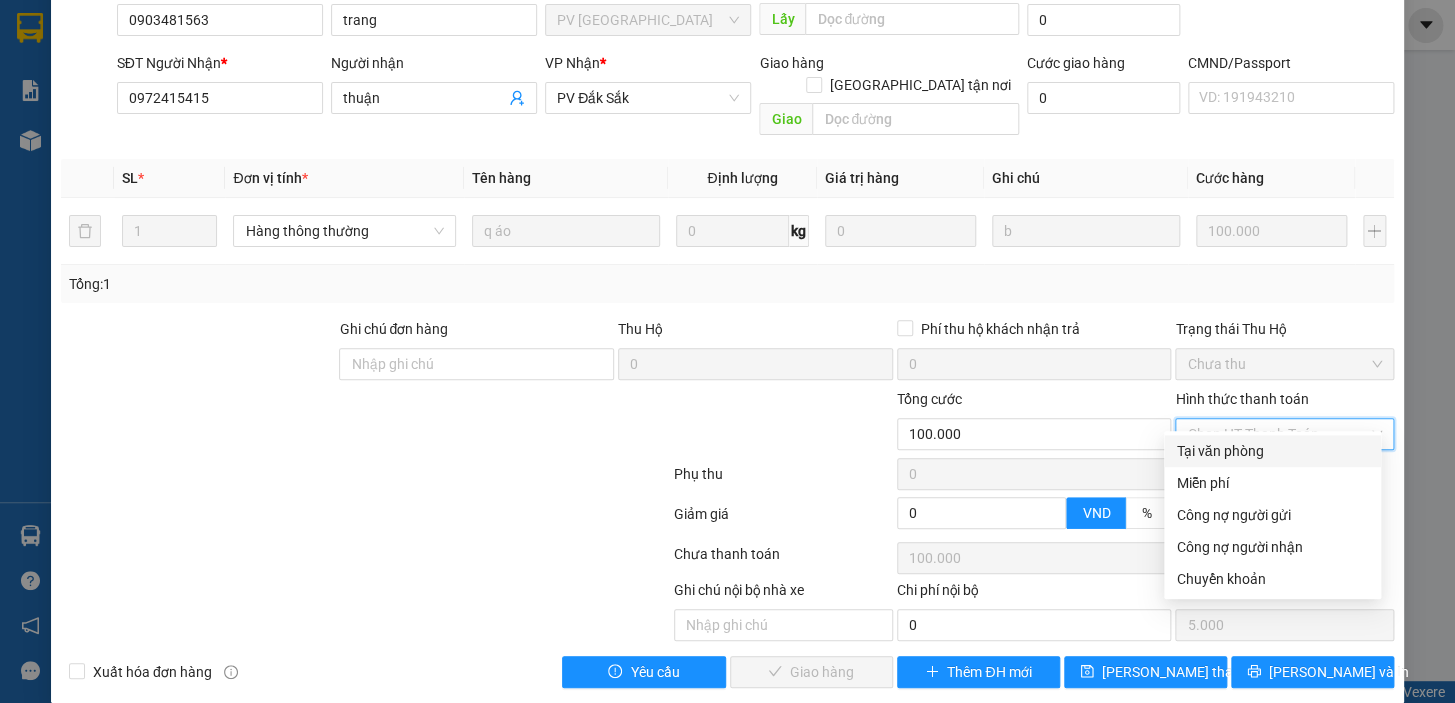 click on "Tại văn phòng" at bounding box center [1272, 451] 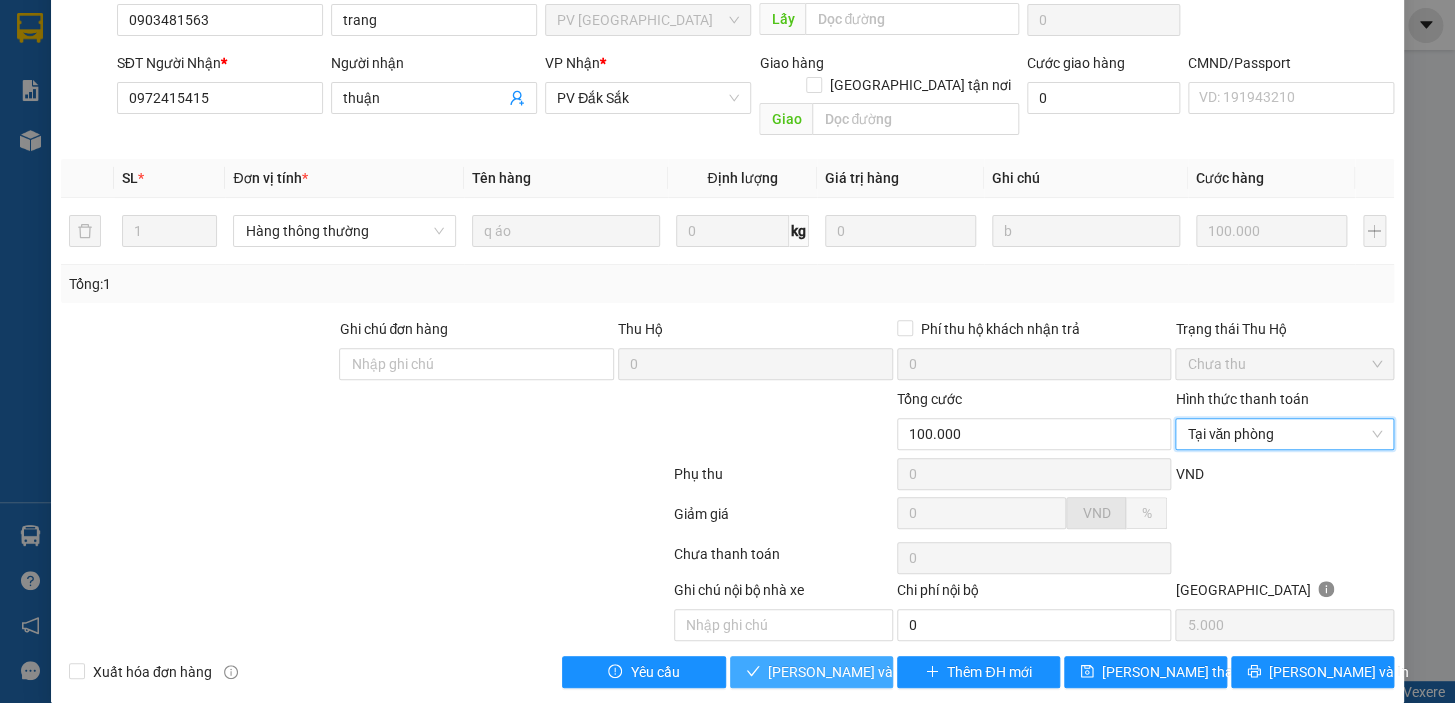 click on "Lưu và Giao hàng" at bounding box center (864, 672) 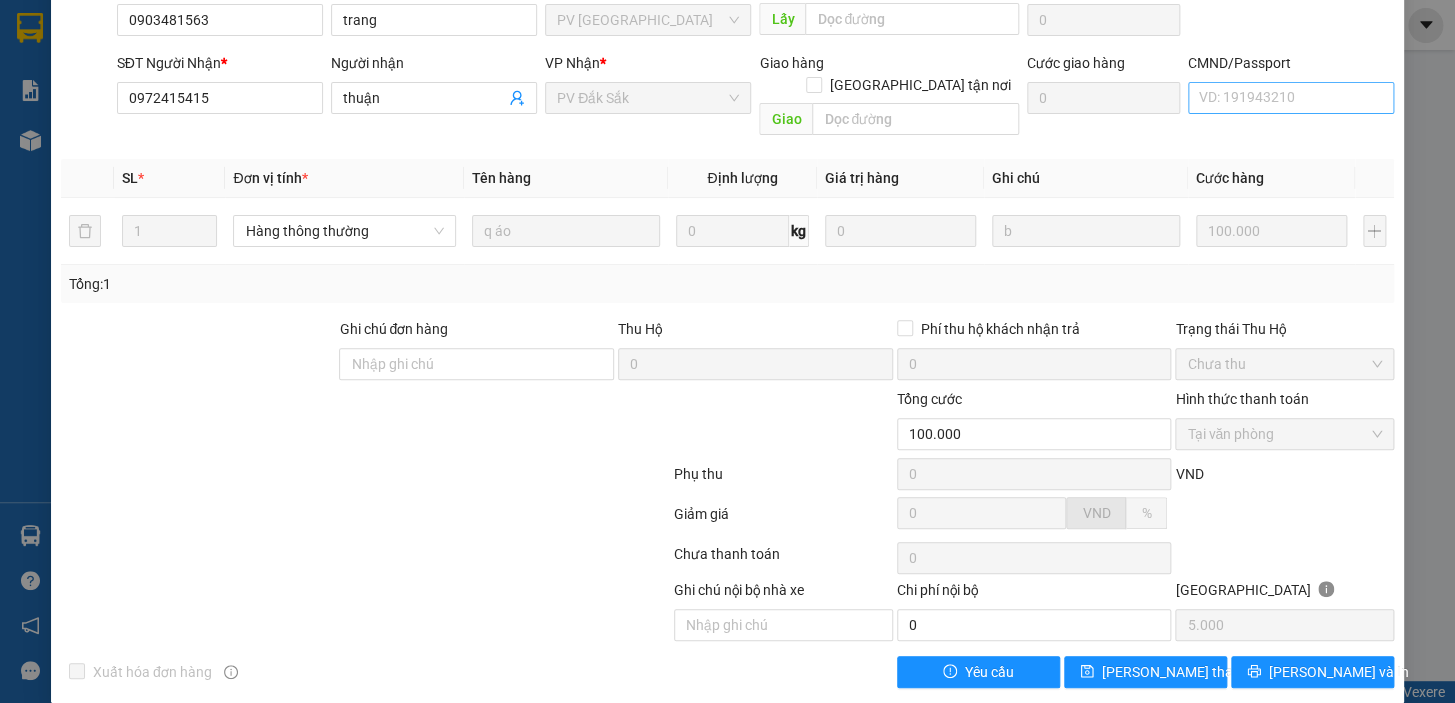 scroll, scrollTop: 0, scrollLeft: 0, axis: both 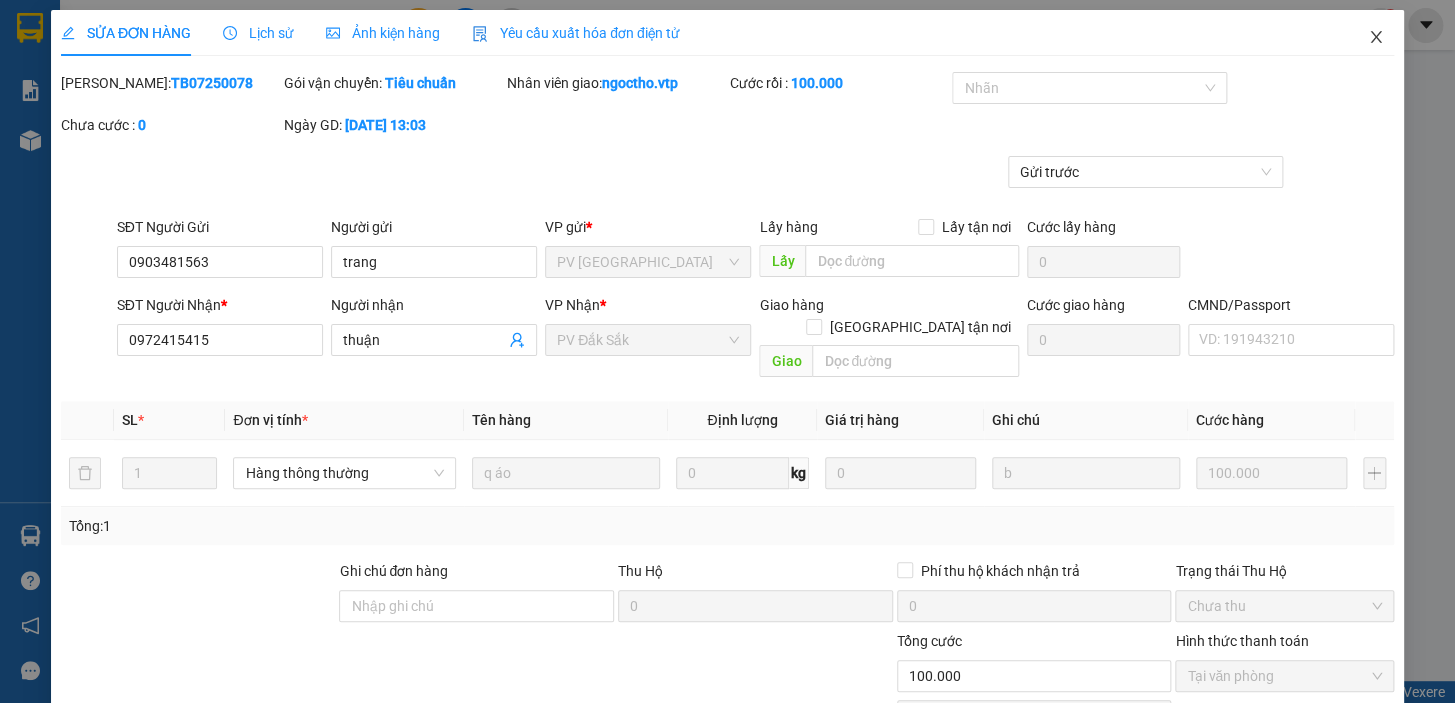 click at bounding box center (1376, 38) 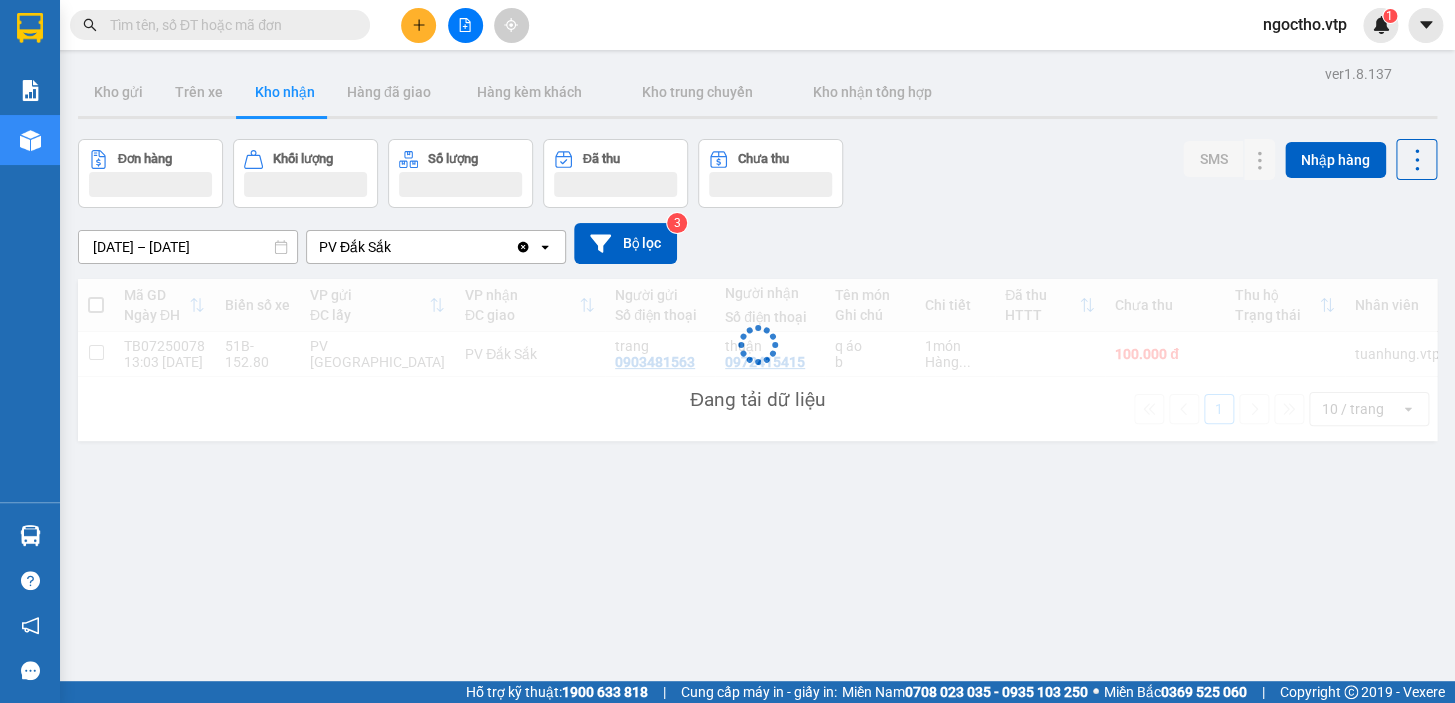 click on "ngoctho.vtp 1" at bounding box center [1322, 25] 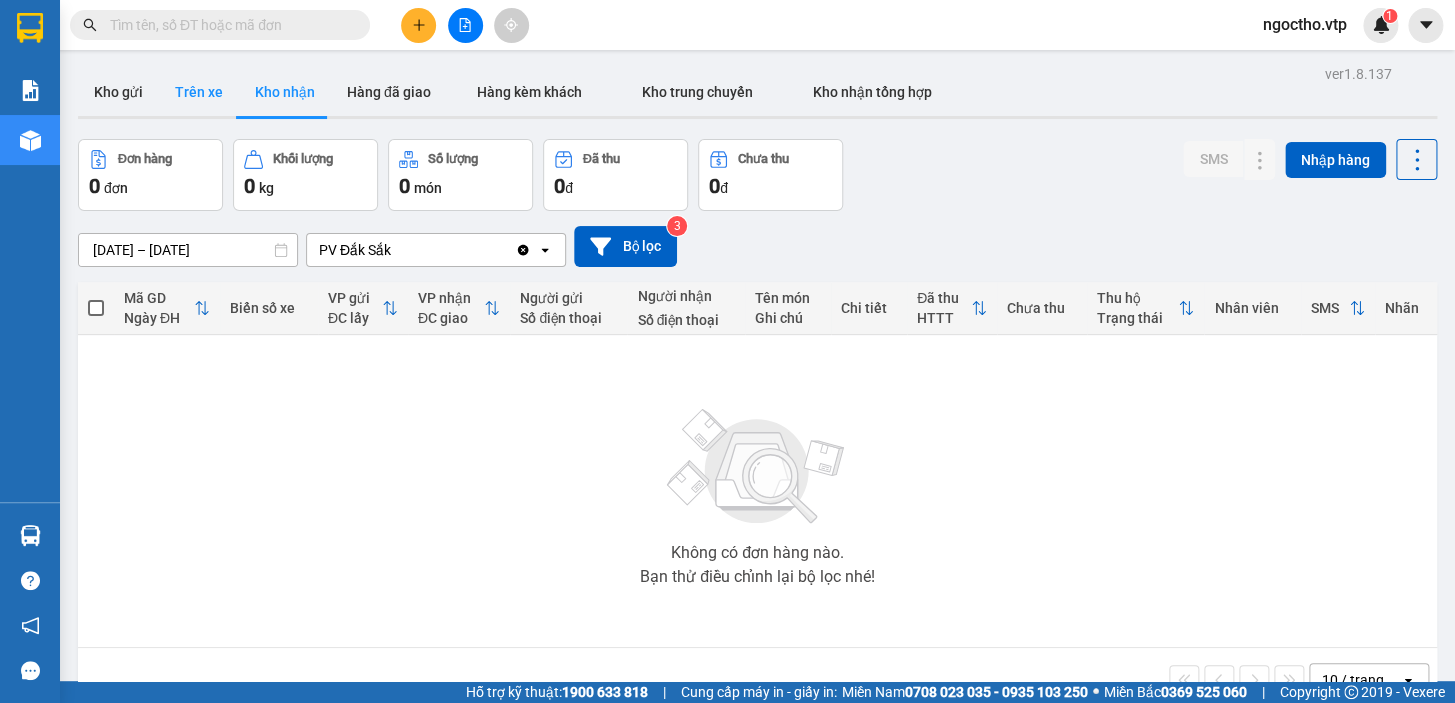 click on "Trên xe" at bounding box center (199, 92) 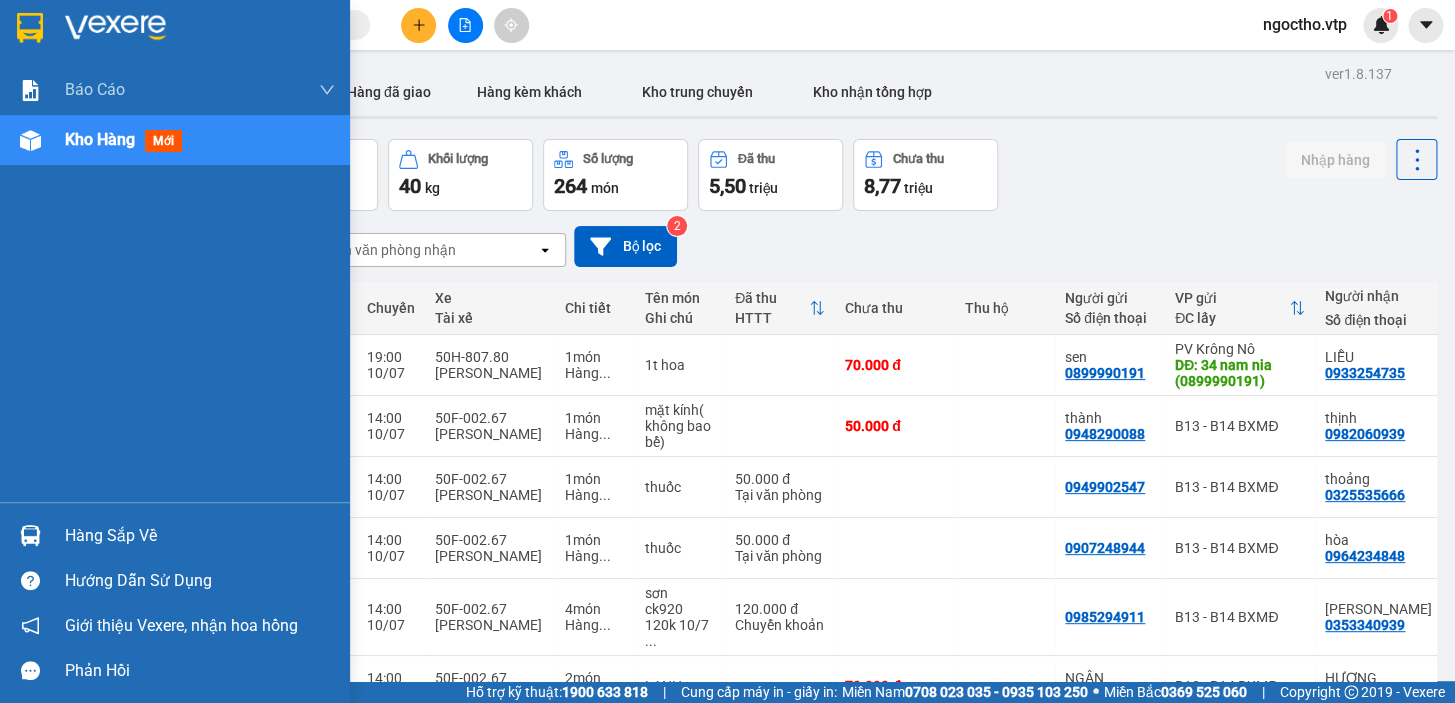 click on "Hàng sắp về" at bounding box center [200, 536] 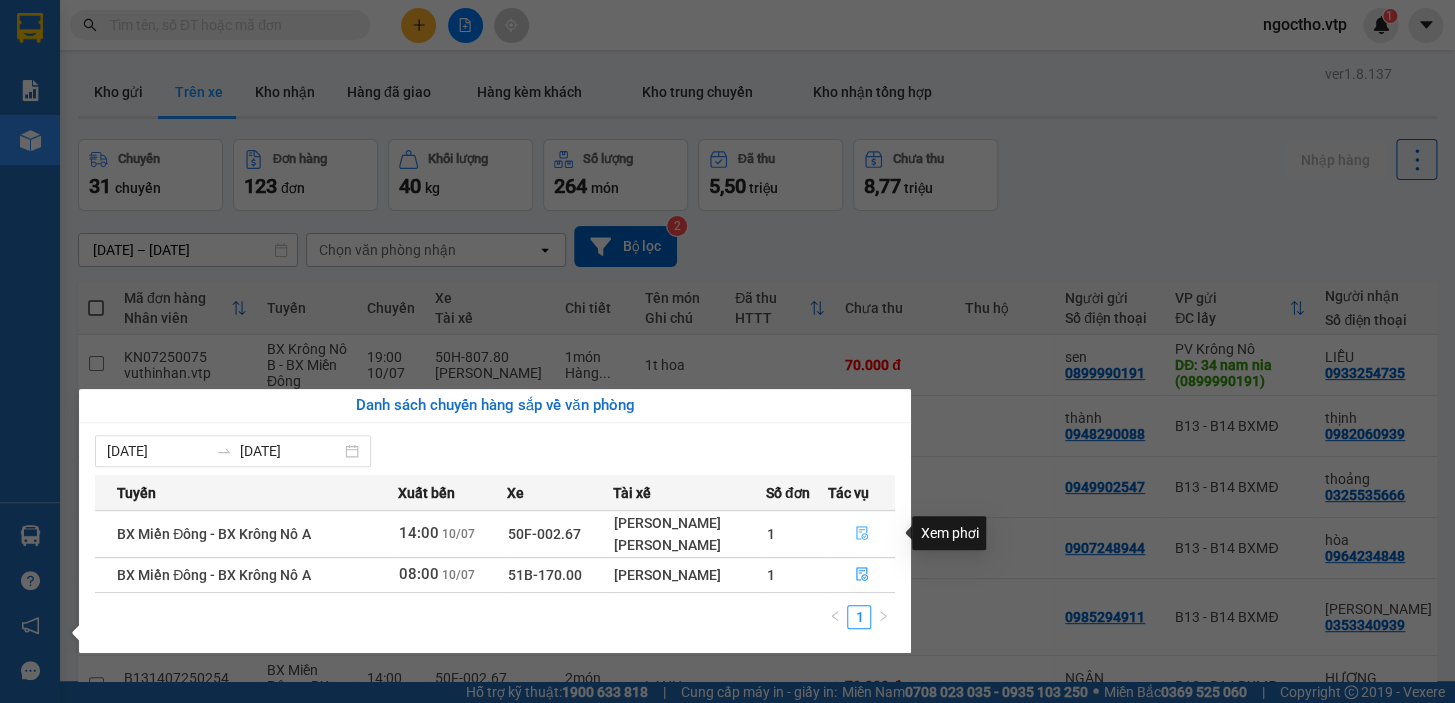 click 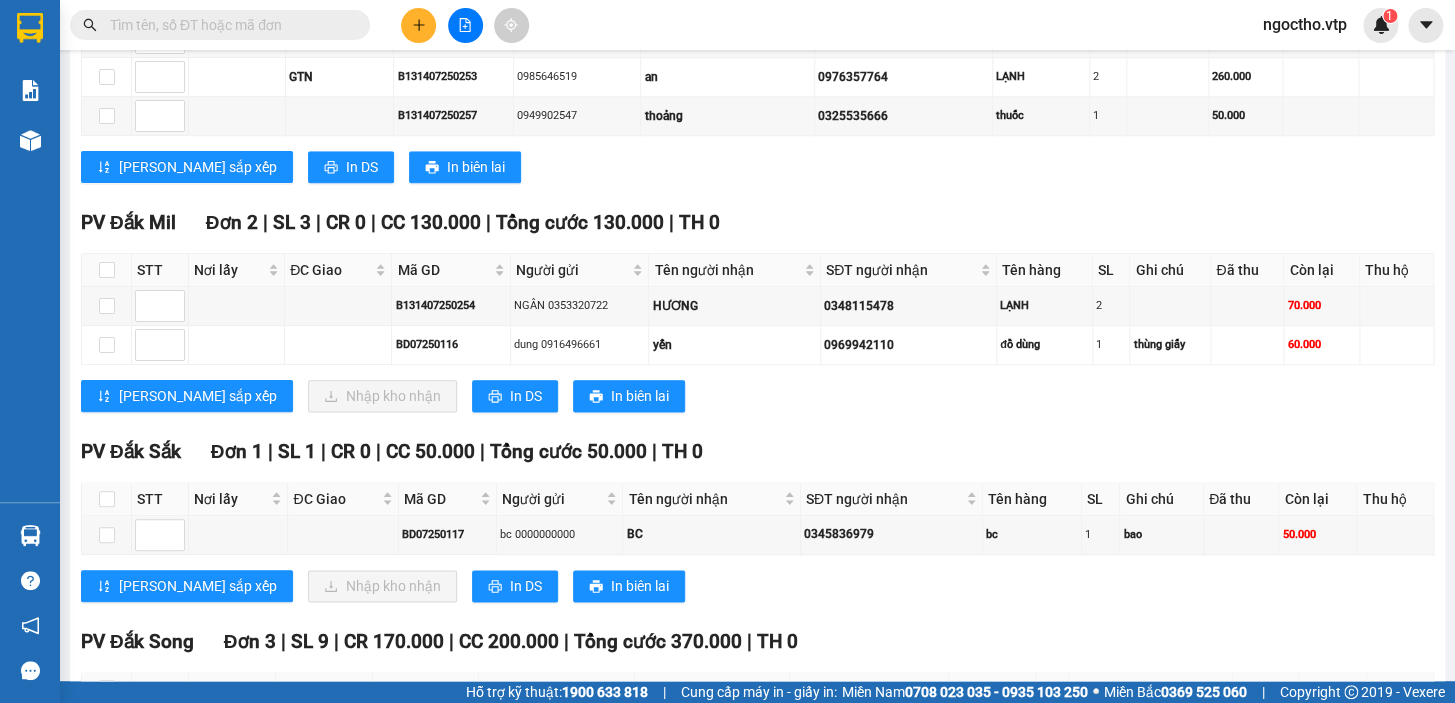 scroll, scrollTop: 636, scrollLeft: 0, axis: vertical 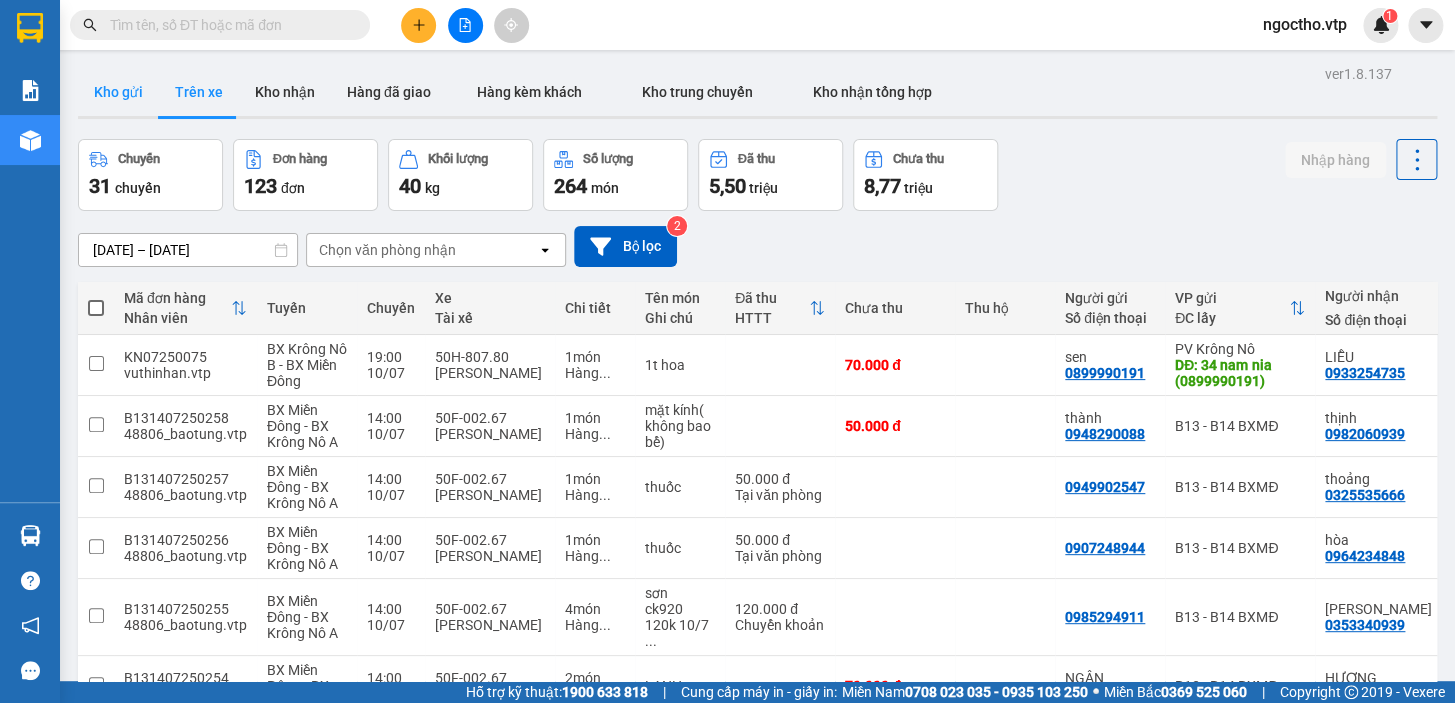 click on "Kho gửi" at bounding box center (118, 92) 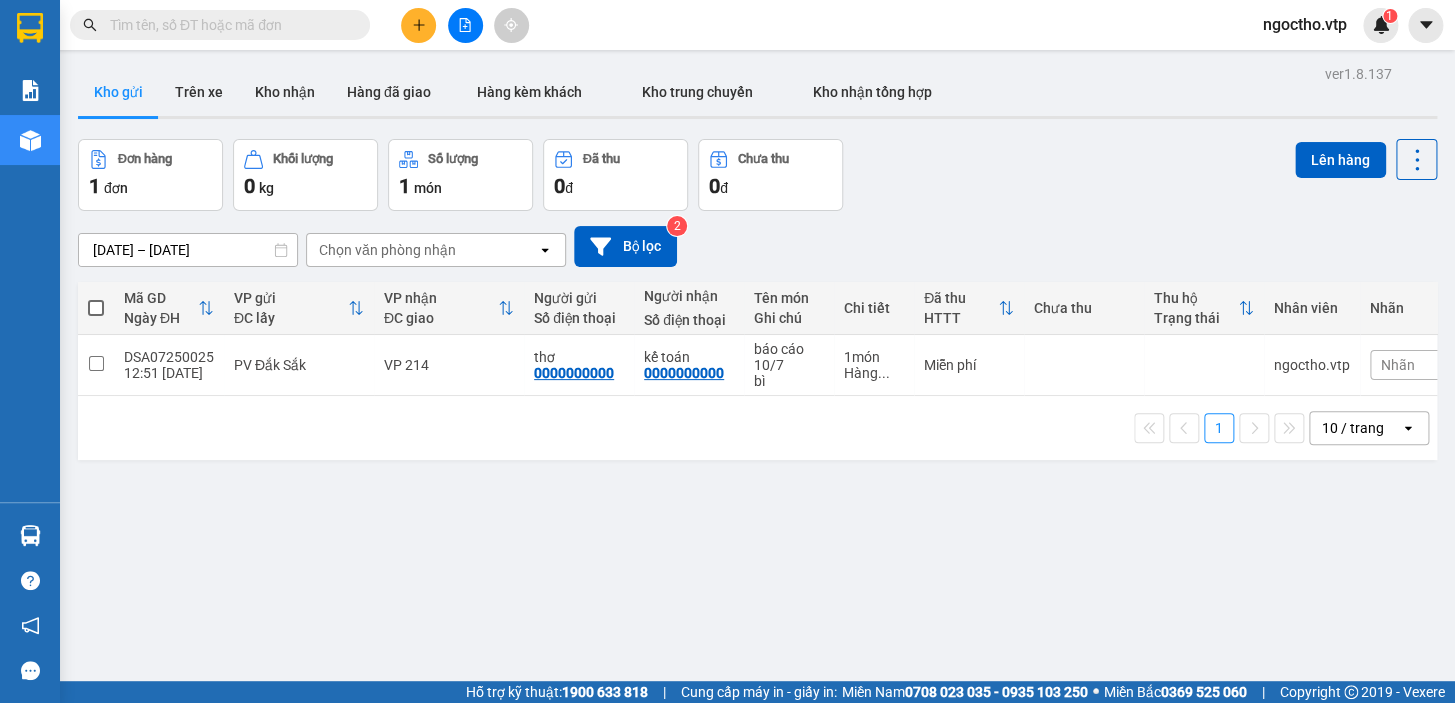 click on "ver  1.8.137 Kho gửi Trên xe Kho nhận Hàng đã giao Hàng kèm khách Kho trung chuyển Kho nhận tổng hợp Đơn hàng 1 đơn Khối lượng 0 kg Số lượng 1 món Đã thu 0  đ Chưa thu 0  đ Lên hàng 08/07/2025 – 10/07/2025 Press the down arrow key to interact with the calendar and select a date. Press the escape button to close the calendar. Selected date range is from 08/07/2025 to 10/07/2025. Chọn văn phòng nhận open Bộ lọc 2 Mã GD Ngày ĐH VP gửi ĐC lấy VP nhận ĐC giao Người gửi Số điện thoại Người nhận Số điện thoại Tên món Ghi chú Chi tiết Đã thu HTTT Chưa thu Thu hộ Trạng thái Nhân viên Nhãn DSA07250025 12:51 10/07 PV Đắk Sắk VP 214 thơ 0000000000 kế toán  0000000000 báo cáo 10/7 bì 1  món Hàng ... Miễn phí ngoctho.vtp Nhãn 1 10 / trang open Đang tải dữ liệu" at bounding box center [757, 411] 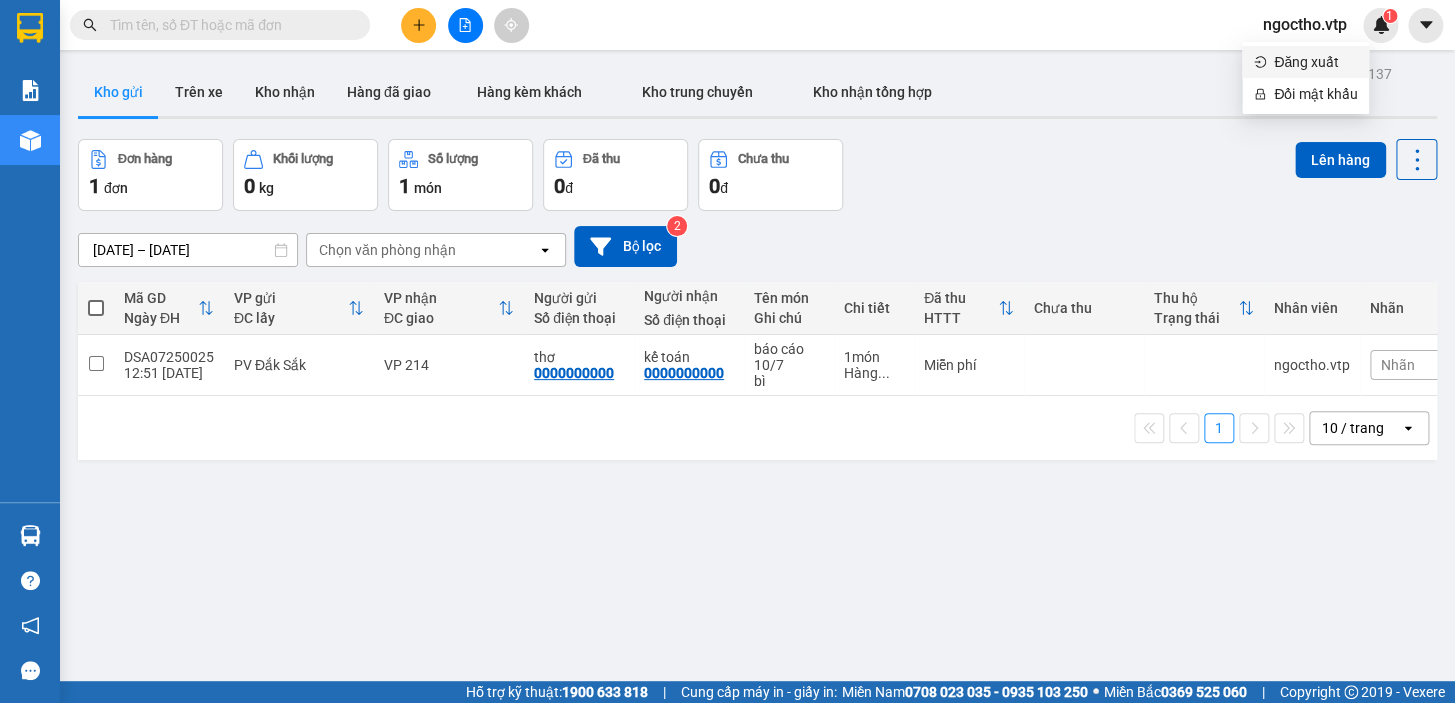 click on "Đăng xuất" at bounding box center [1315, 62] 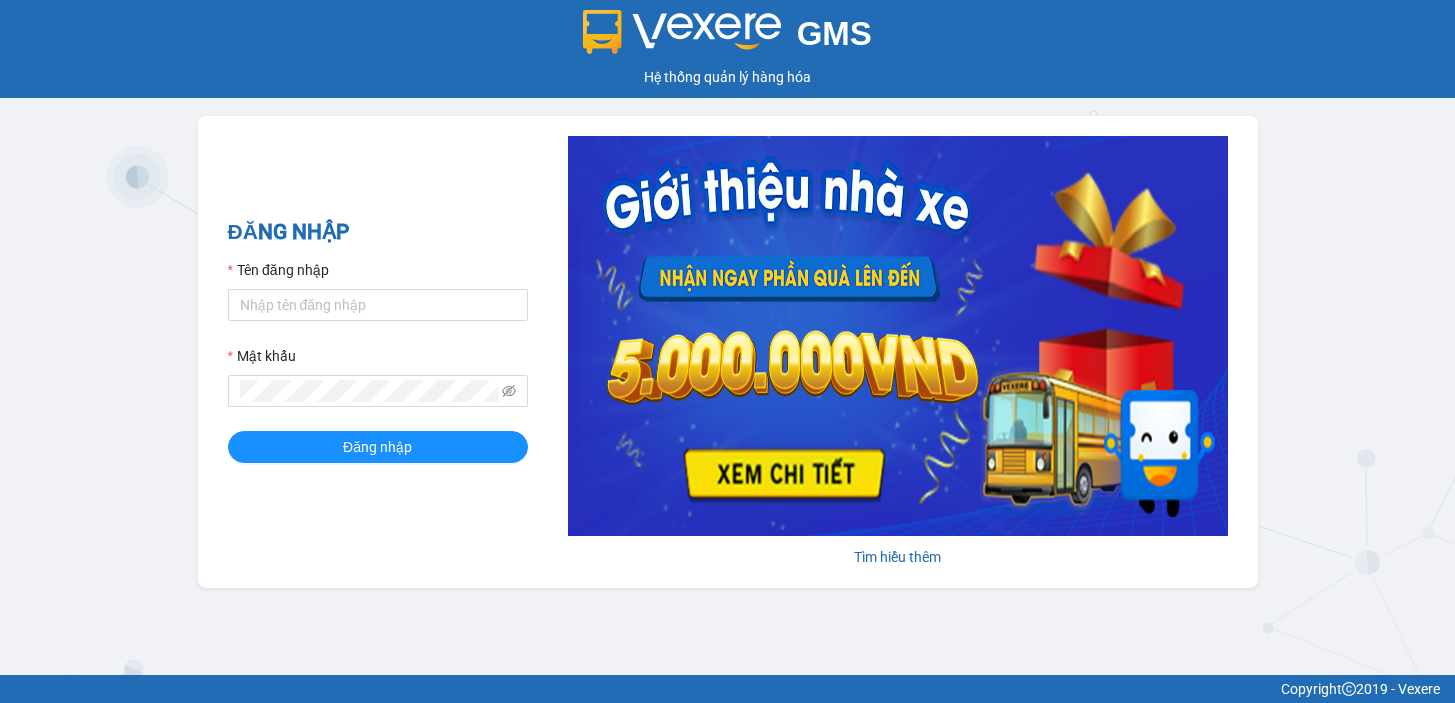 scroll, scrollTop: 0, scrollLeft: 0, axis: both 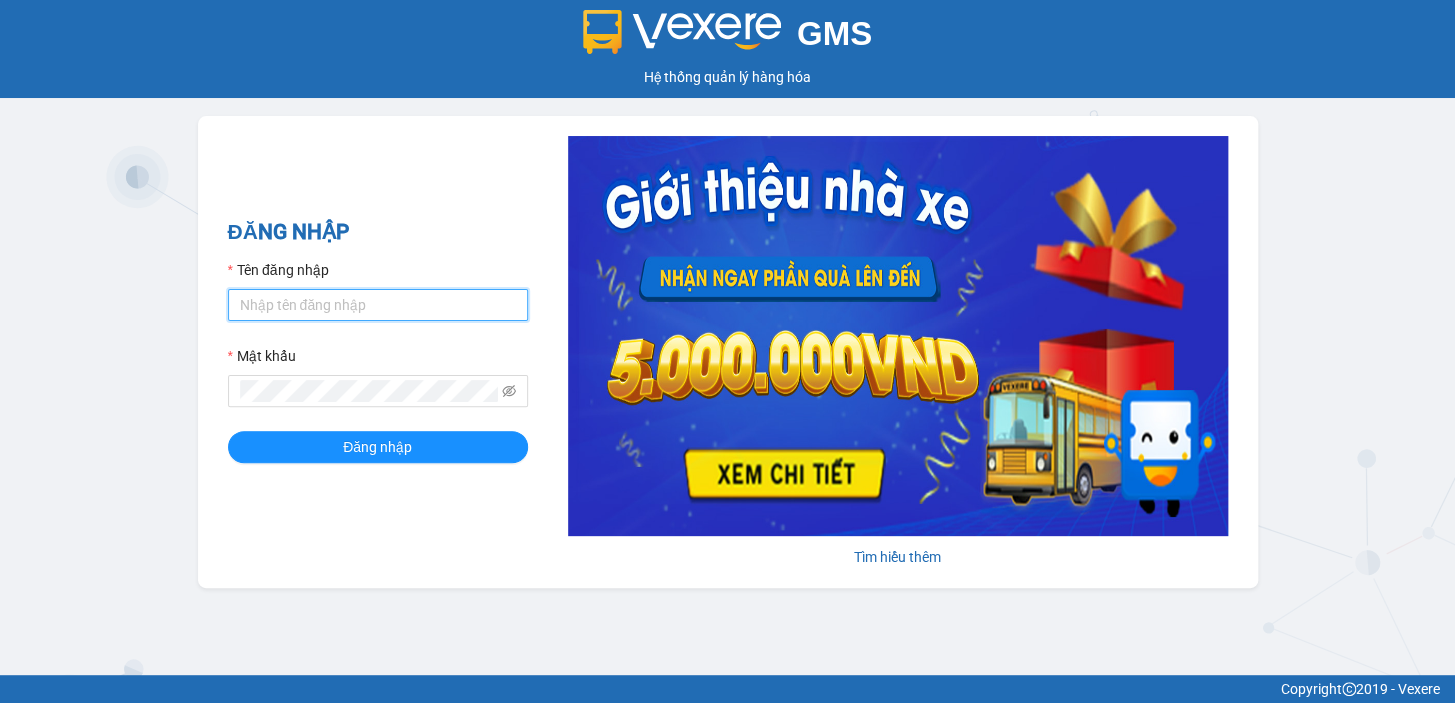 click on "Tên đăng nhập" at bounding box center [378, 305] 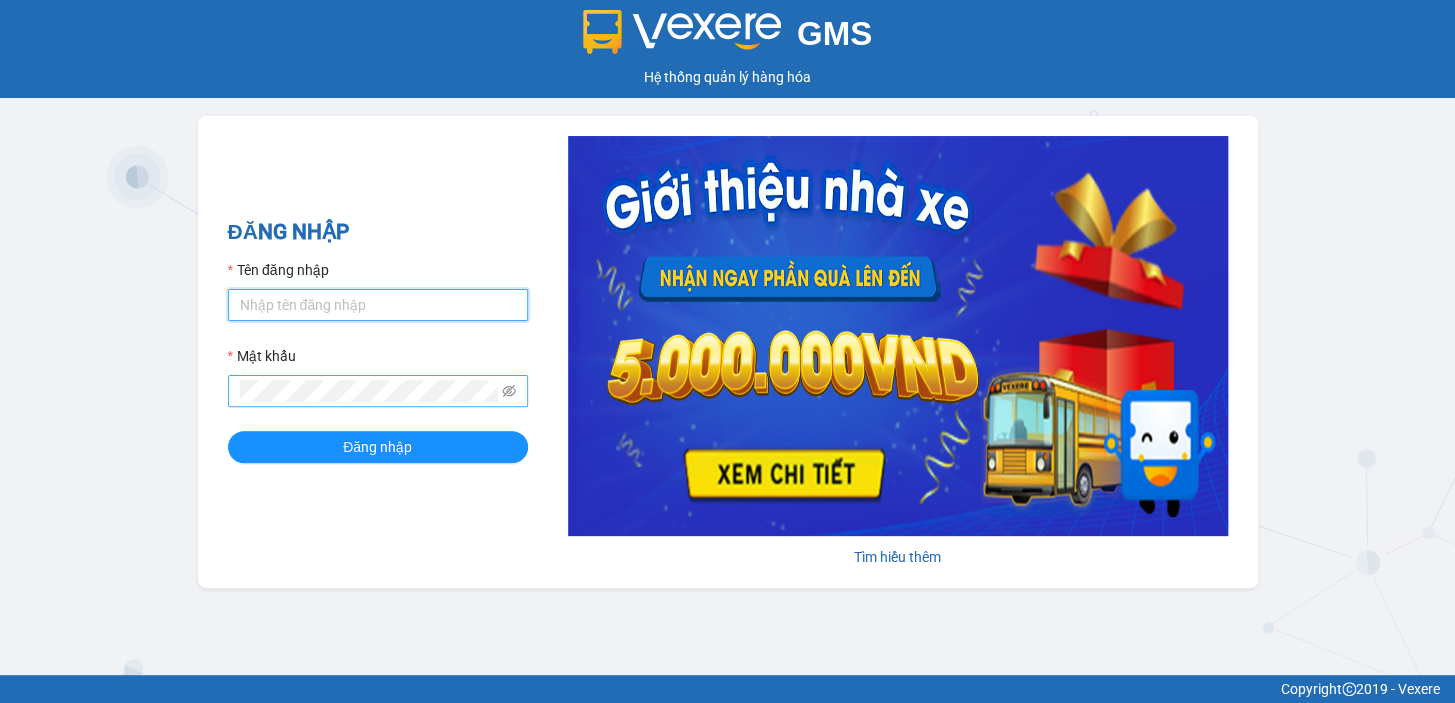 type on "nguyenthithin.vtp" 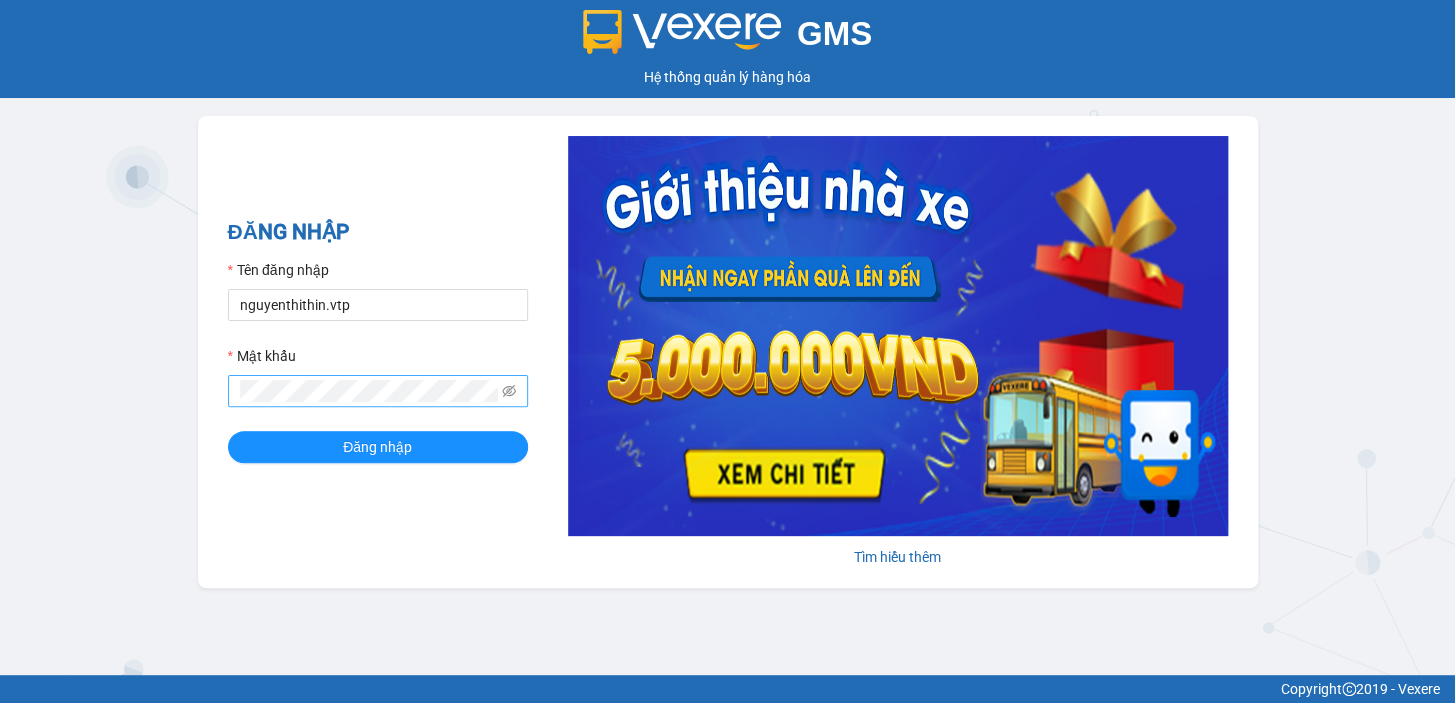 click at bounding box center [378, 391] 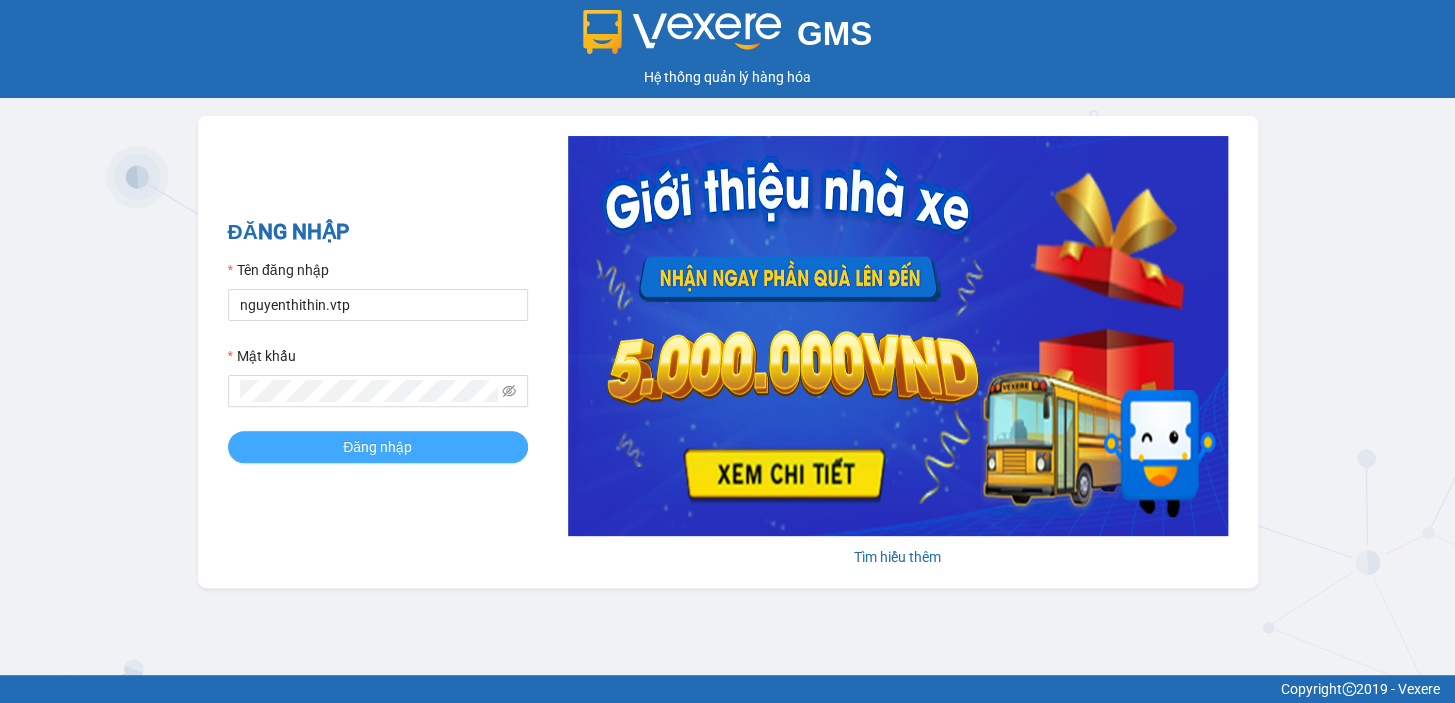 click on "Đăng nhập" at bounding box center (377, 447) 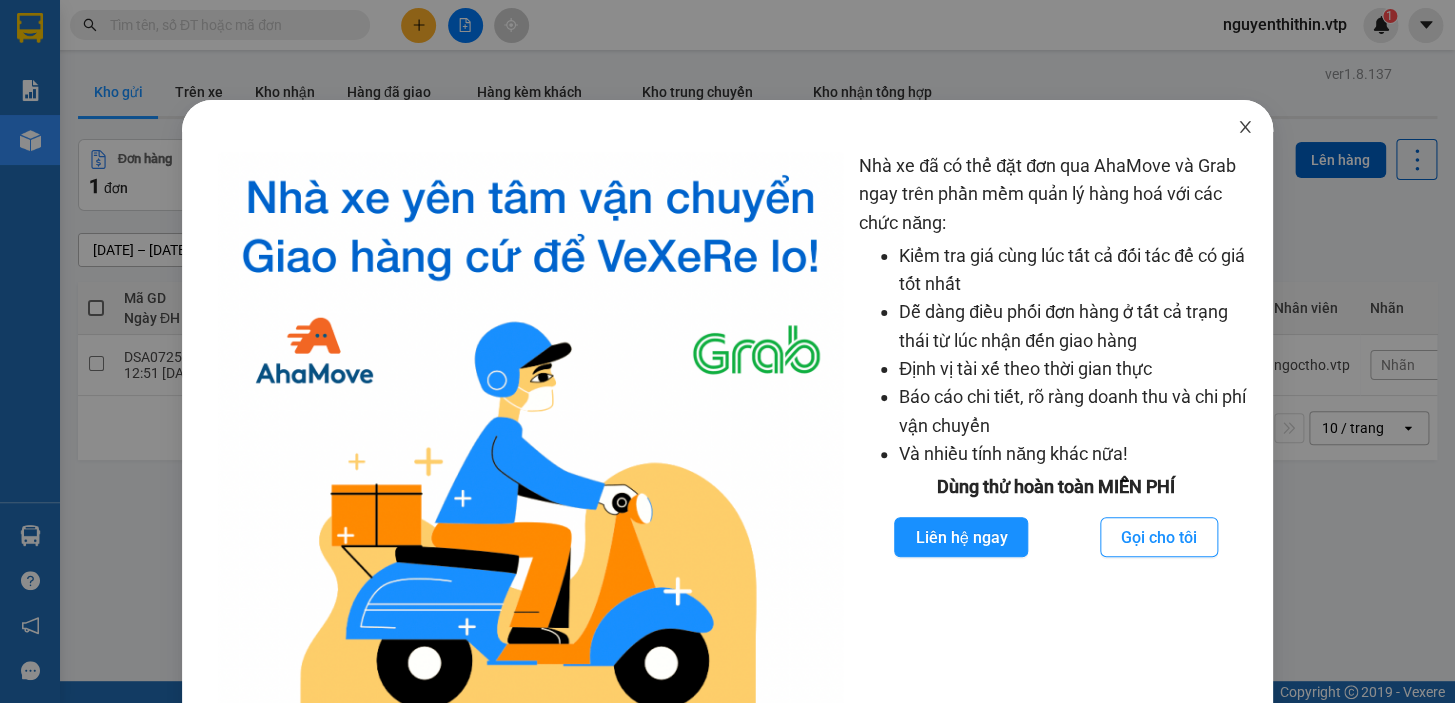 click 